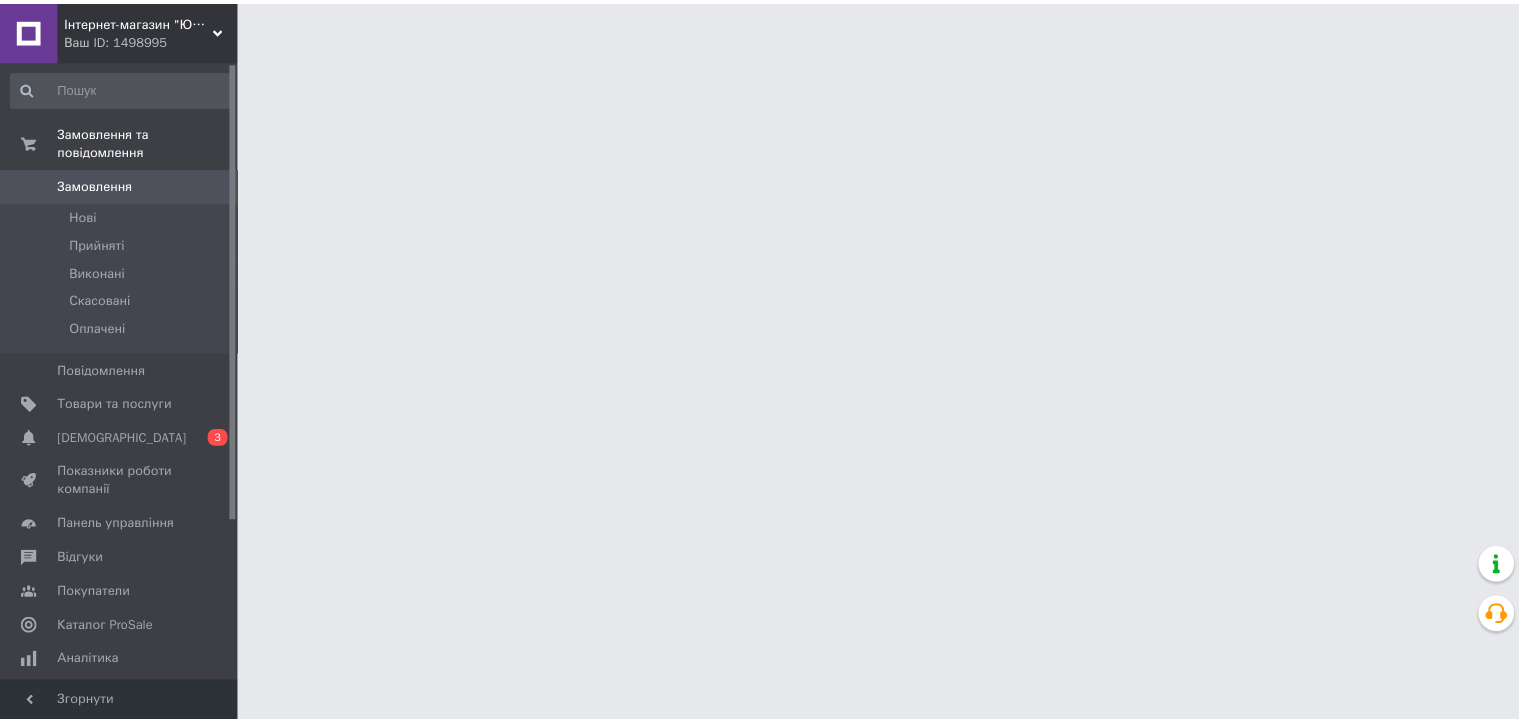 scroll, scrollTop: 0, scrollLeft: 0, axis: both 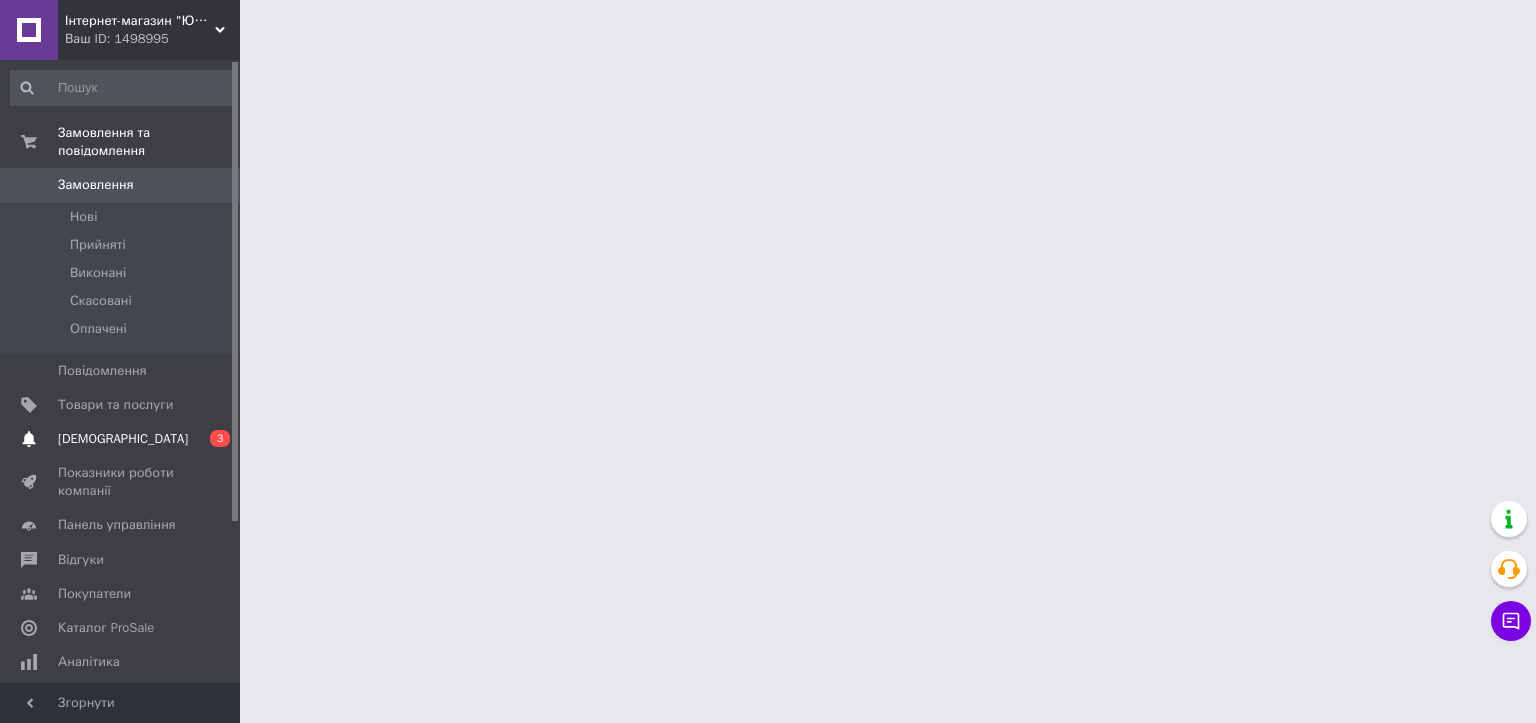 click on "[DEMOGRAPHIC_DATA]" at bounding box center (123, 439) 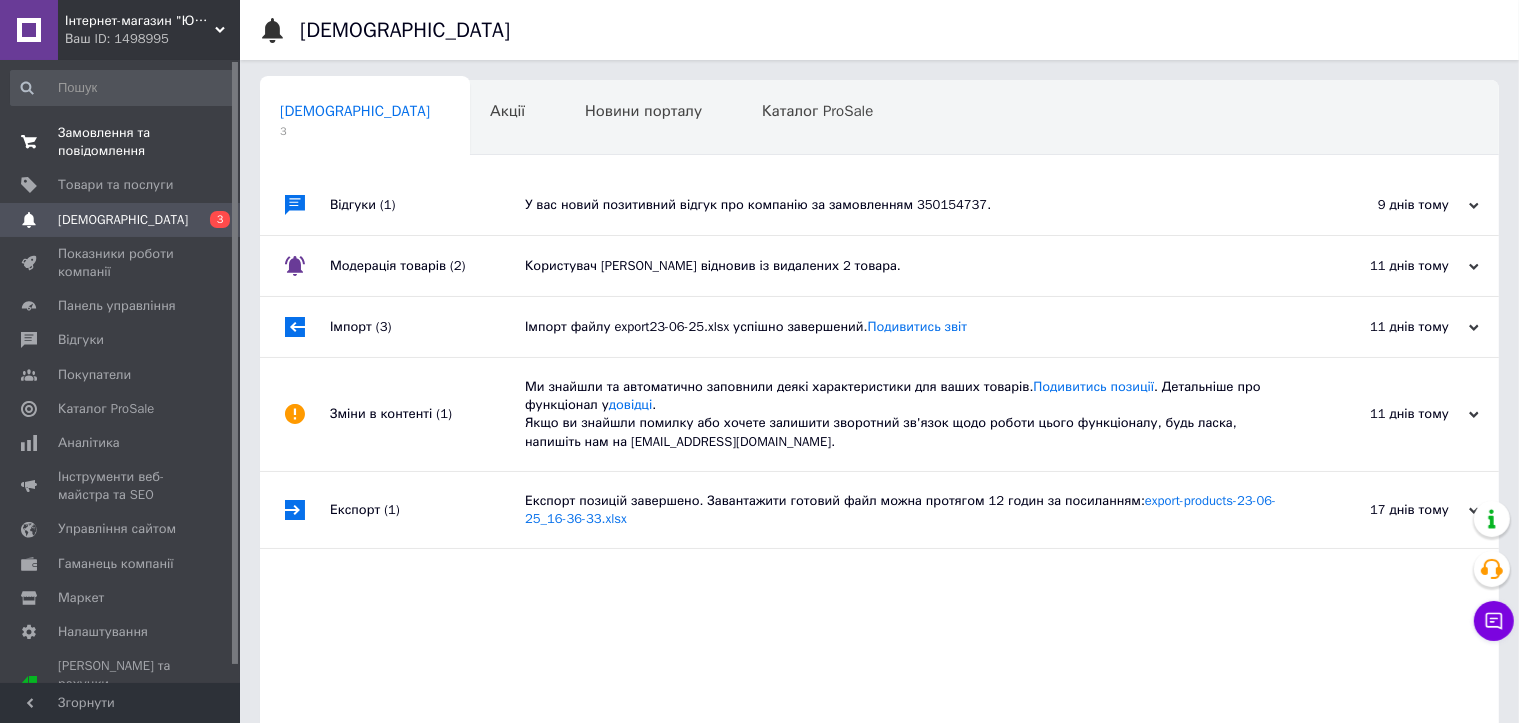 click on "Замовлення та повідомлення" at bounding box center [121, 142] 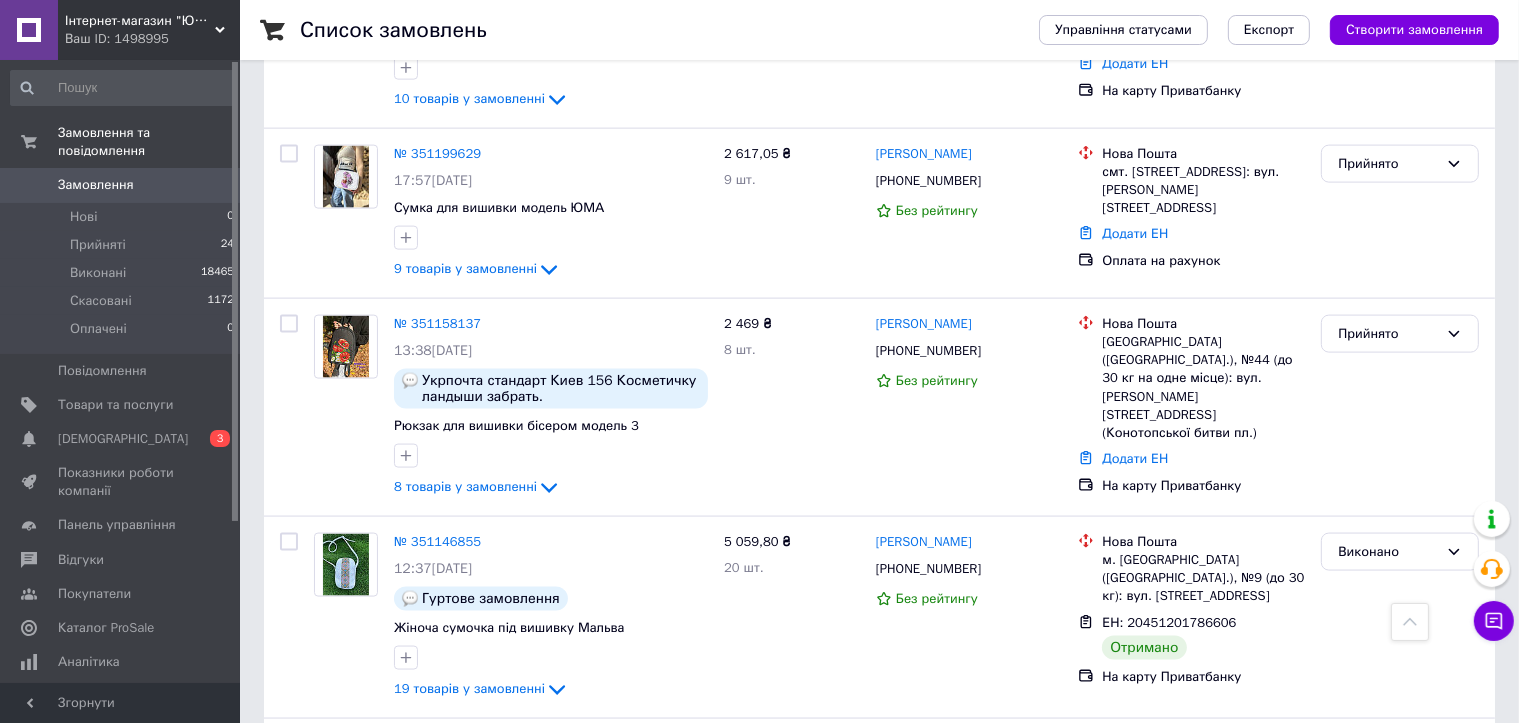scroll, scrollTop: 2900, scrollLeft: 0, axis: vertical 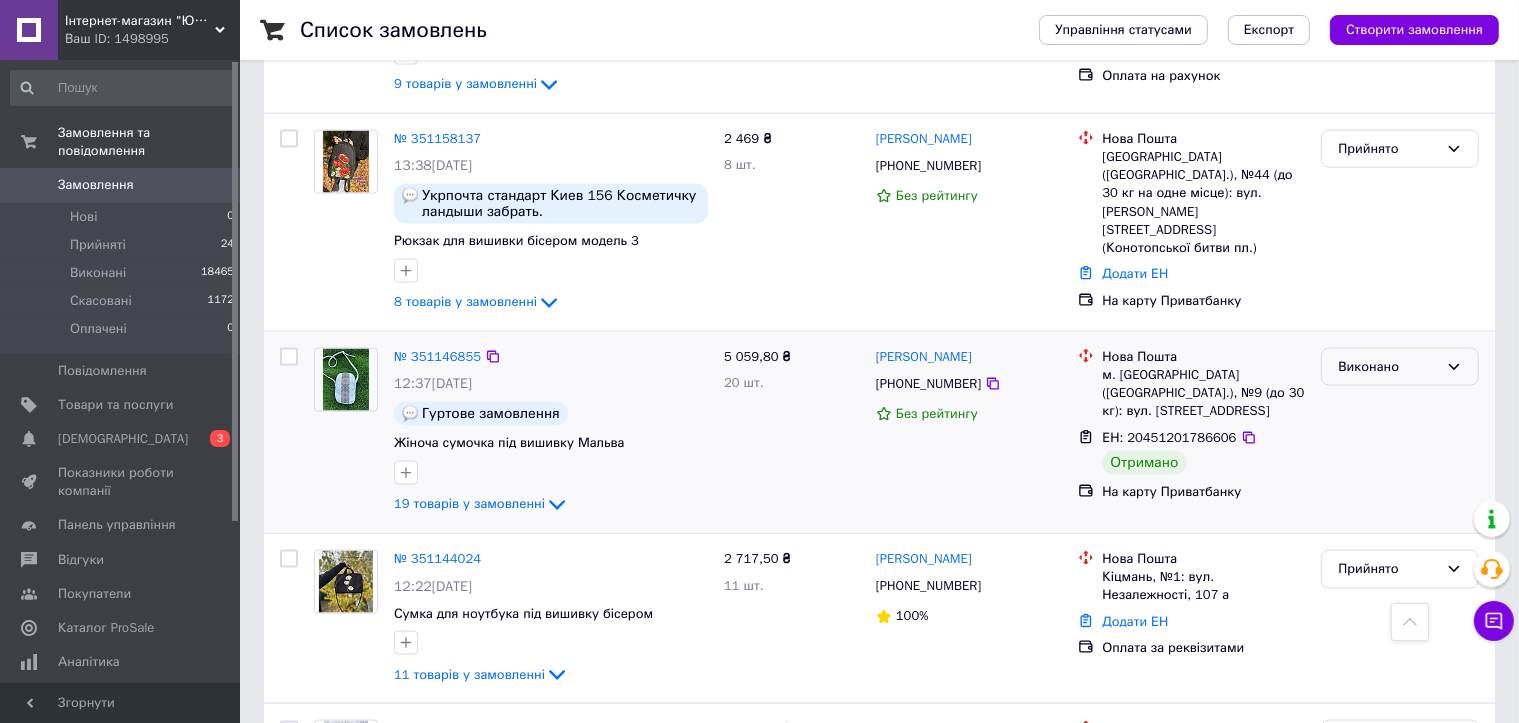 click on "Виконано" at bounding box center (1388, 367) 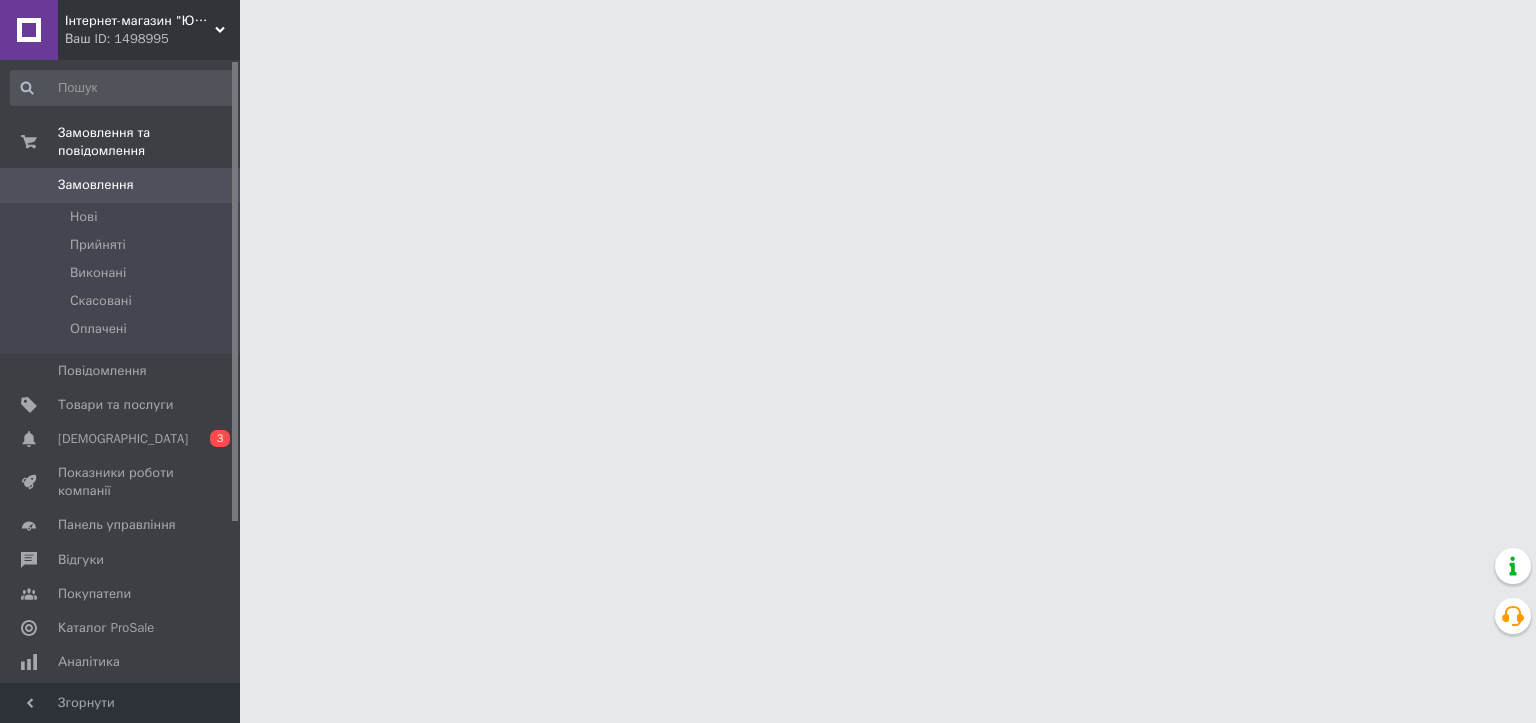 scroll, scrollTop: 0, scrollLeft: 0, axis: both 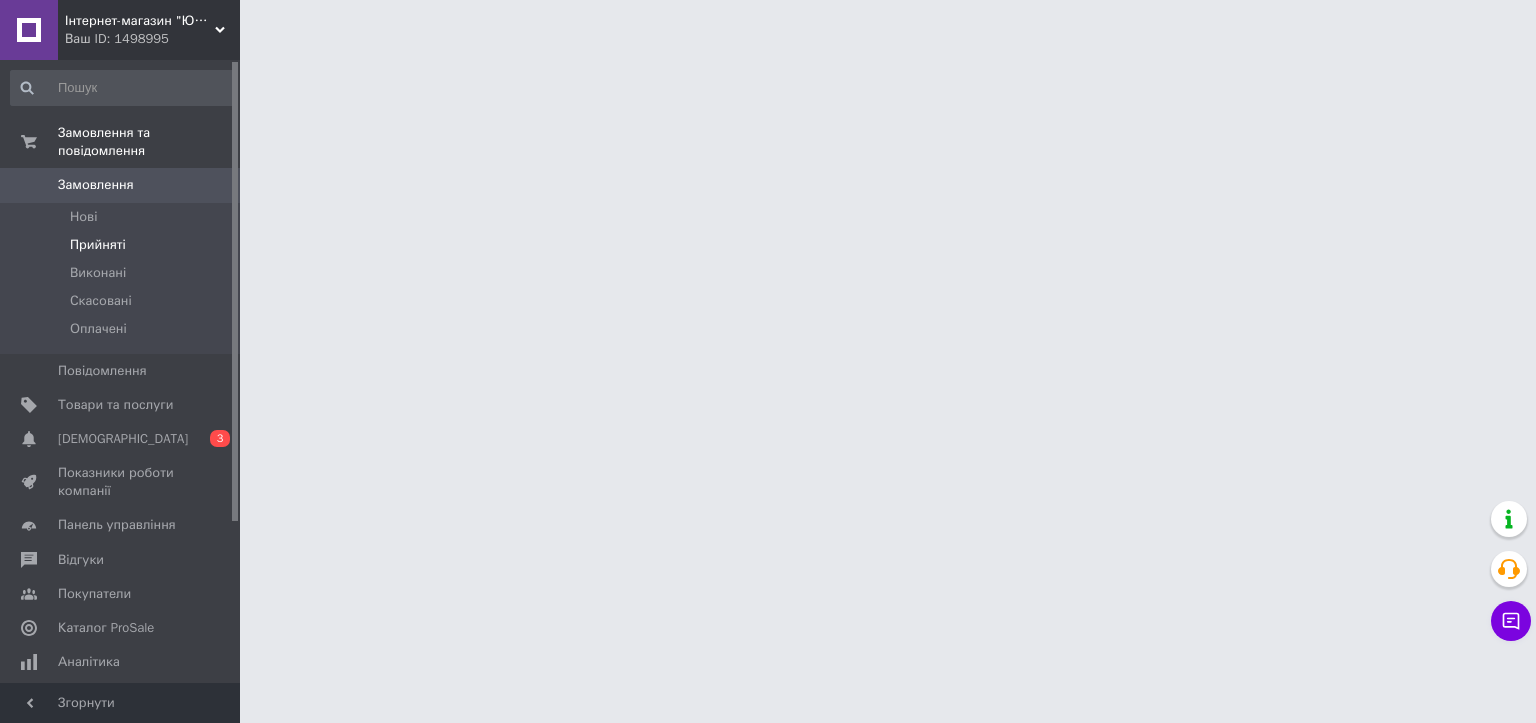 click on "Прийняті" at bounding box center (98, 245) 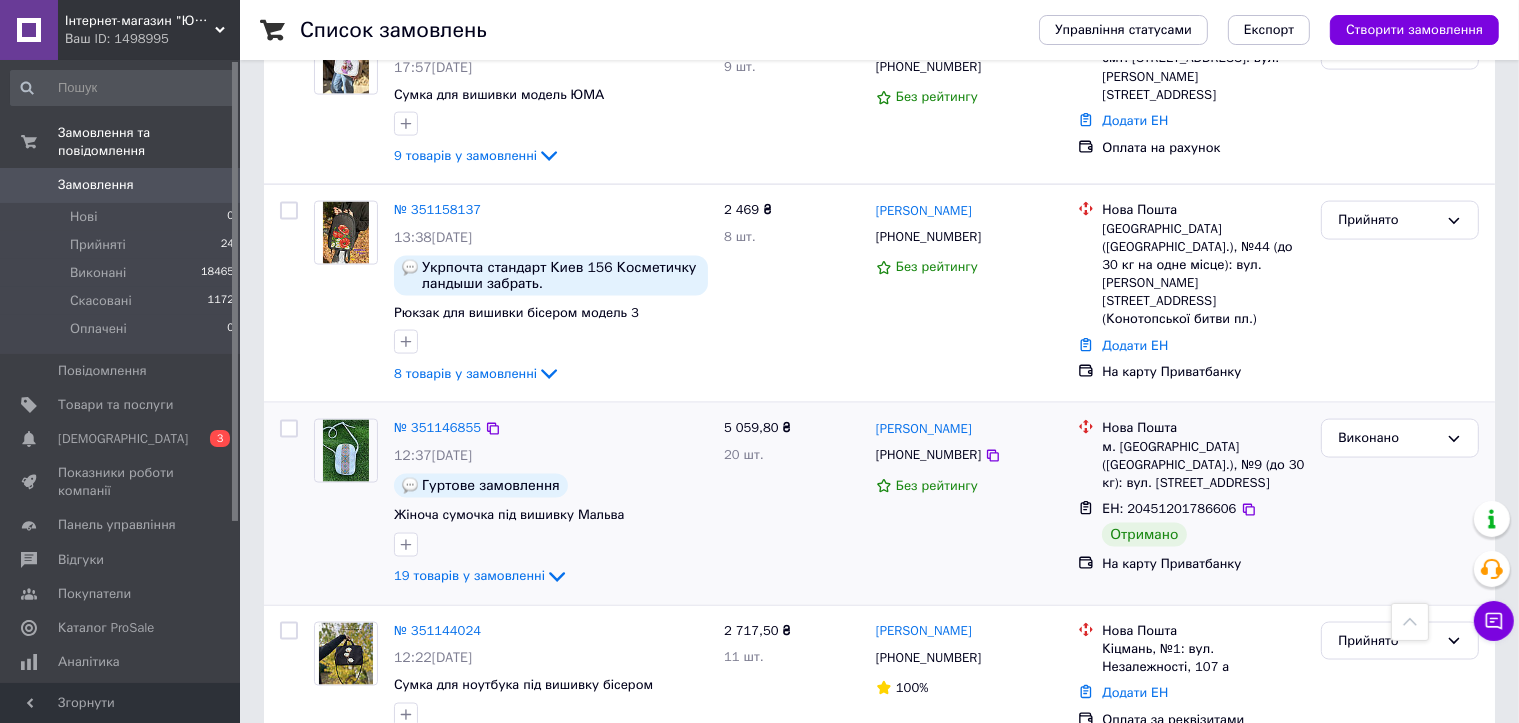 scroll, scrollTop: 3400, scrollLeft: 0, axis: vertical 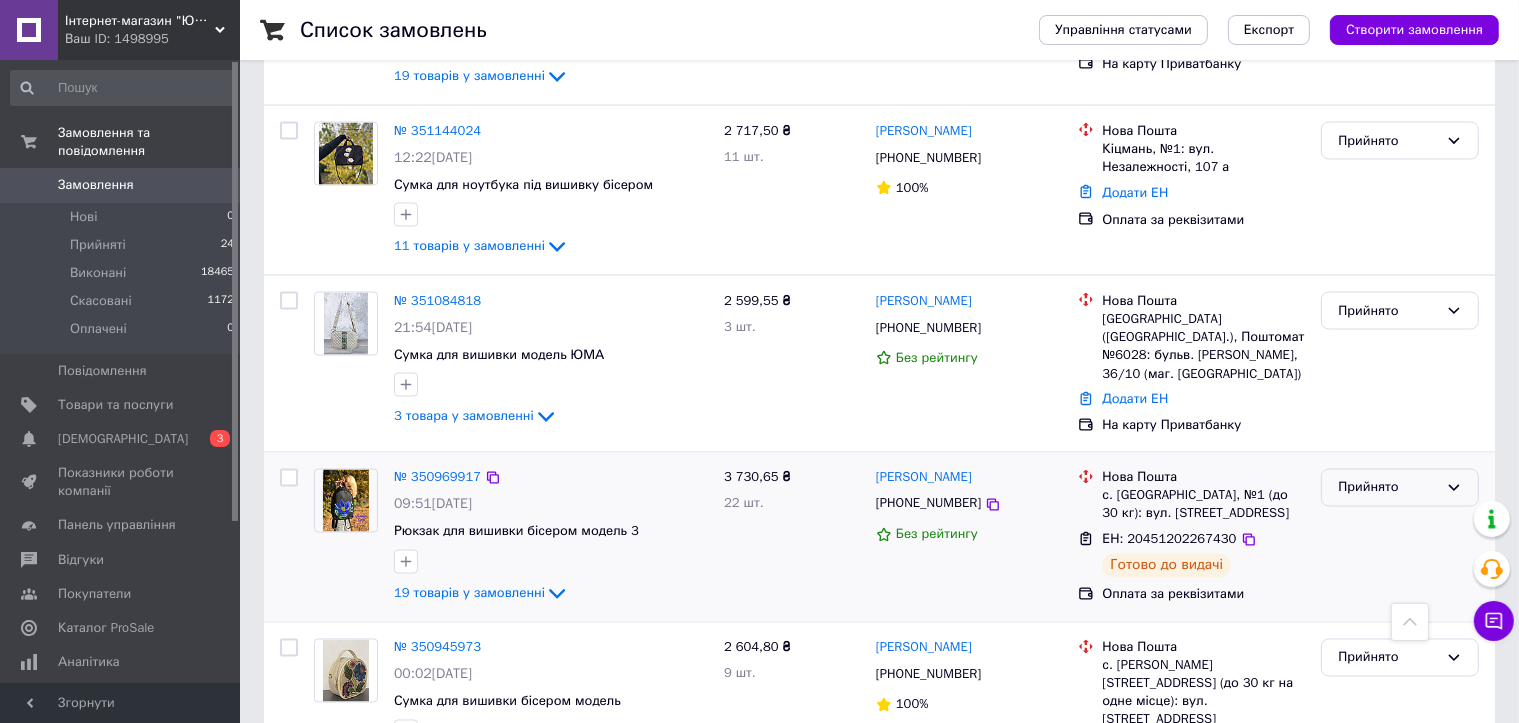 click on "Прийнято" at bounding box center [1388, 488] 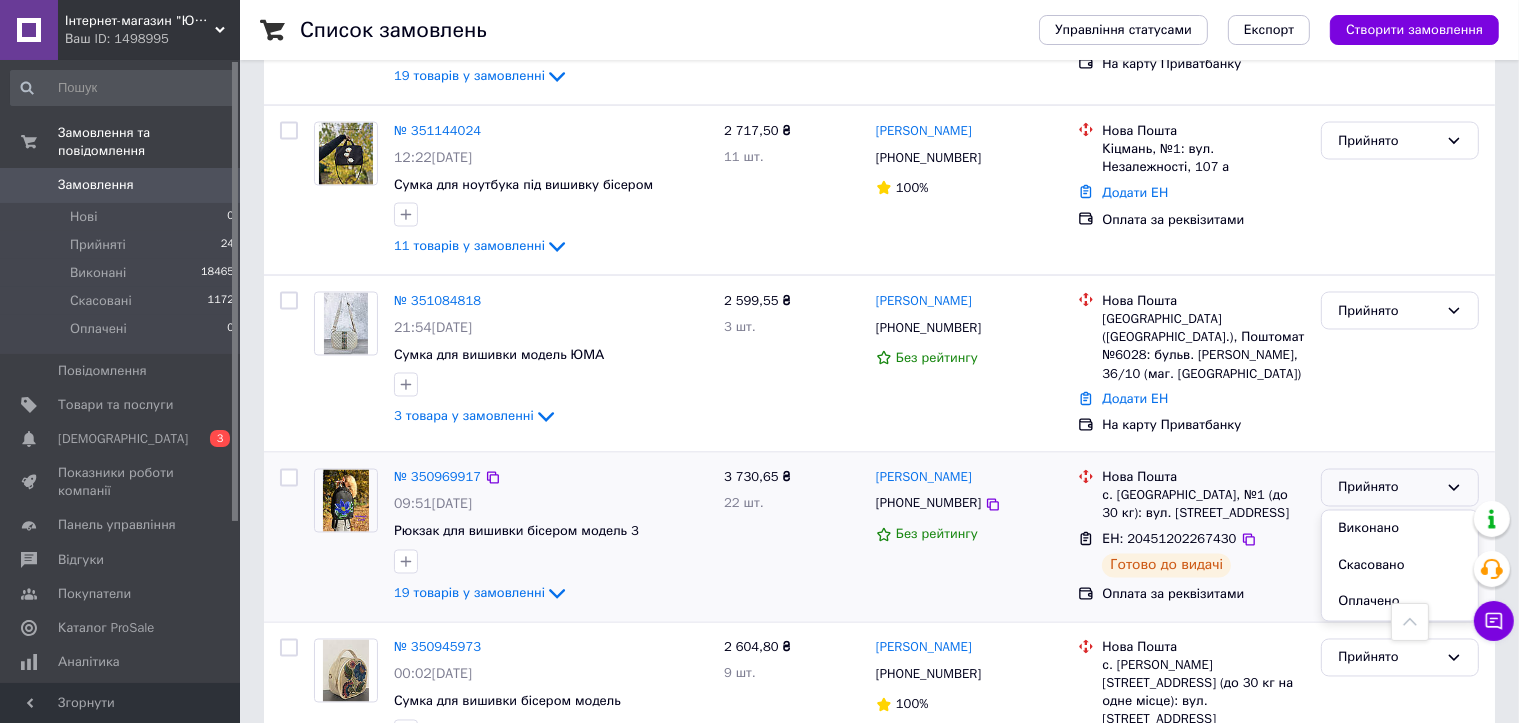 click on "Виконано" at bounding box center (1400, 529) 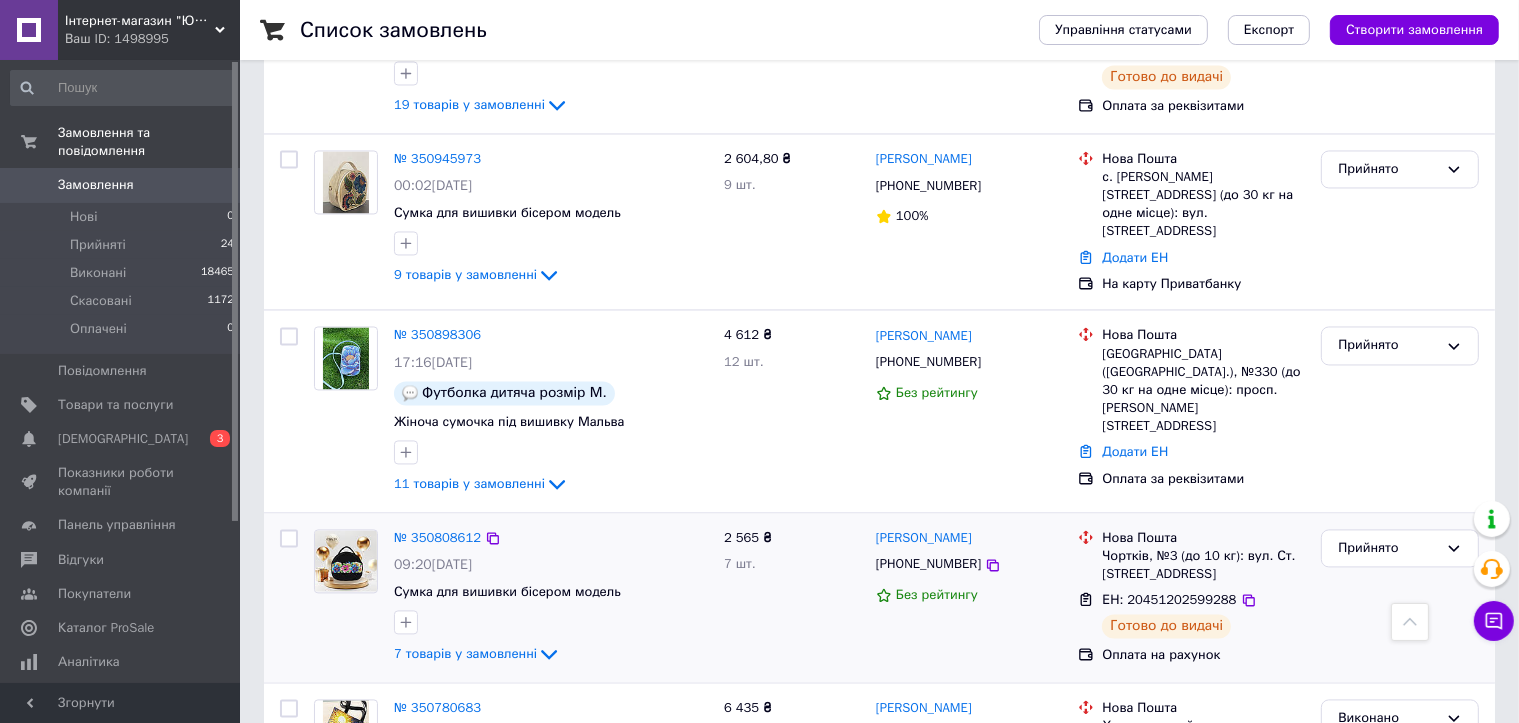 scroll, scrollTop: 4000, scrollLeft: 0, axis: vertical 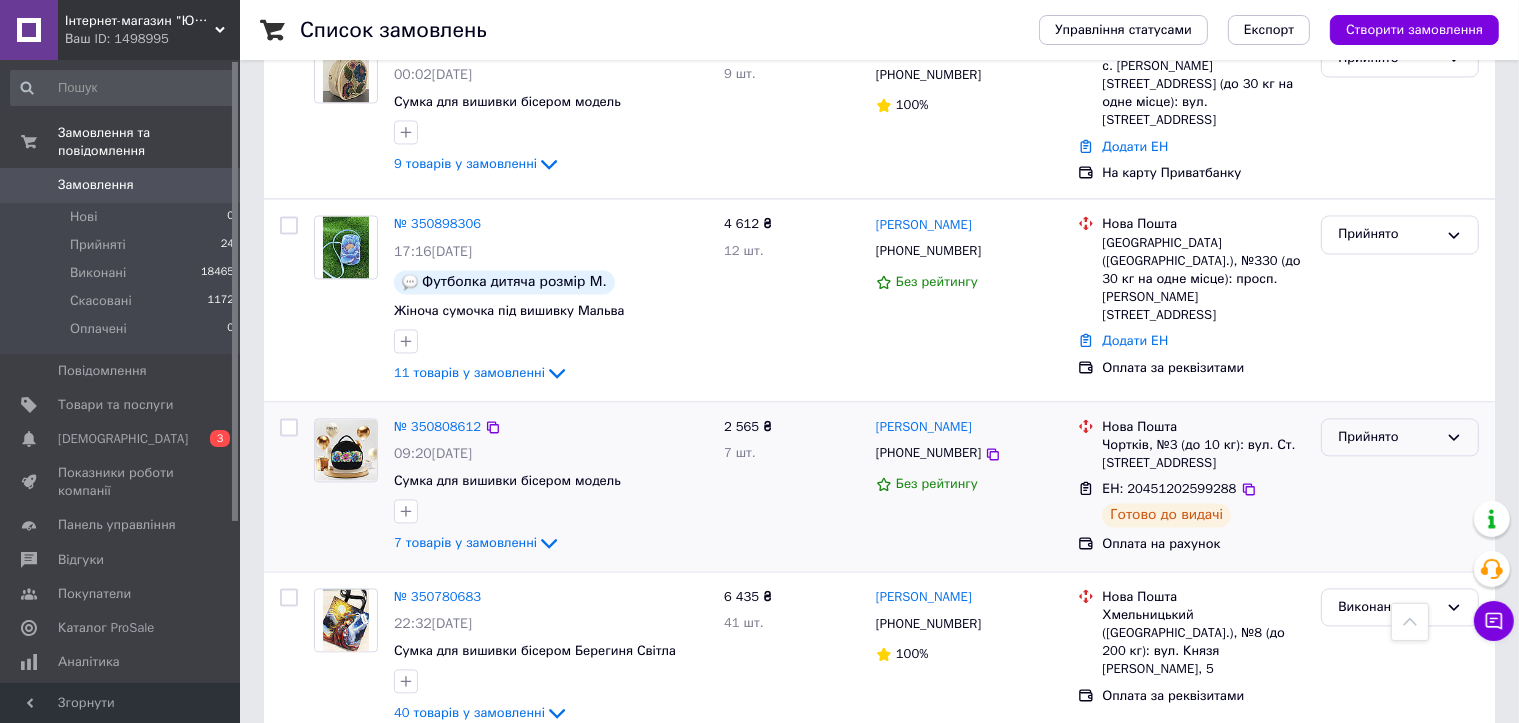 click on "Прийнято" at bounding box center [1388, 437] 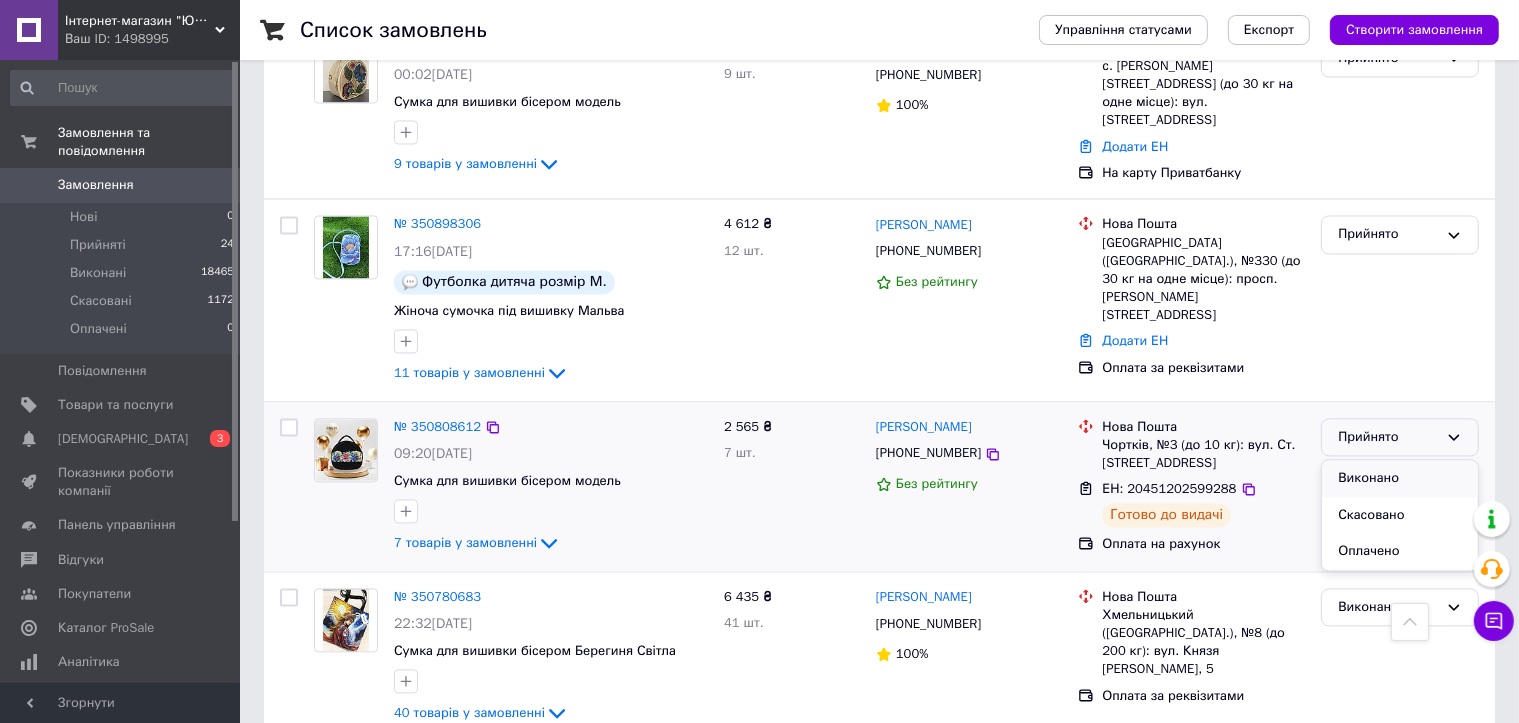 click on "Виконано" at bounding box center [1400, 478] 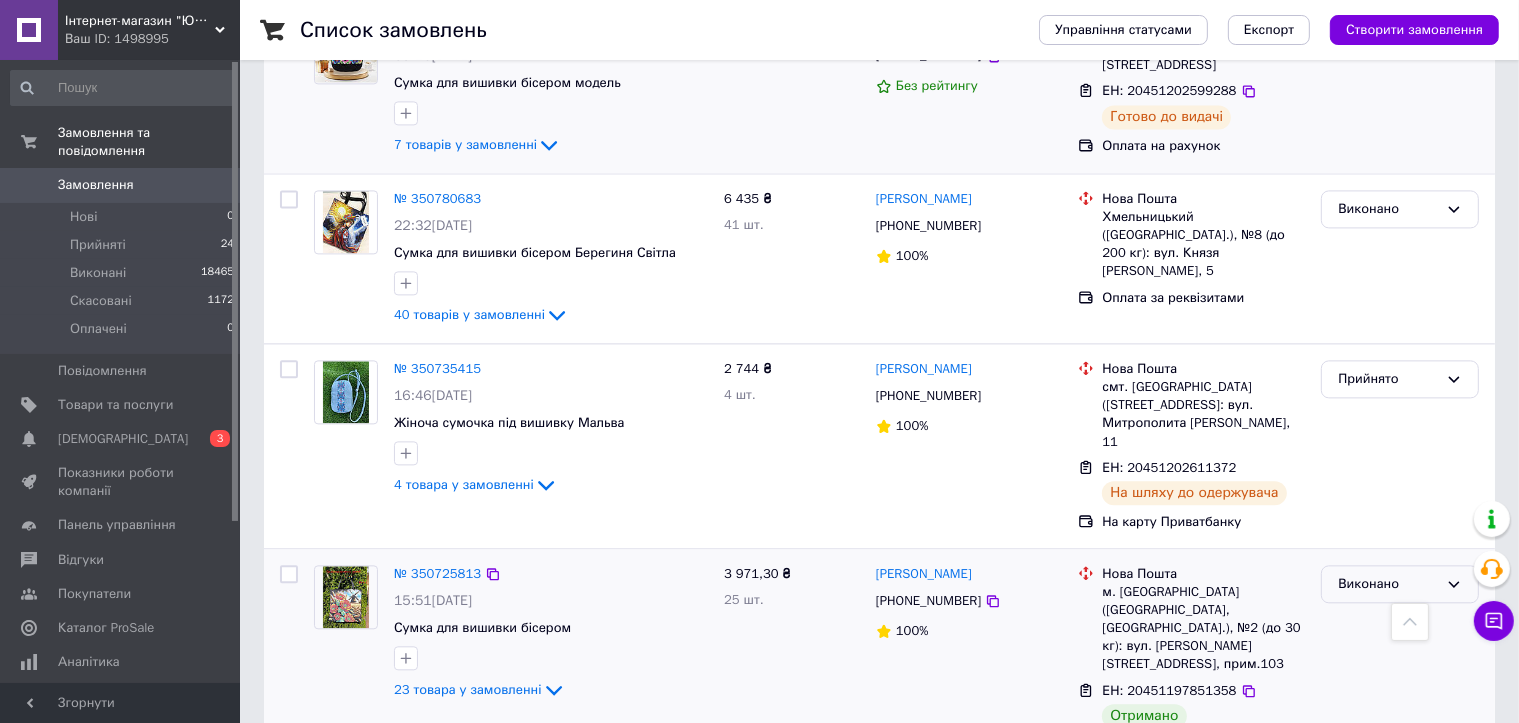 scroll, scrollTop: 4400, scrollLeft: 0, axis: vertical 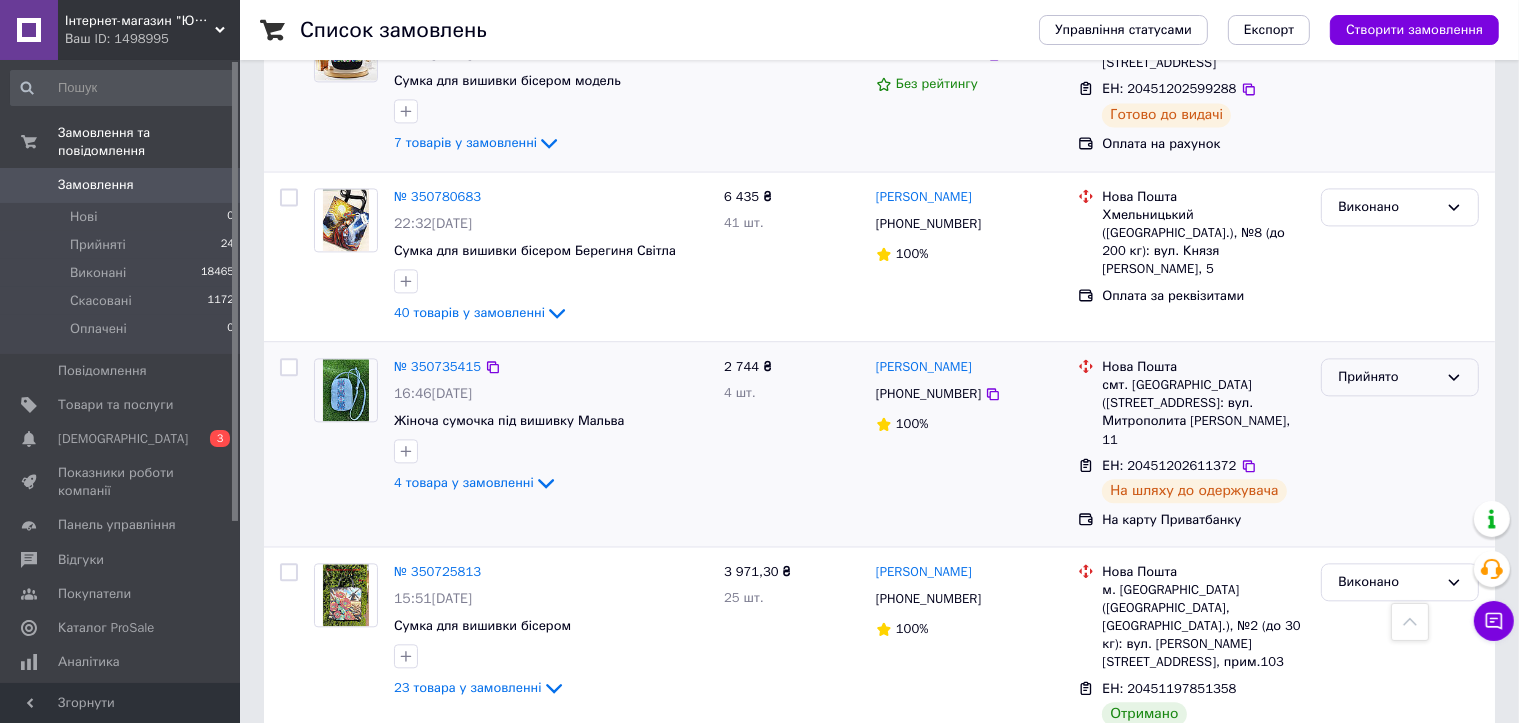 click on "Прийнято" at bounding box center [1388, 377] 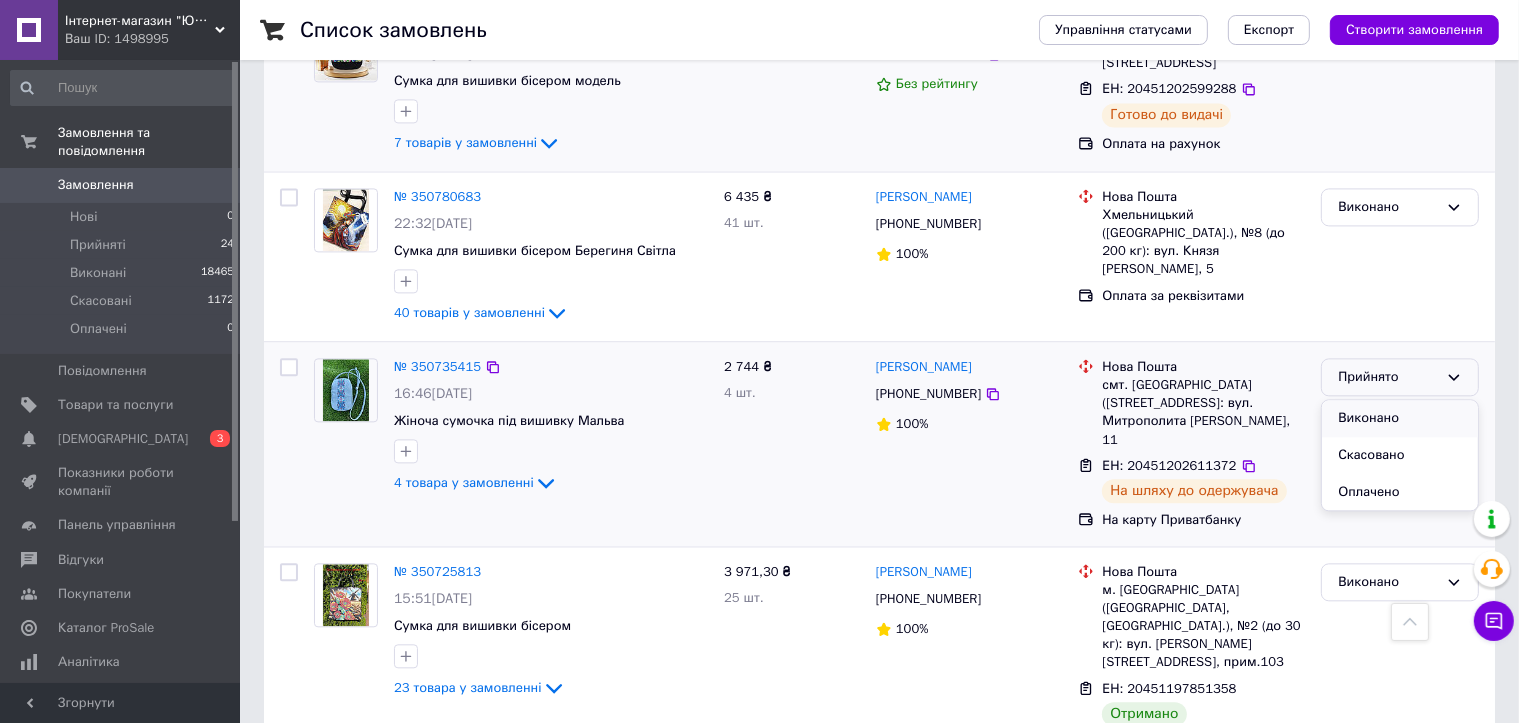drag, startPoint x: 1362, startPoint y: 337, endPoint x: 1361, endPoint y: 368, distance: 31.016125 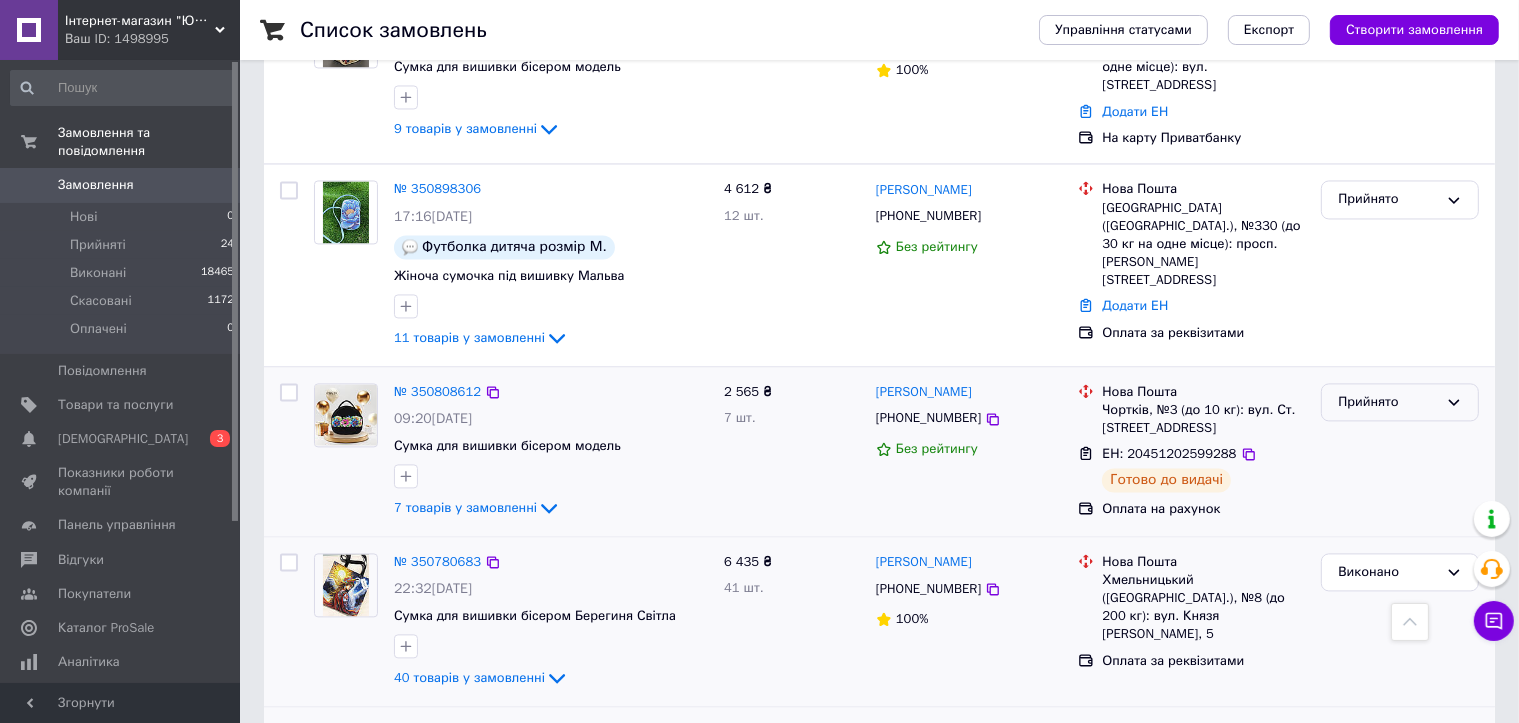 scroll, scrollTop: 4000, scrollLeft: 0, axis: vertical 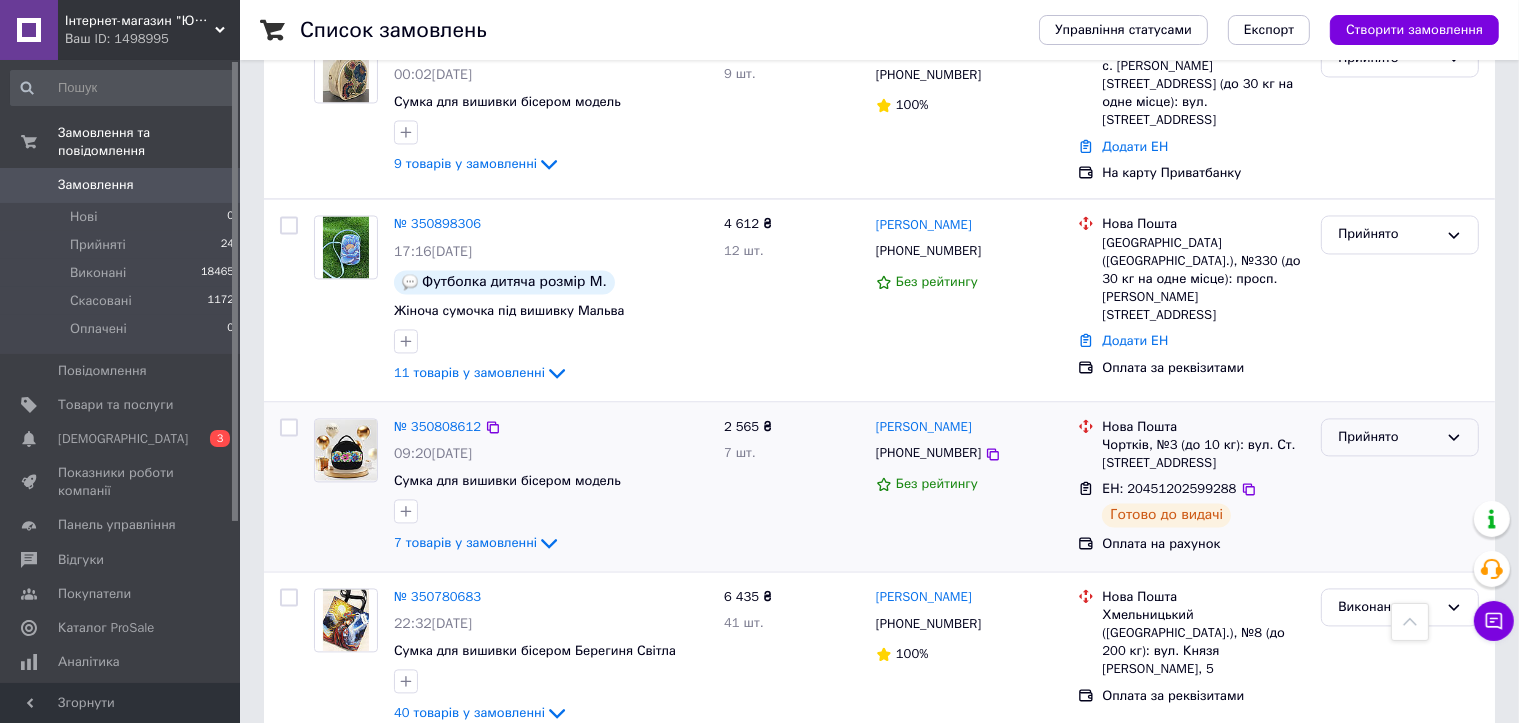 click on "Прийнято" at bounding box center (1388, 437) 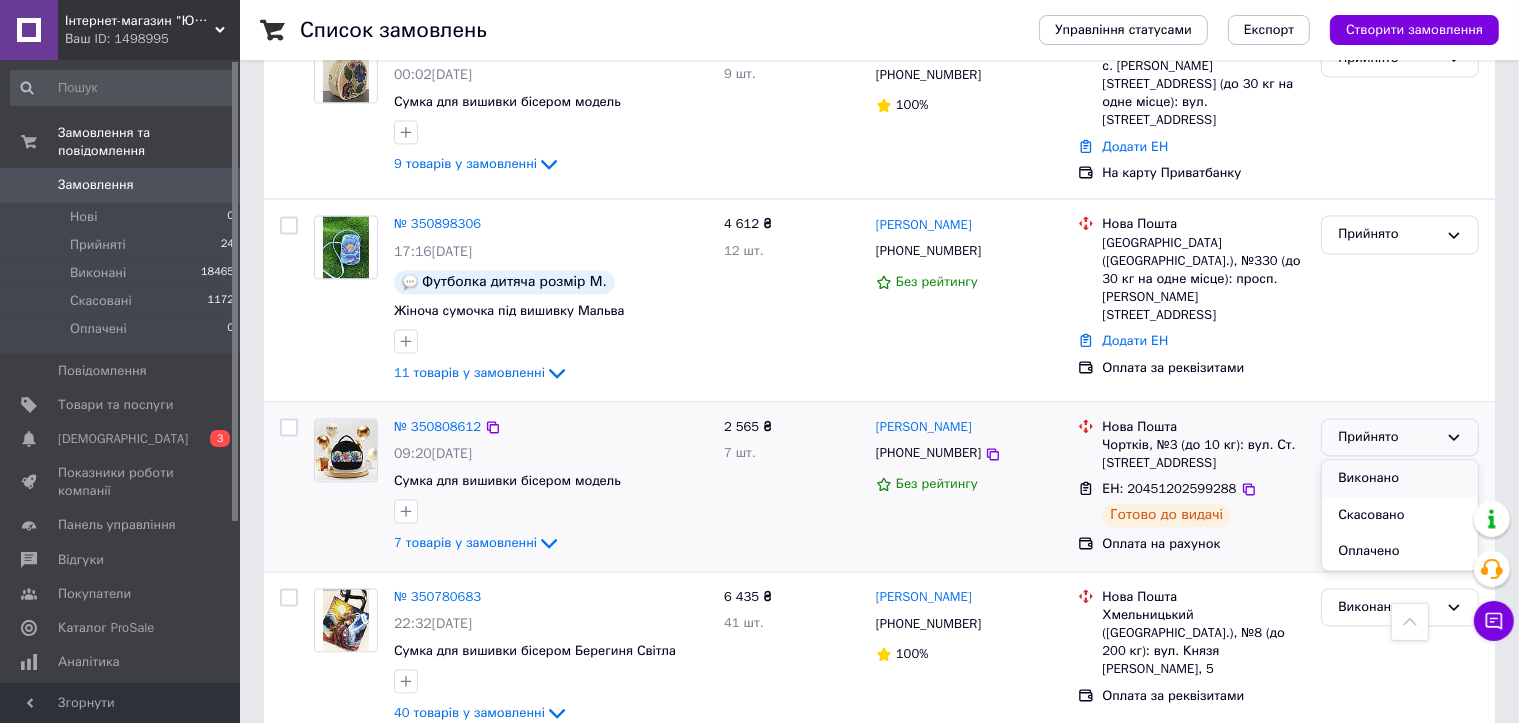 click on "Виконано" at bounding box center (1400, 478) 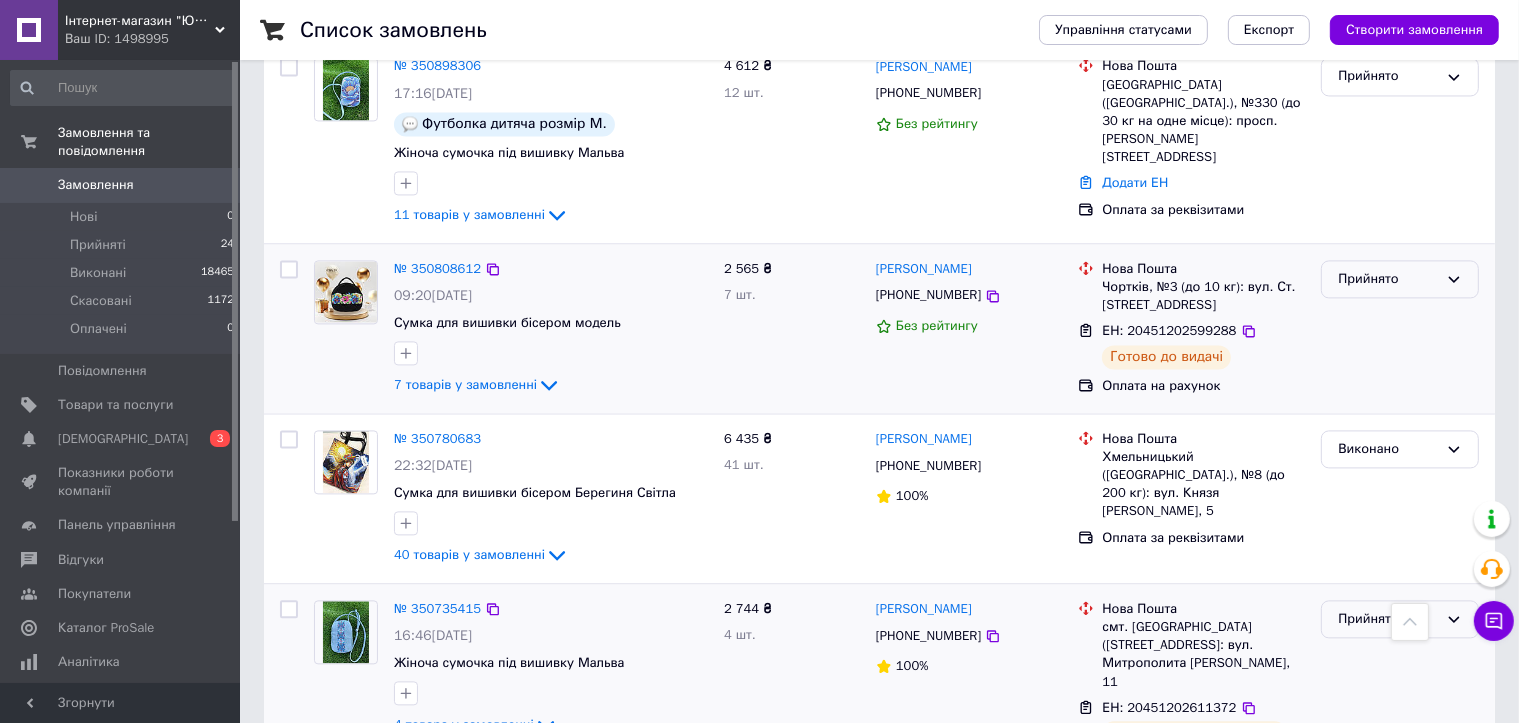 scroll, scrollTop: 3900, scrollLeft: 0, axis: vertical 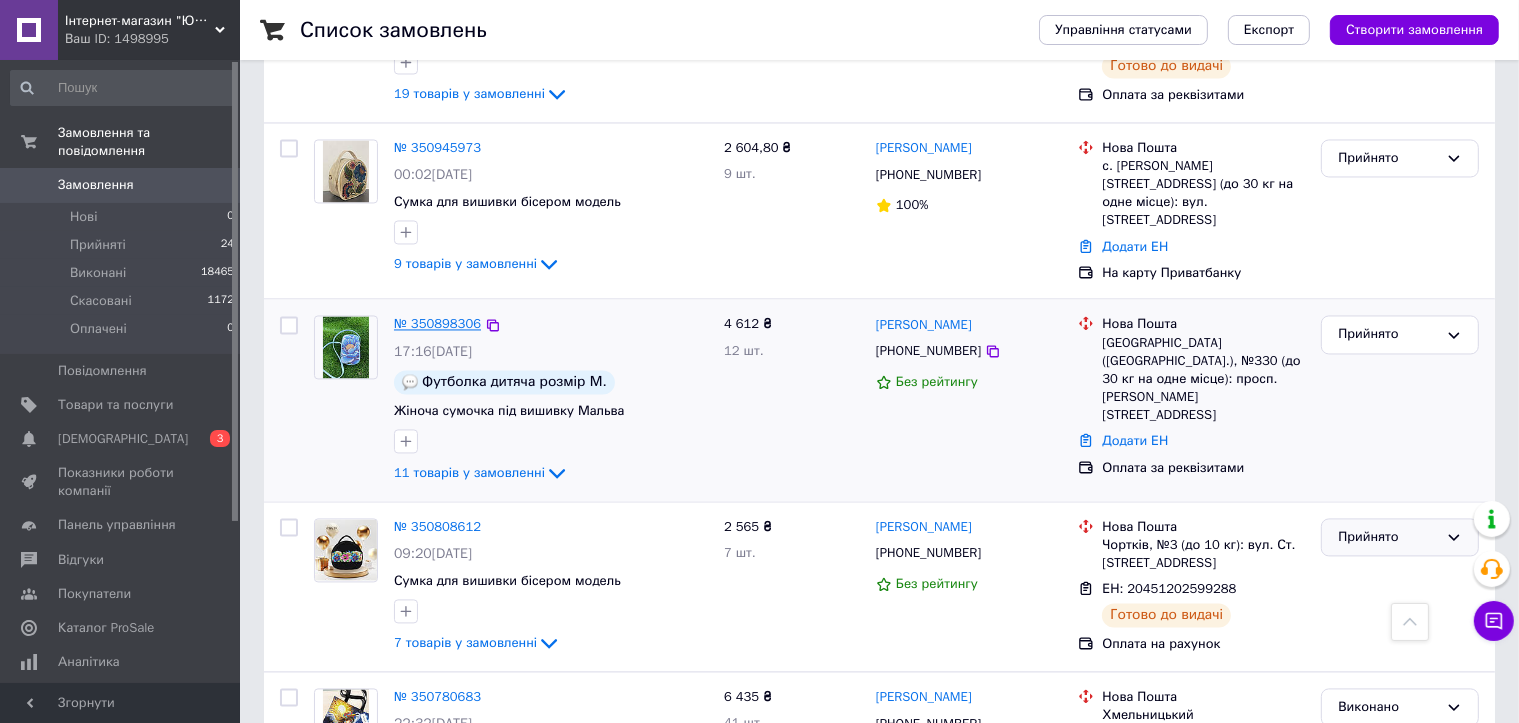 click on "№ 350898306" at bounding box center [437, 323] 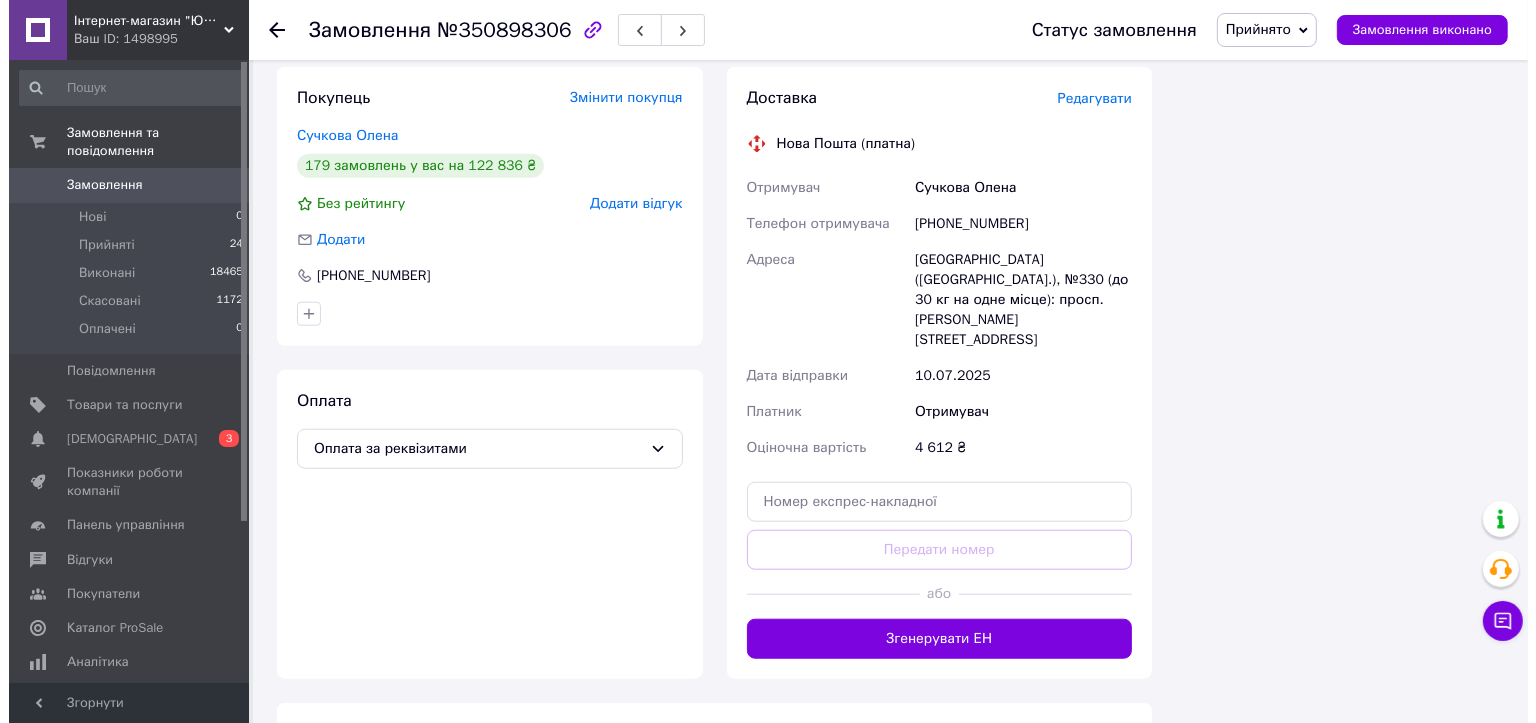 scroll, scrollTop: 1100, scrollLeft: 0, axis: vertical 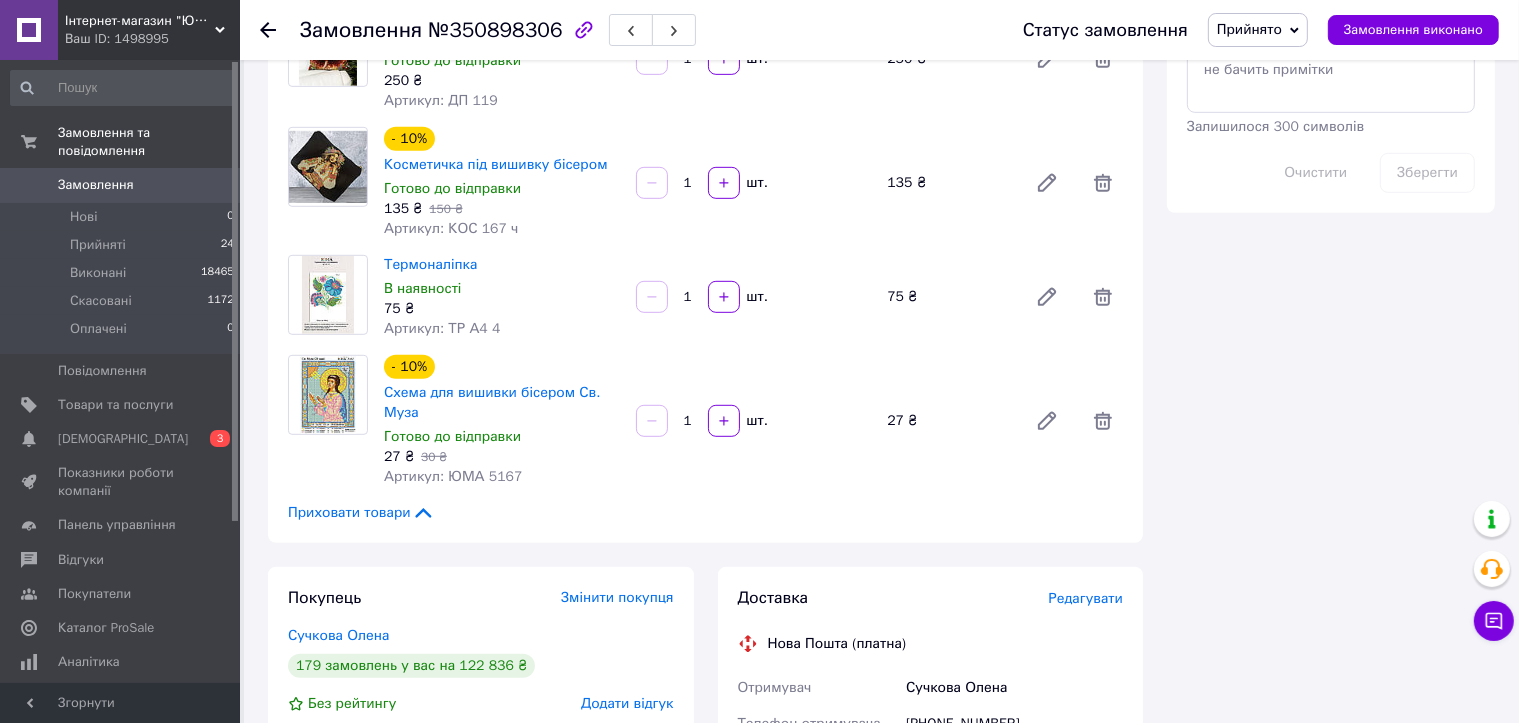 click on "Редагувати" at bounding box center [1086, 598] 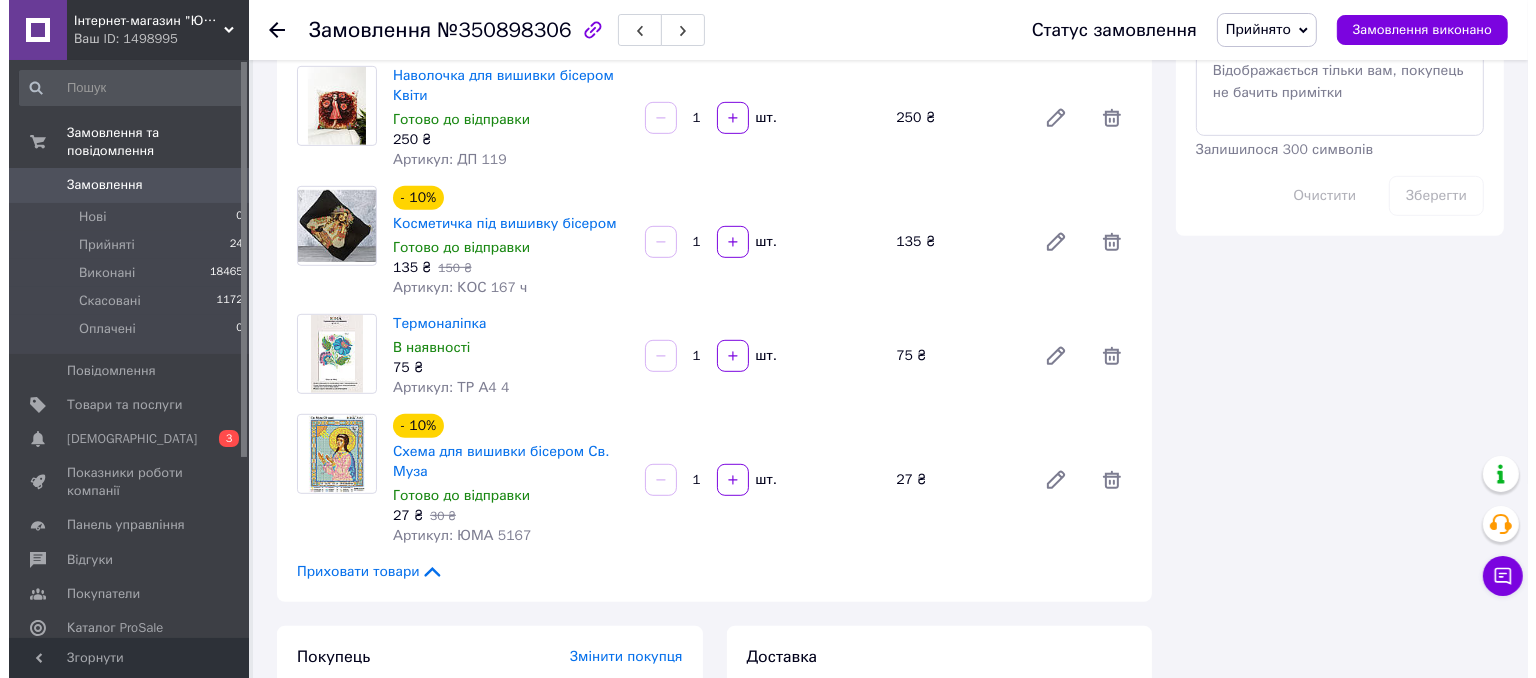 scroll, scrollTop: 1436, scrollLeft: 0, axis: vertical 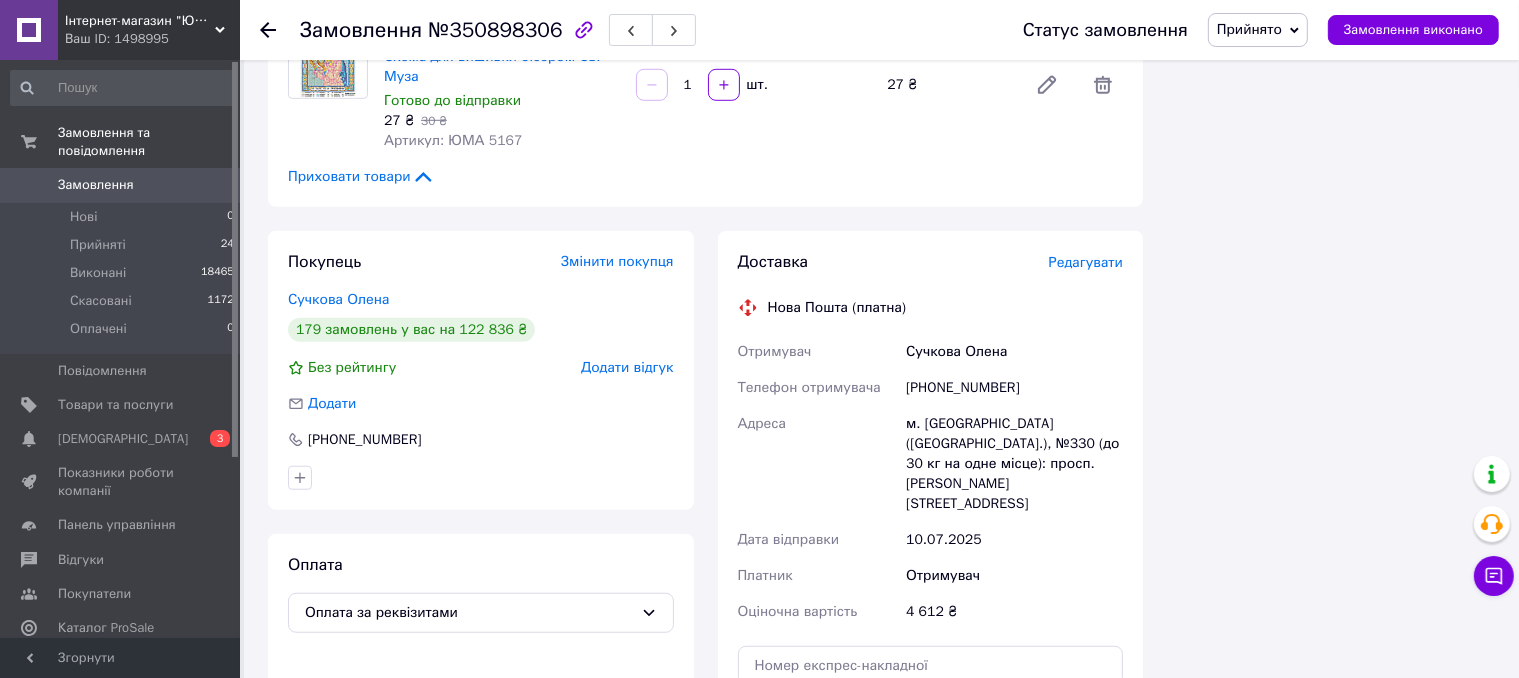 click on "Редагувати" at bounding box center (1086, 262) 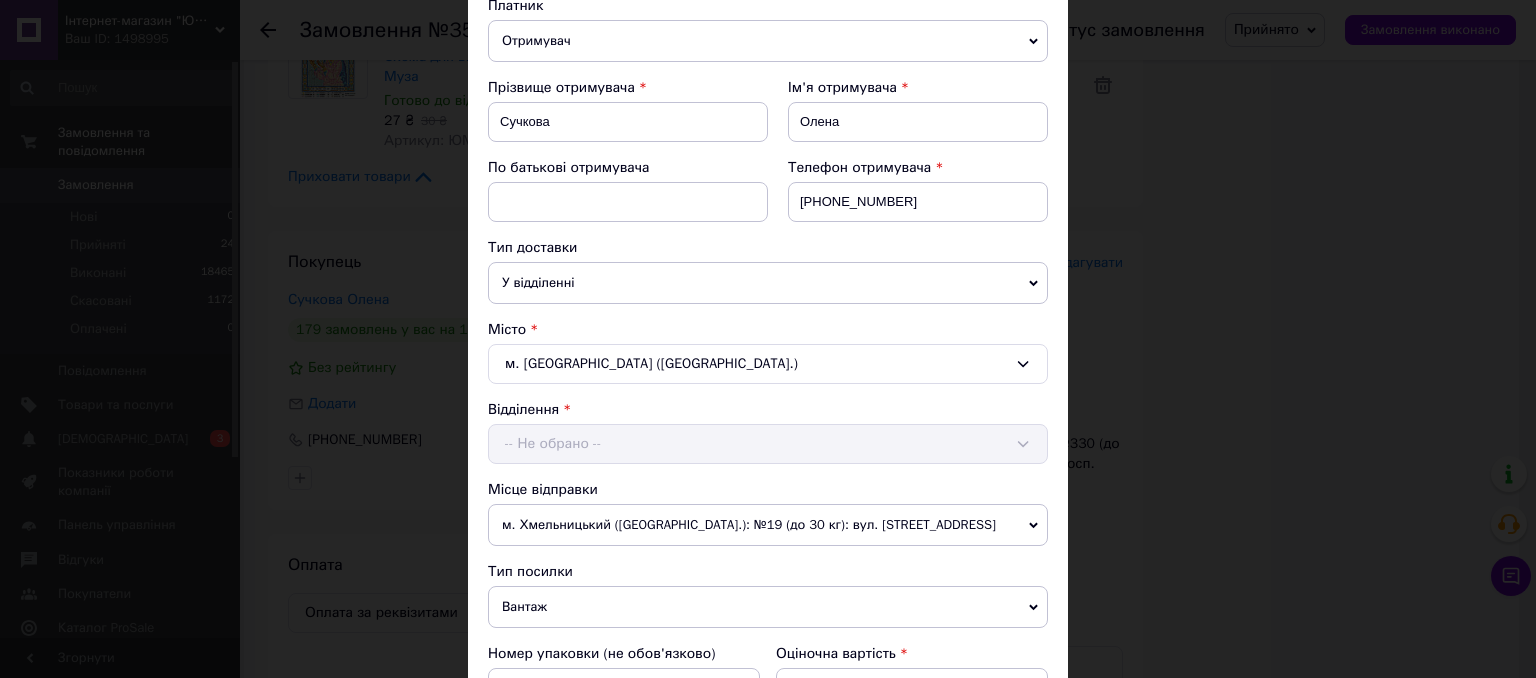 scroll, scrollTop: 500, scrollLeft: 0, axis: vertical 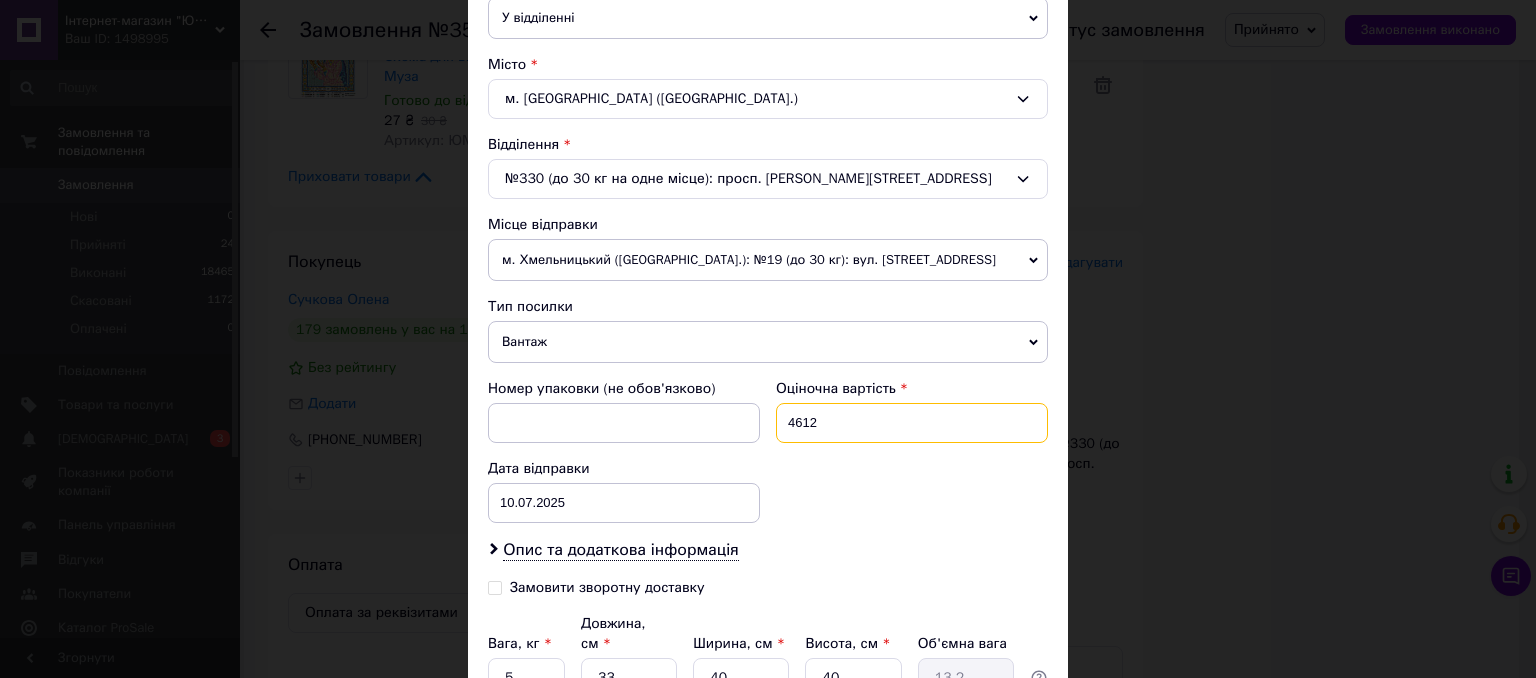 click on "4612" at bounding box center [912, 423] 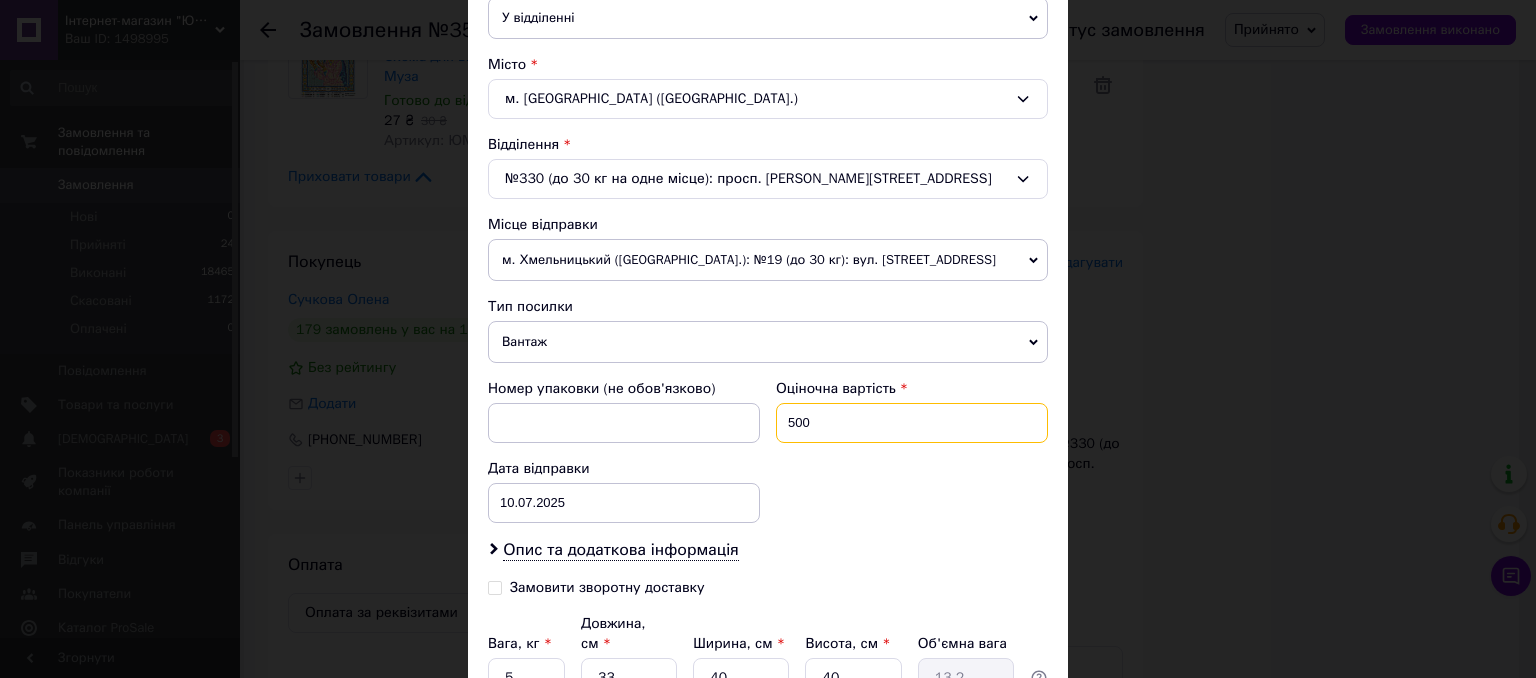 type on "500" 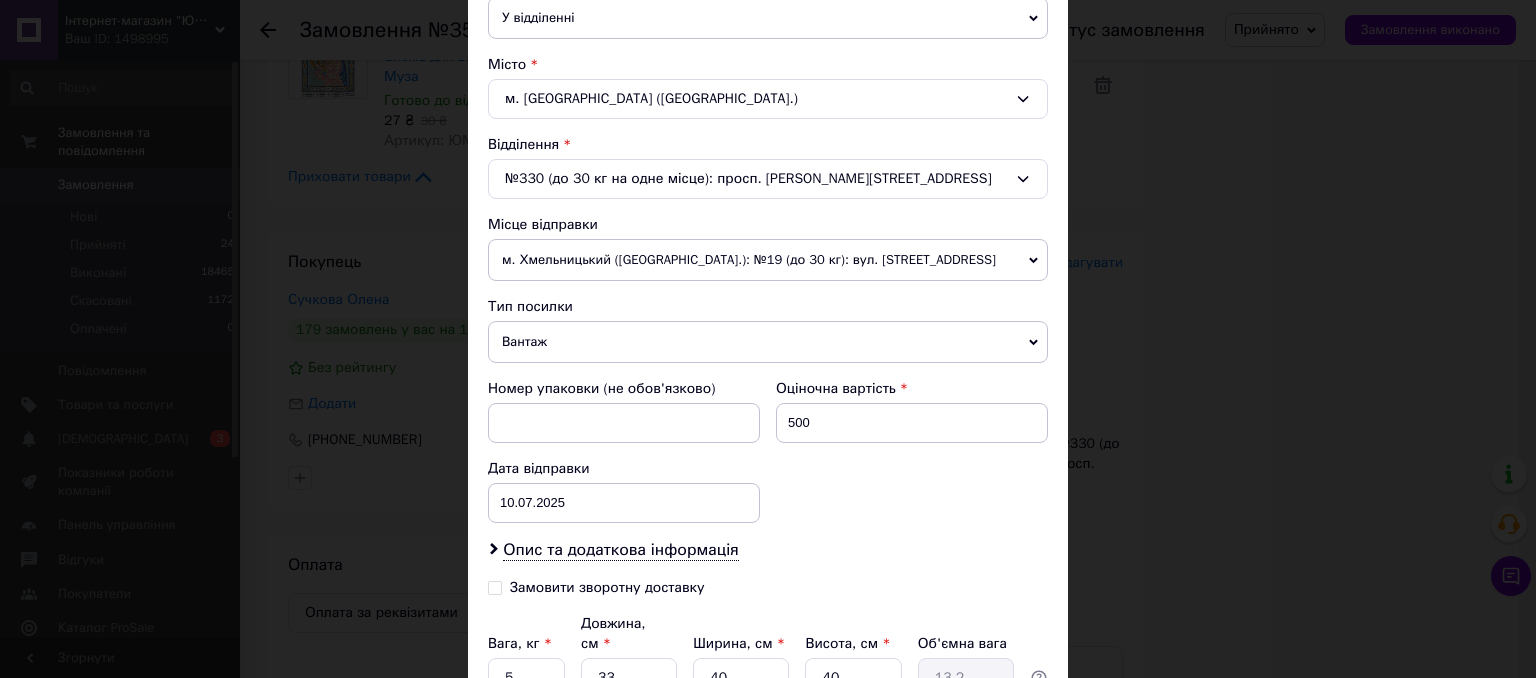 drag, startPoint x: 779, startPoint y: 571, endPoint x: 768, endPoint y: 569, distance: 11.18034 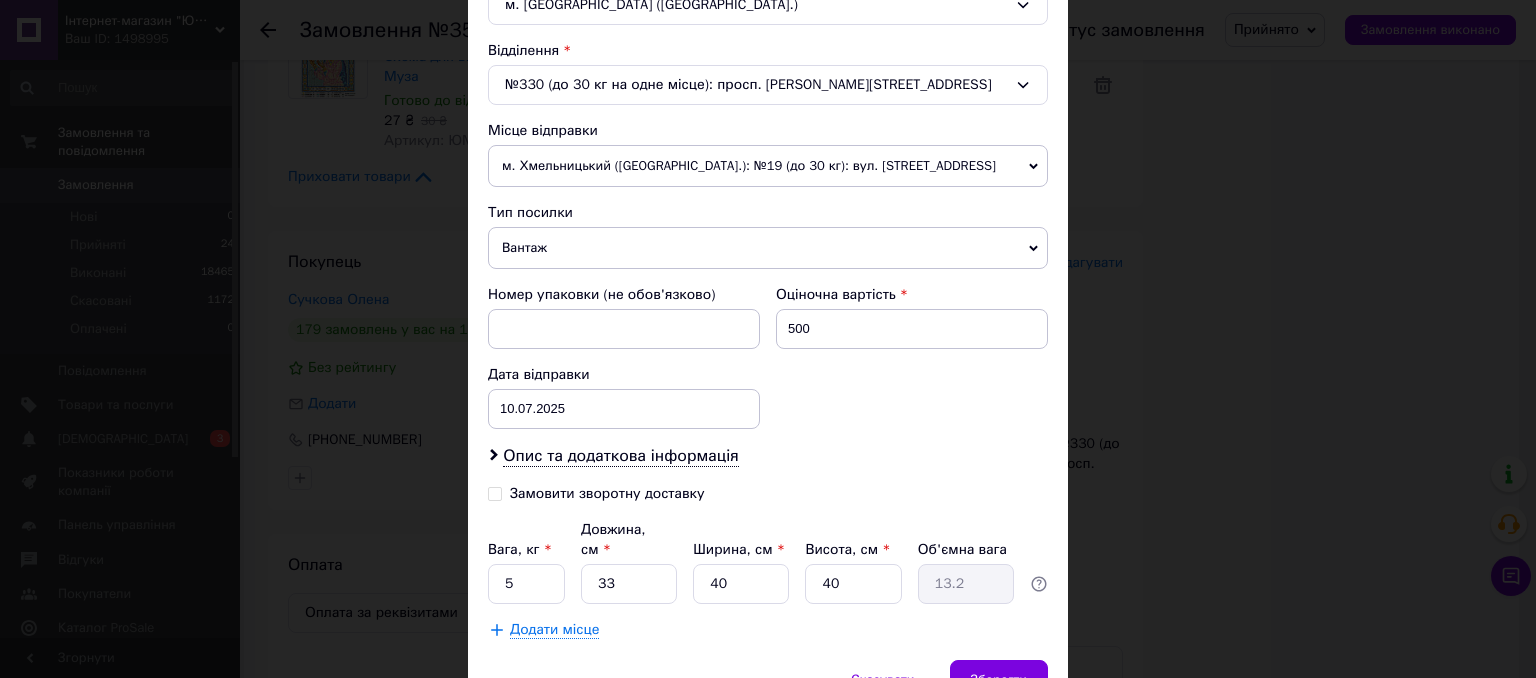 scroll, scrollTop: 680, scrollLeft: 0, axis: vertical 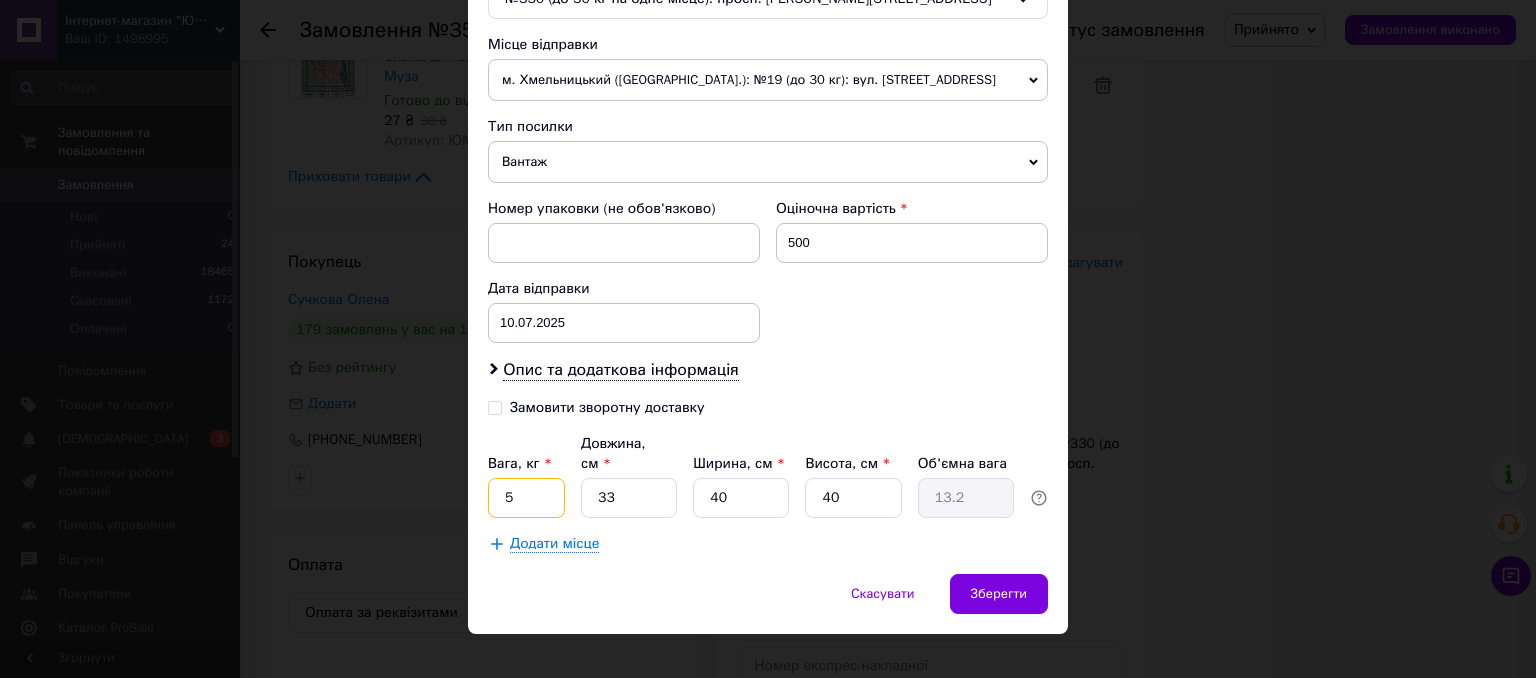 click on "5" at bounding box center [526, 498] 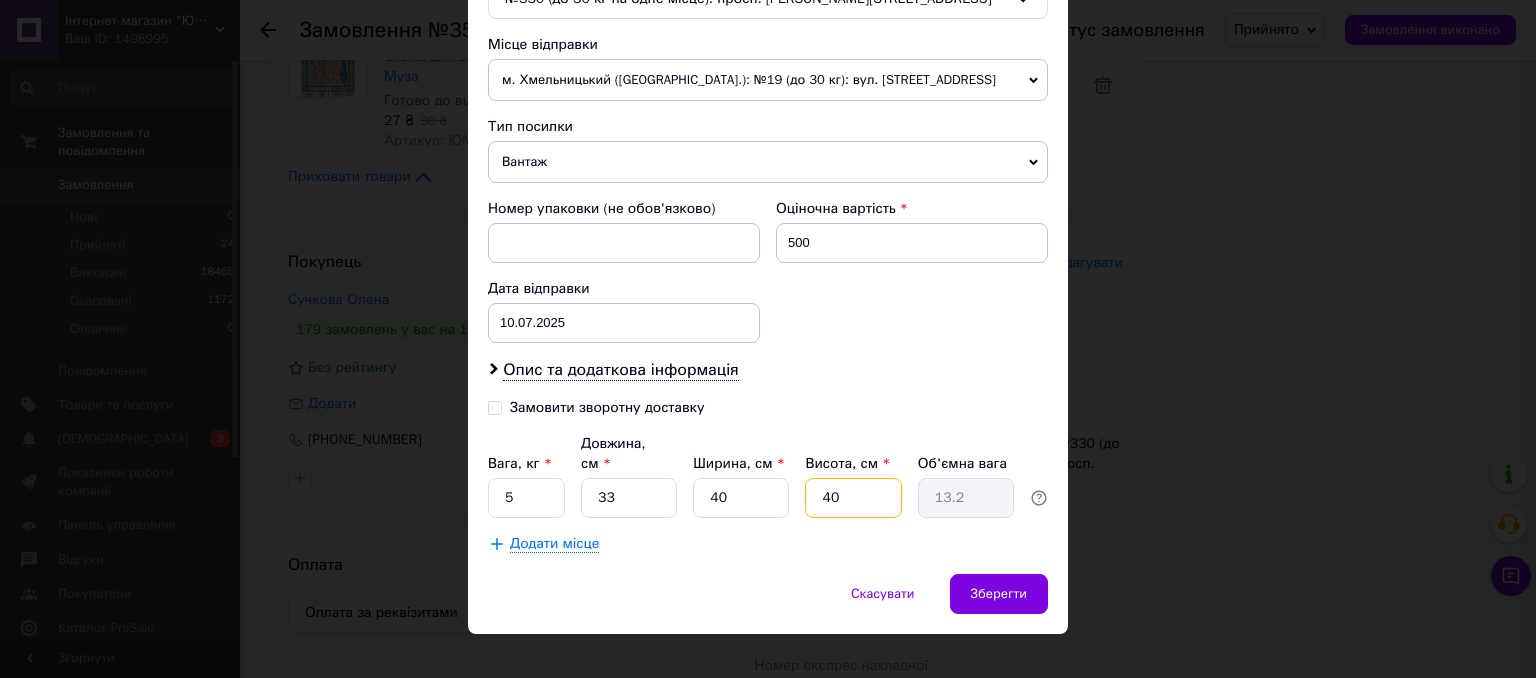 click on "40" at bounding box center [853, 498] 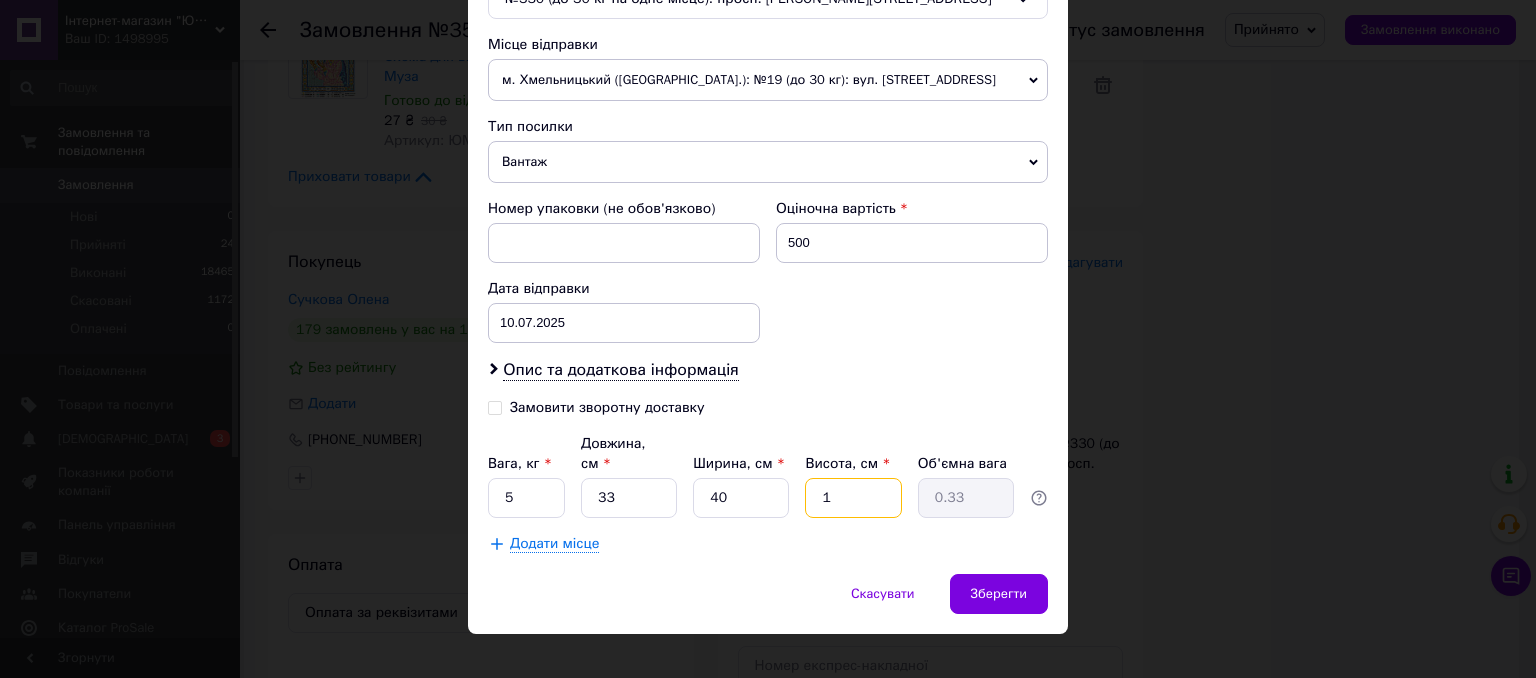 type on "10" 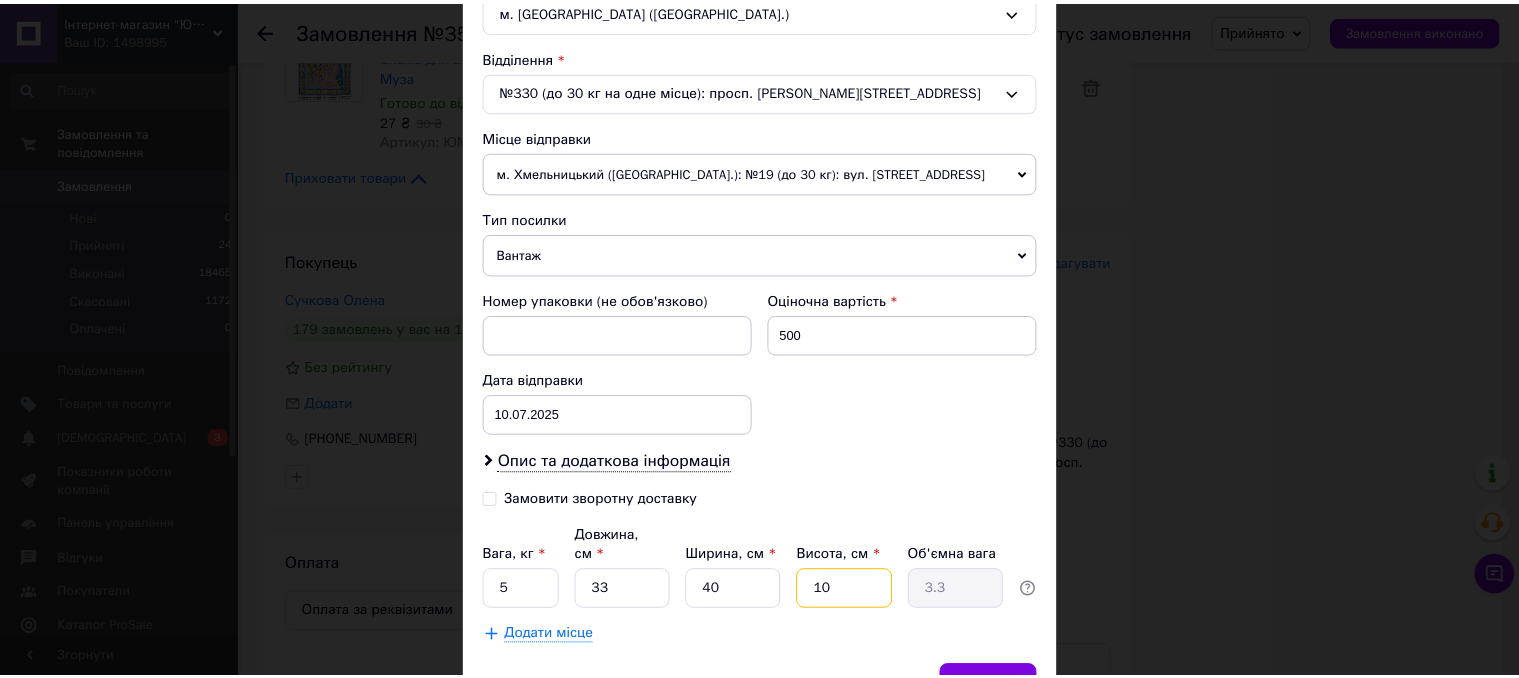scroll, scrollTop: 680, scrollLeft: 0, axis: vertical 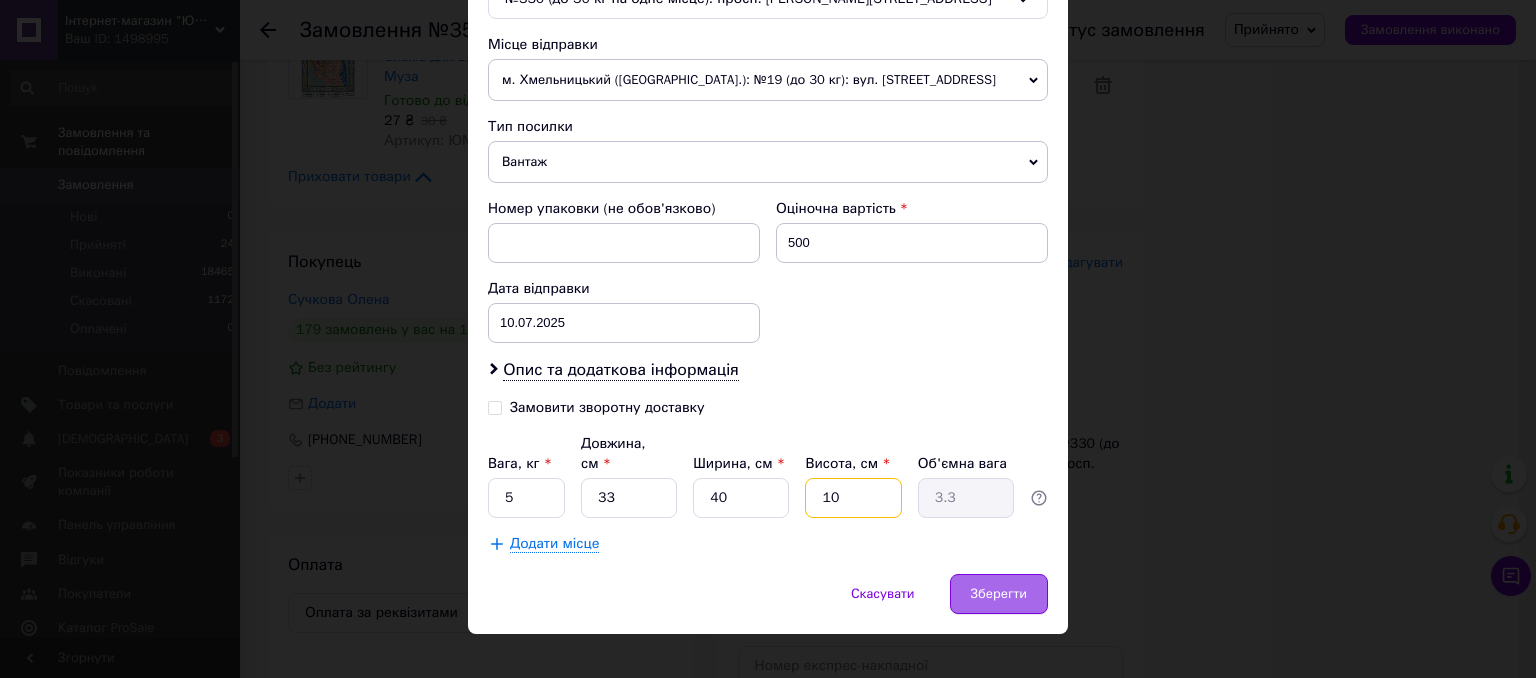 type on "10" 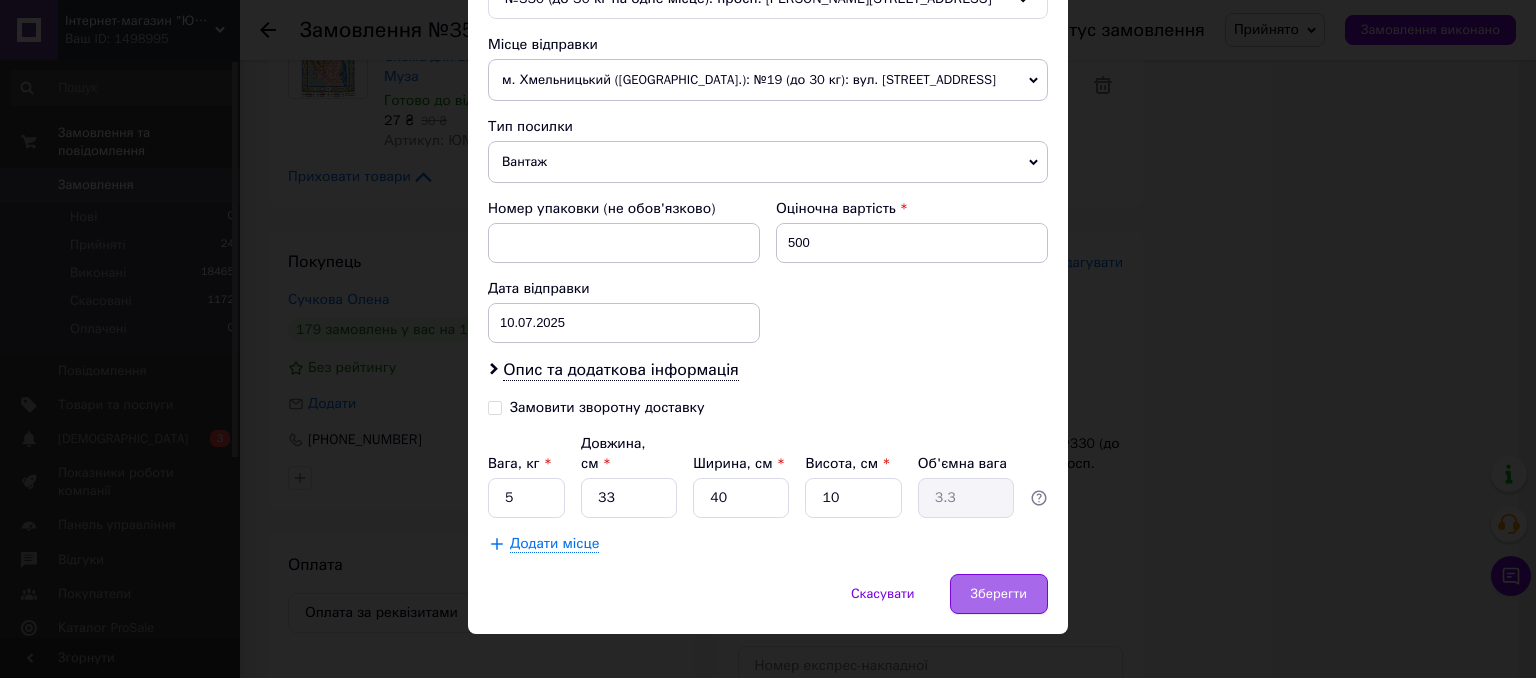 click on "Зберегти" at bounding box center [999, 594] 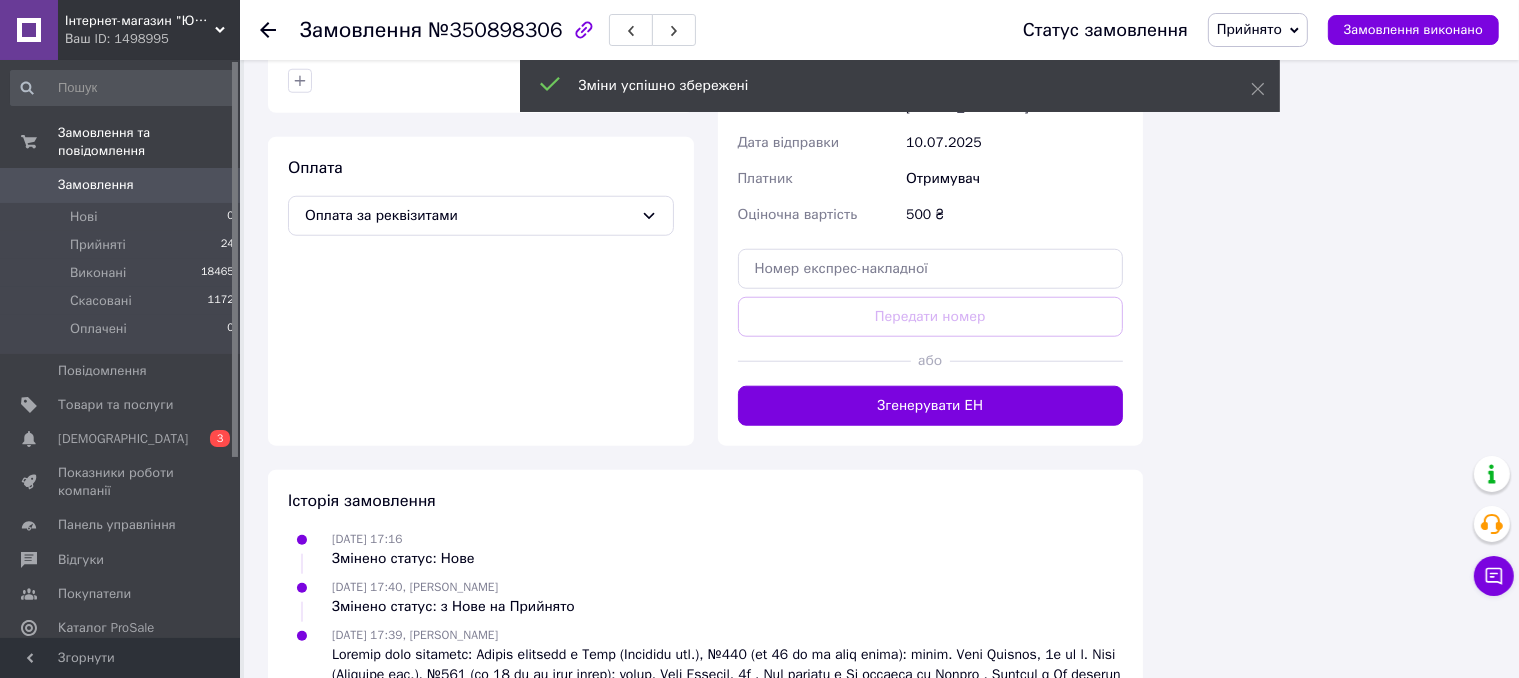 scroll, scrollTop: 1836, scrollLeft: 0, axis: vertical 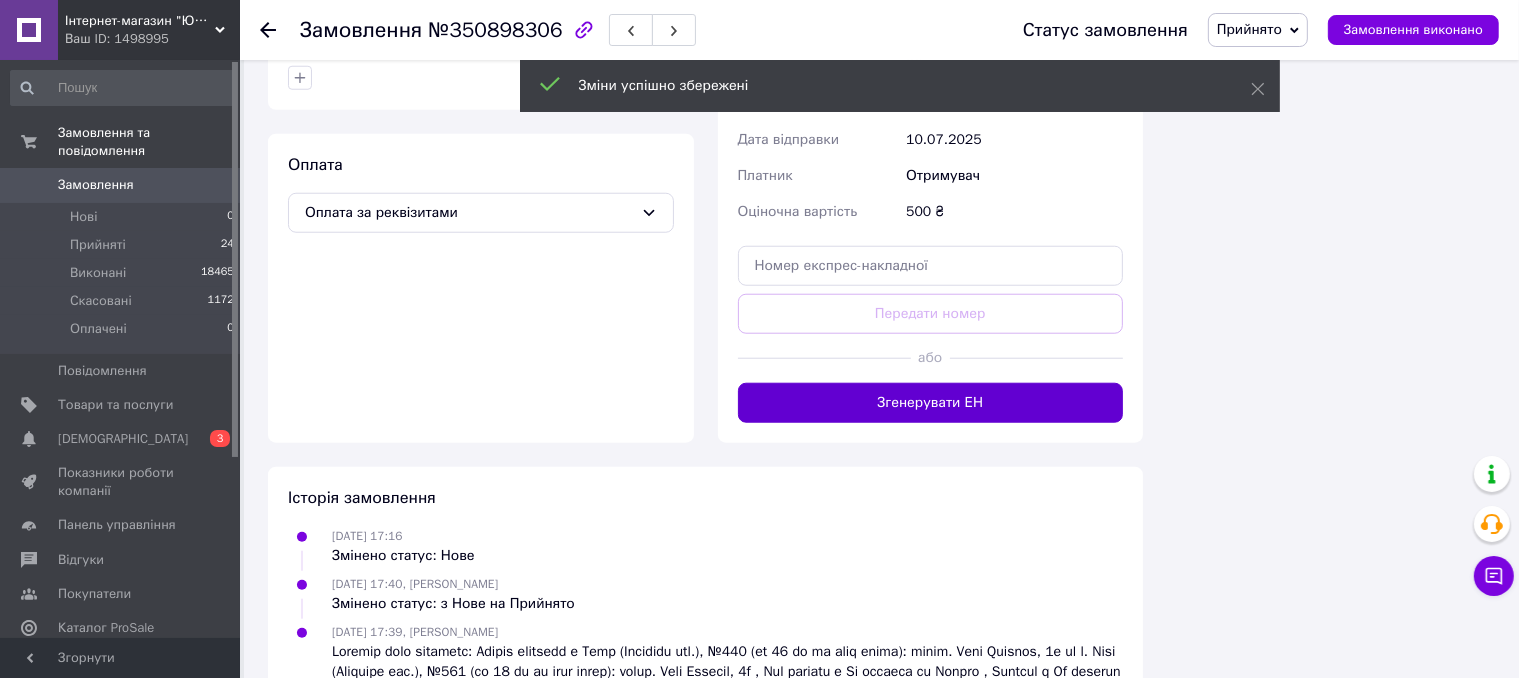 click on "Згенерувати ЕН" at bounding box center (931, 403) 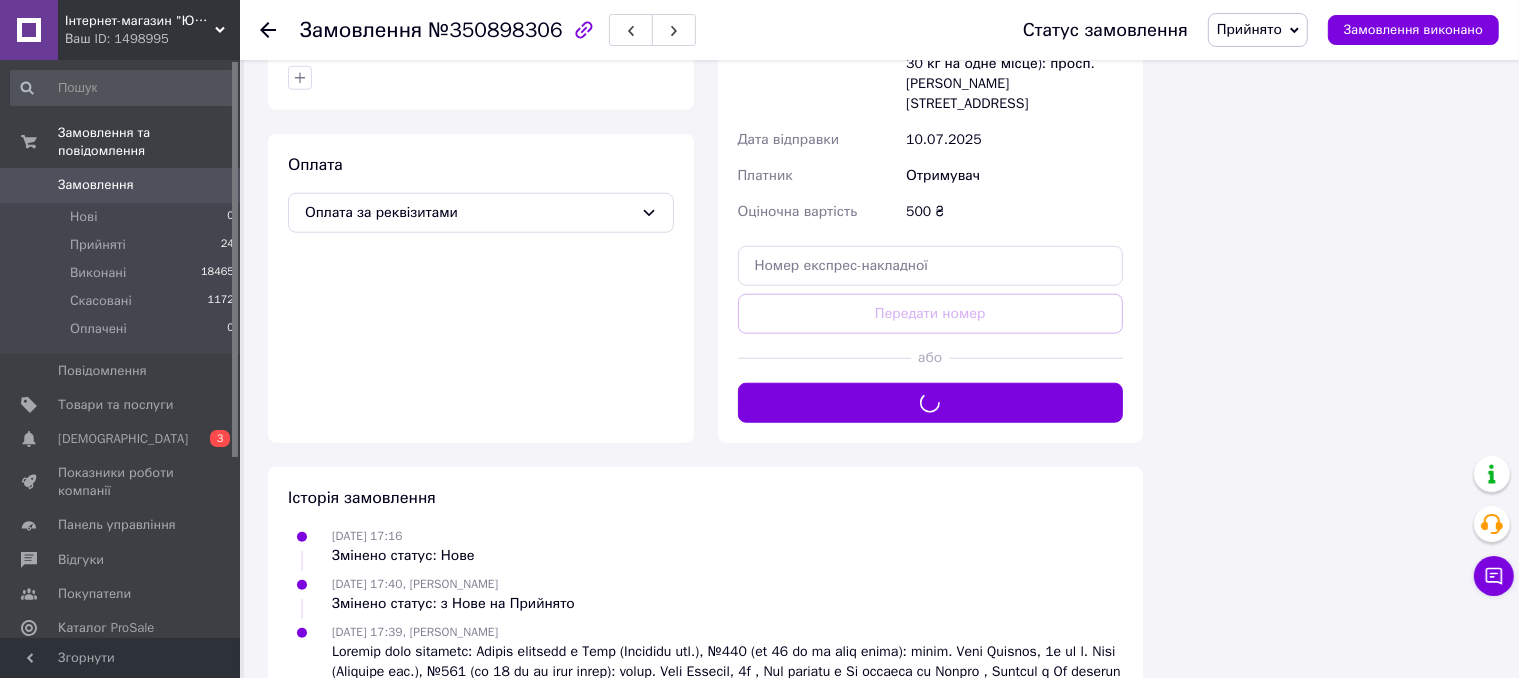 click 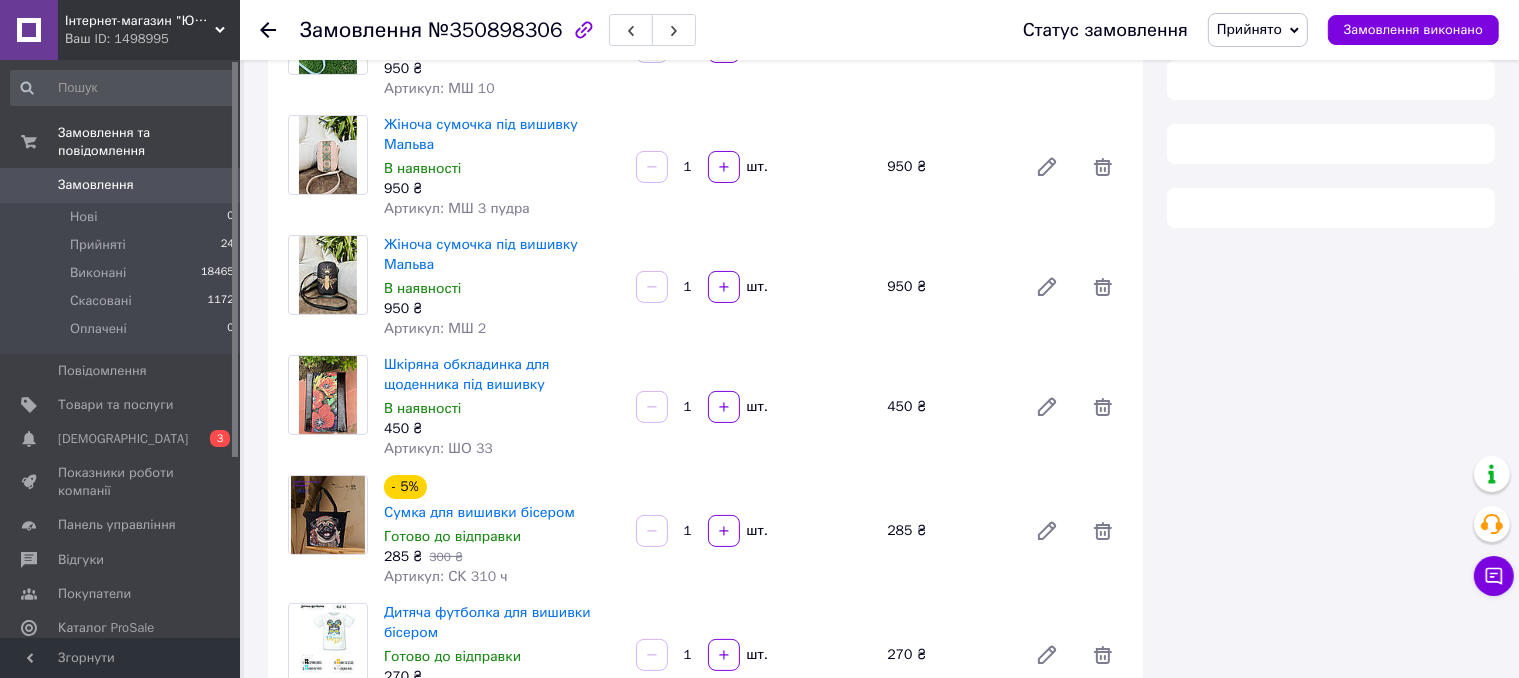 scroll, scrollTop: 1422, scrollLeft: 0, axis: vertical 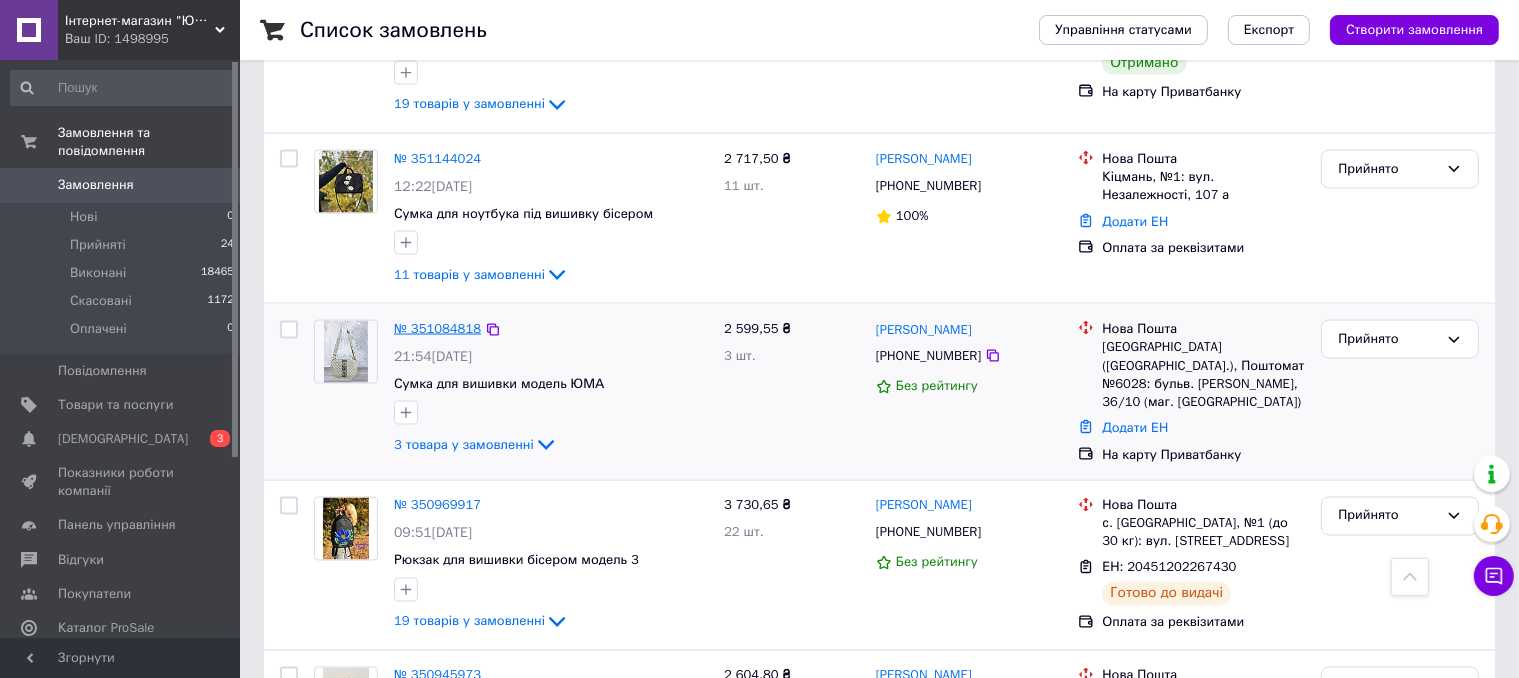 click on "№ 351084818" at bounding box center [437, 328] 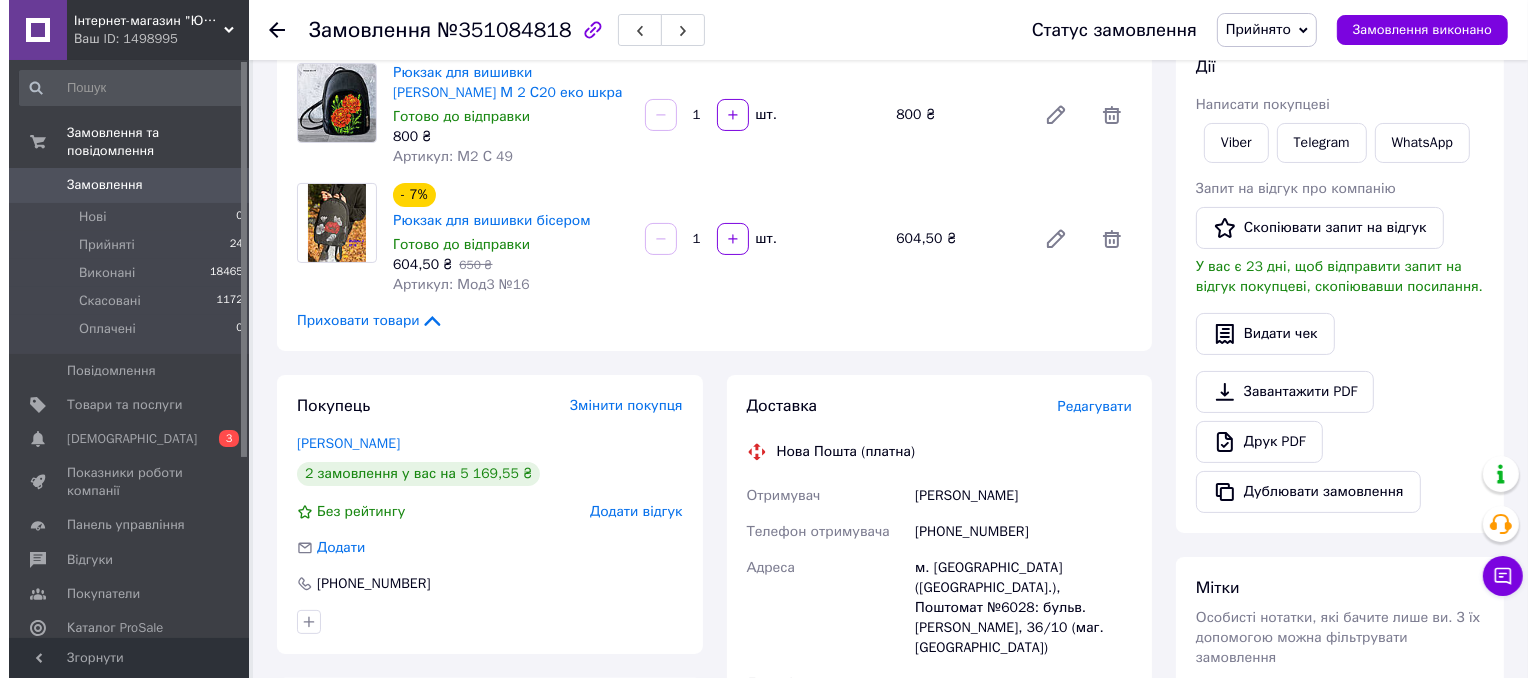scroll, scrollTop: 400, scrollLeft: 0, axis: vertical 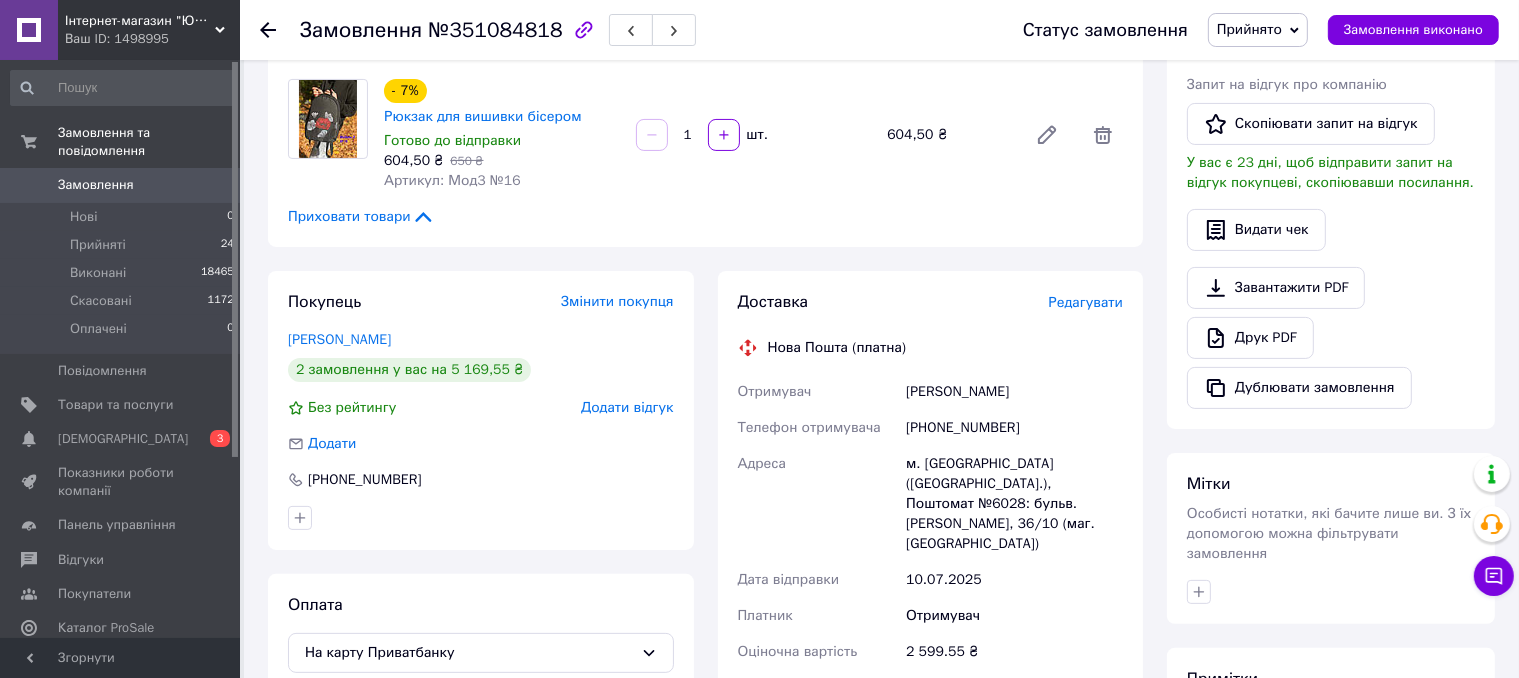 click on "Редагувати" at bounding box center [1086, 302] 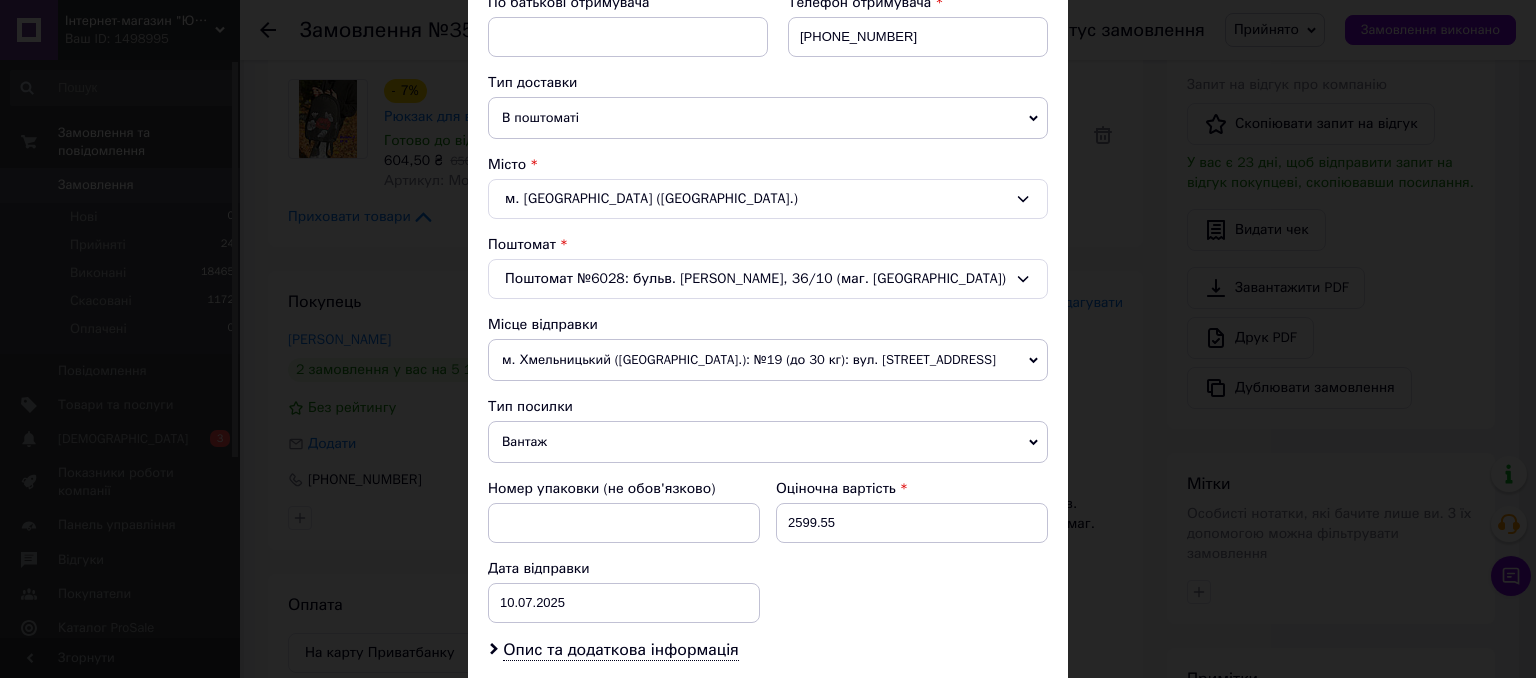 scroll, scrollTop: 680, scrollLeft: 0, axis: vertical 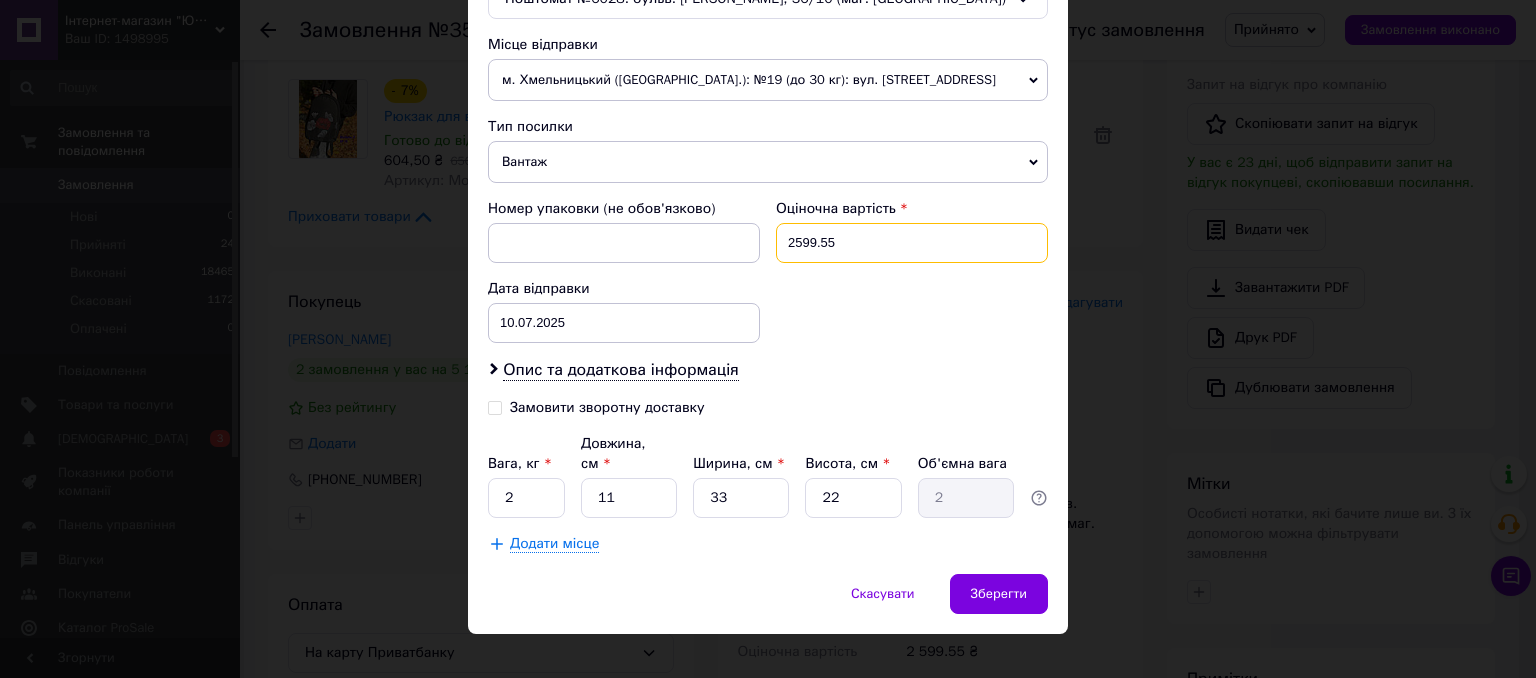 click on "2599.55" at bounding box center [912, 243] 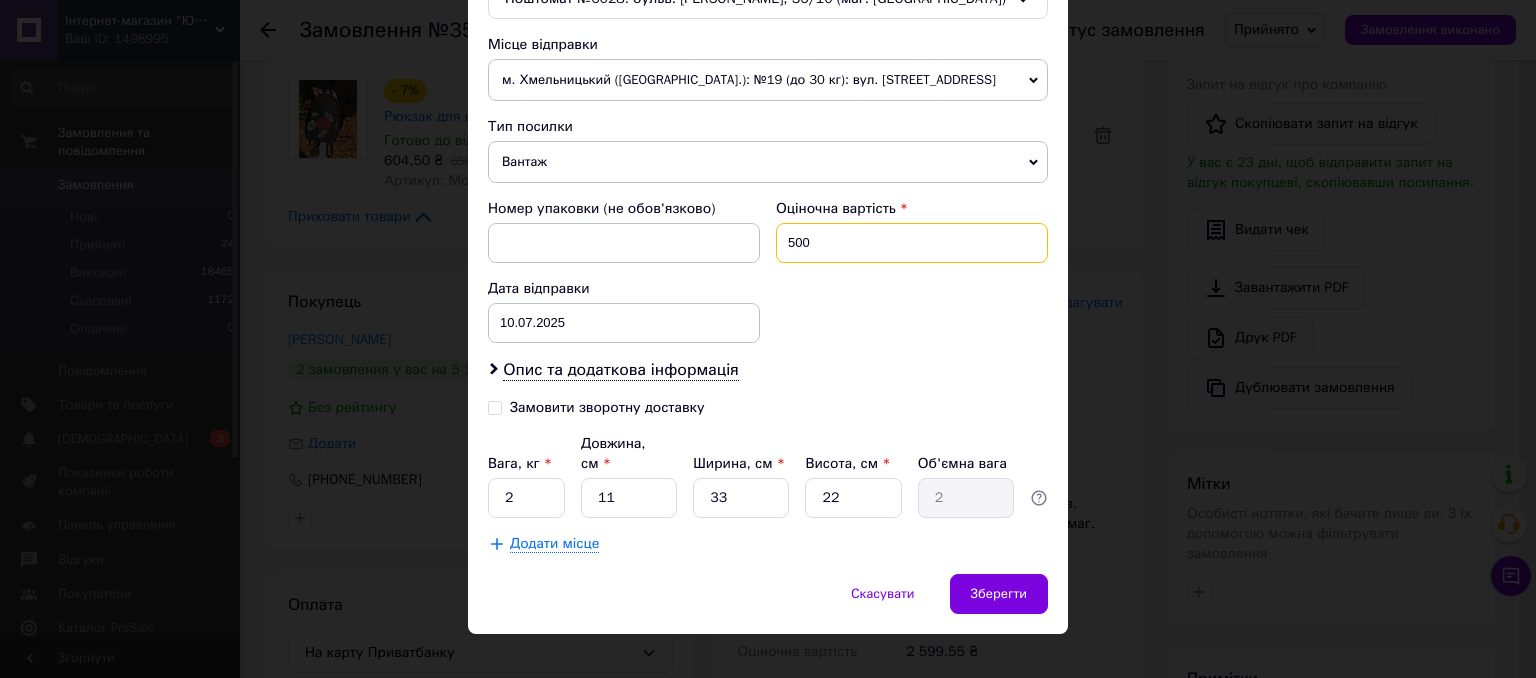 type on "500" 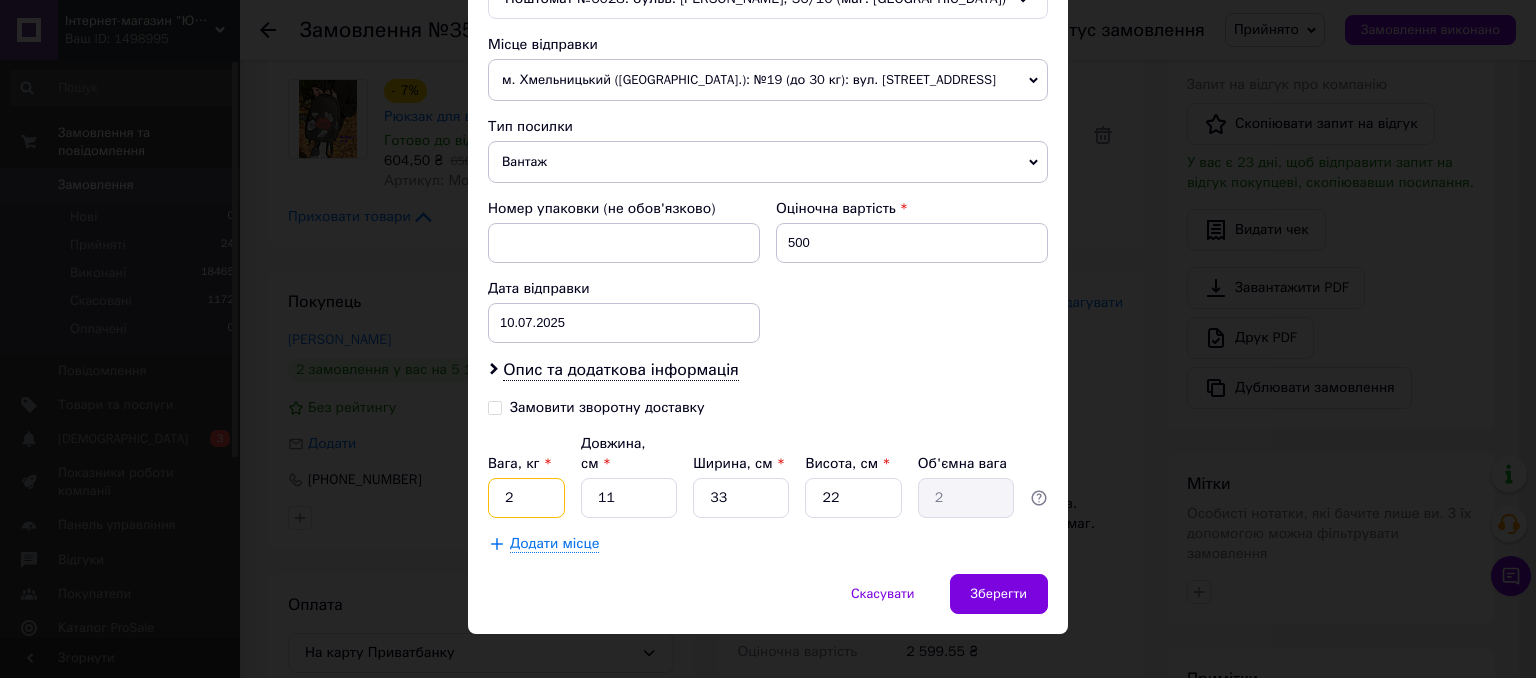 click on "2" at bounding box center (526, 498) 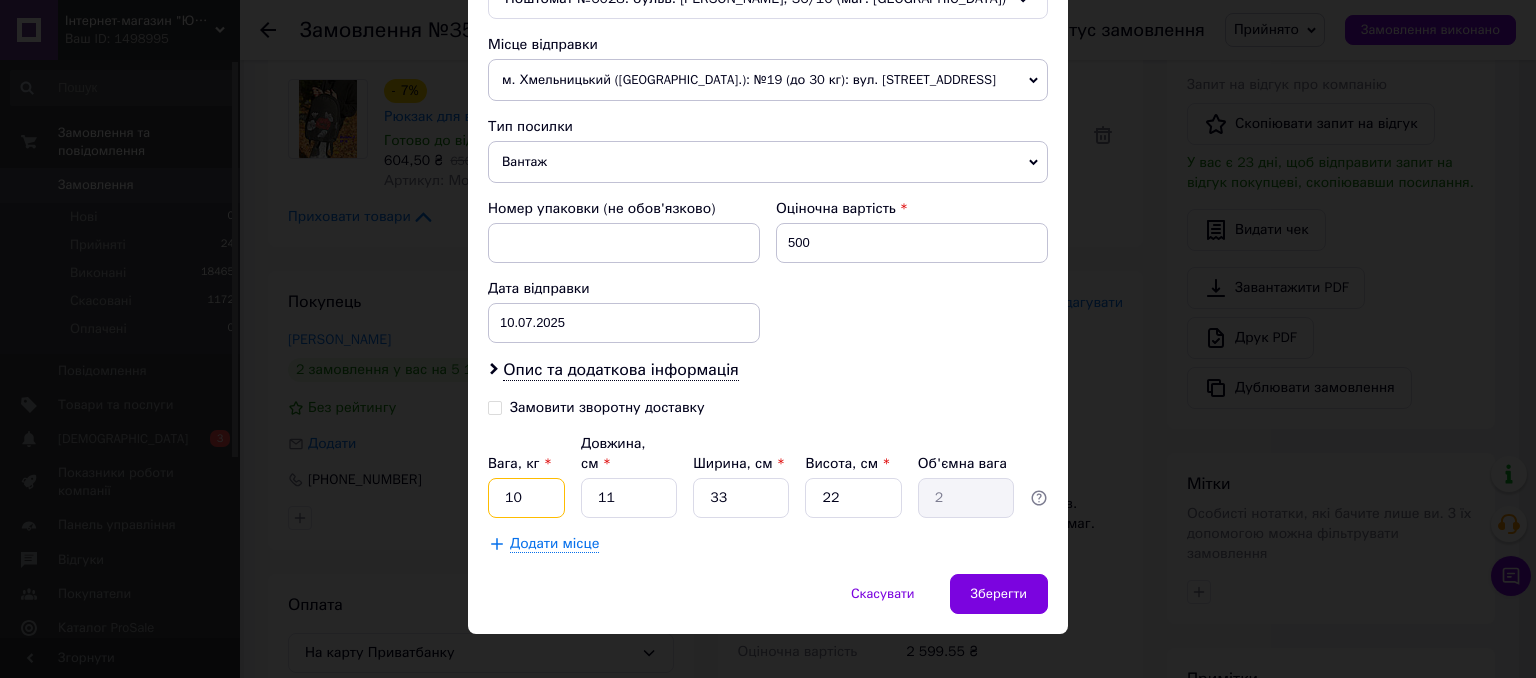 type on "10" 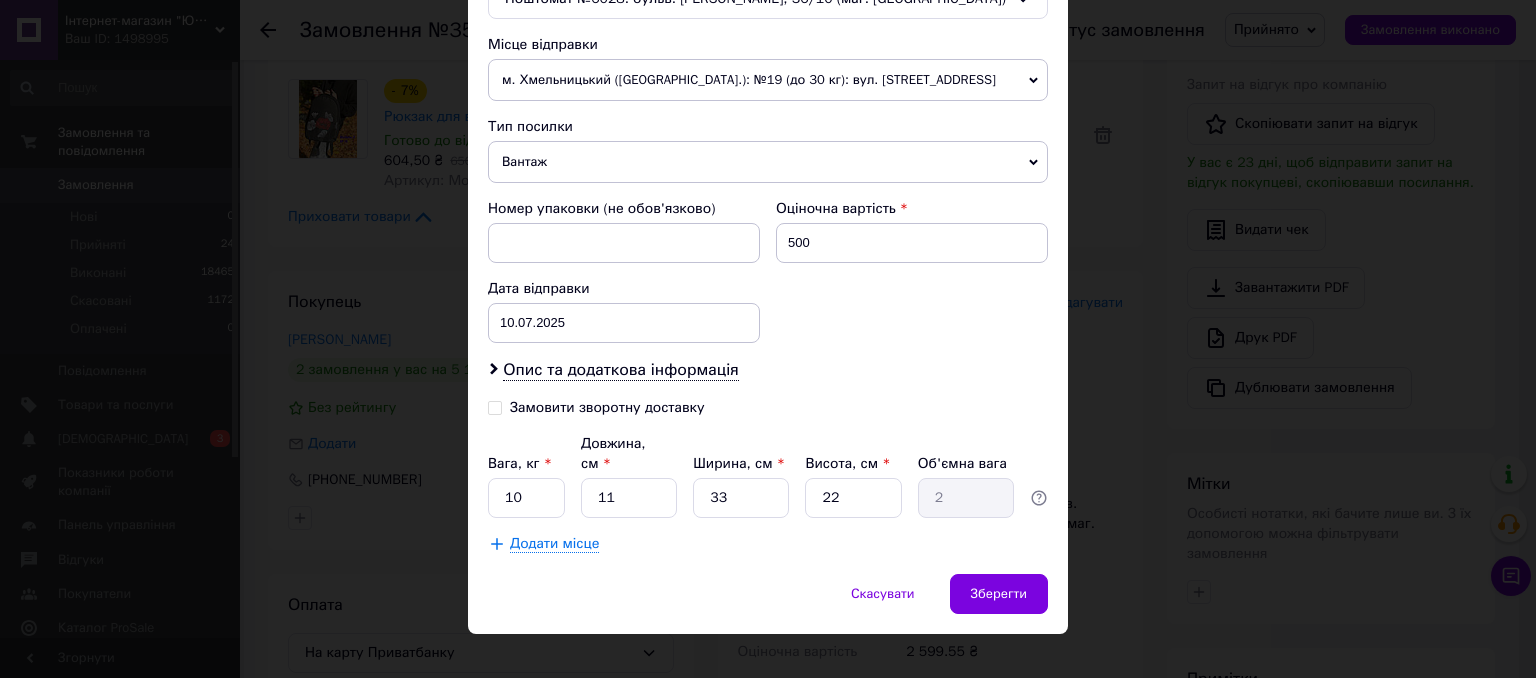 click on "Платник Отримувач Відправник Прізвище отримувача Парій Ім'я отримувача Юлія По батькові отримувача Телефон отримувача +380990074348 Тип доставки В поштоматі У відділенні Кур'єром Місто м. Київ (Київська обл.) Поштомат Поштомат №6028: бульв. Лесі Українки, 36/10 (маг. Делві) Місце відправки м. Хмельницький (Хмельницька обл.): №19 (до 30 кг): вул. Львівське шосе, 55/2Б Немає збігів. Спробуйте змінити умови пошуку Додати ще місце відправки Тип посилки Вантаж Документи Номер упаковки (не обов'язково) Оціночна вартість 500 Дата відправки 10.07.2025 < 2025 > < Июль > Пн Вт Ср Чт Пт Сб Вс 30 1 2 3" at bounding box center (768, 52) 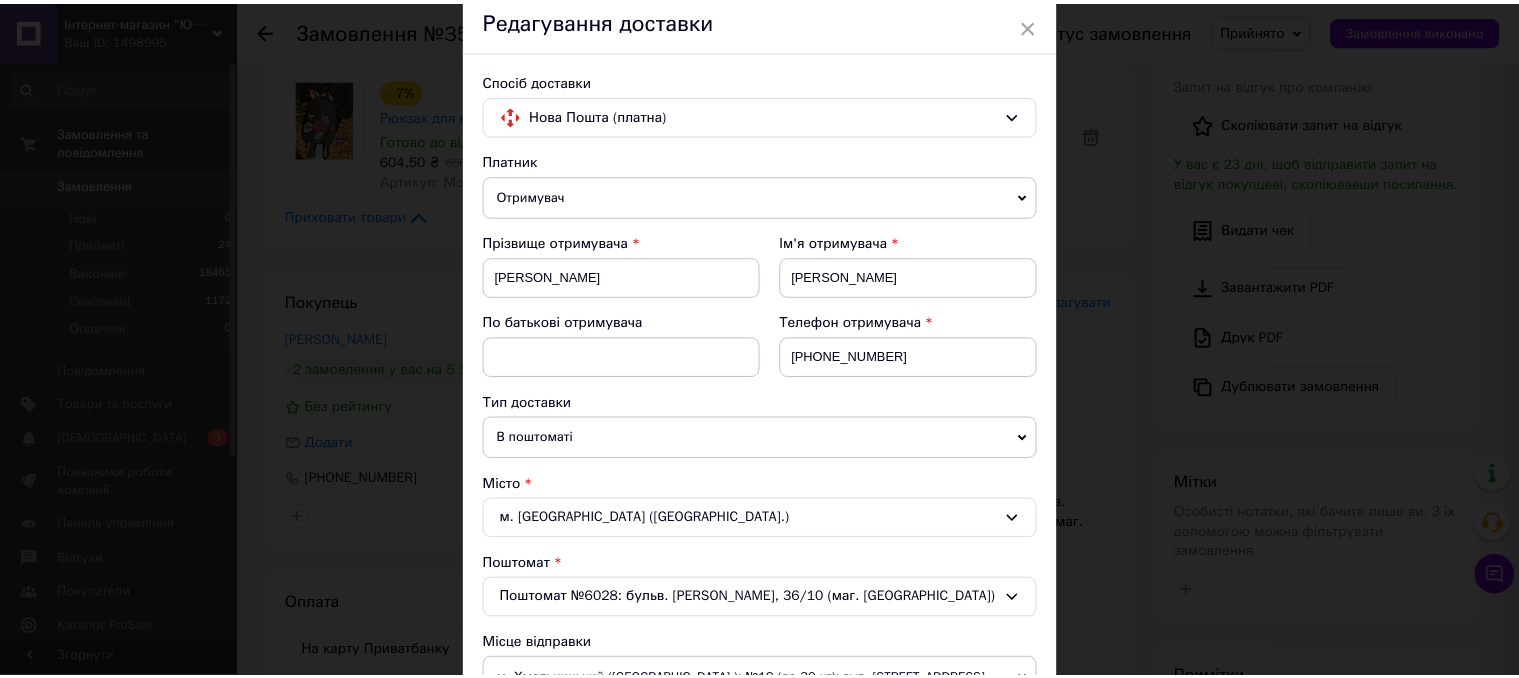 scroll, scrollTop: 0, scrollLeft: 0, axis: both 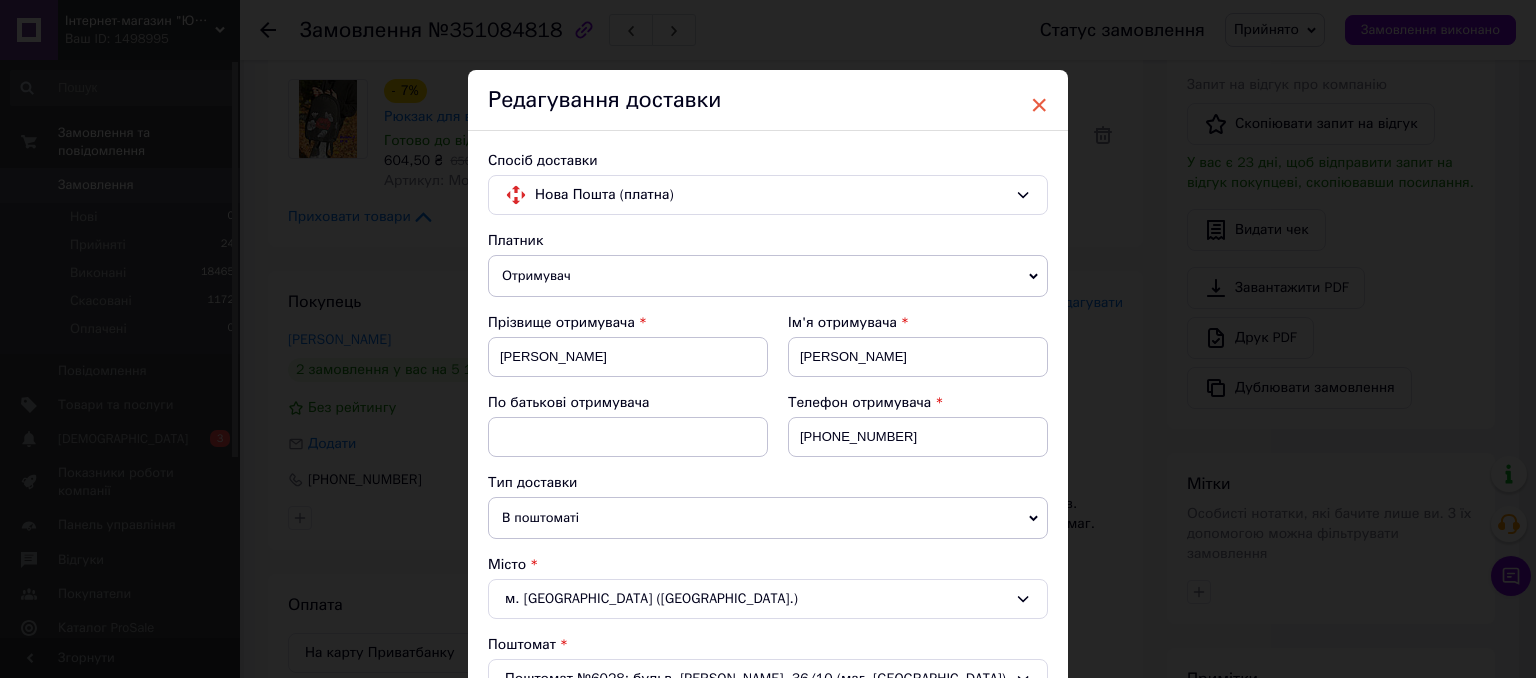 click on "×" at bounding box center (1039, 105) 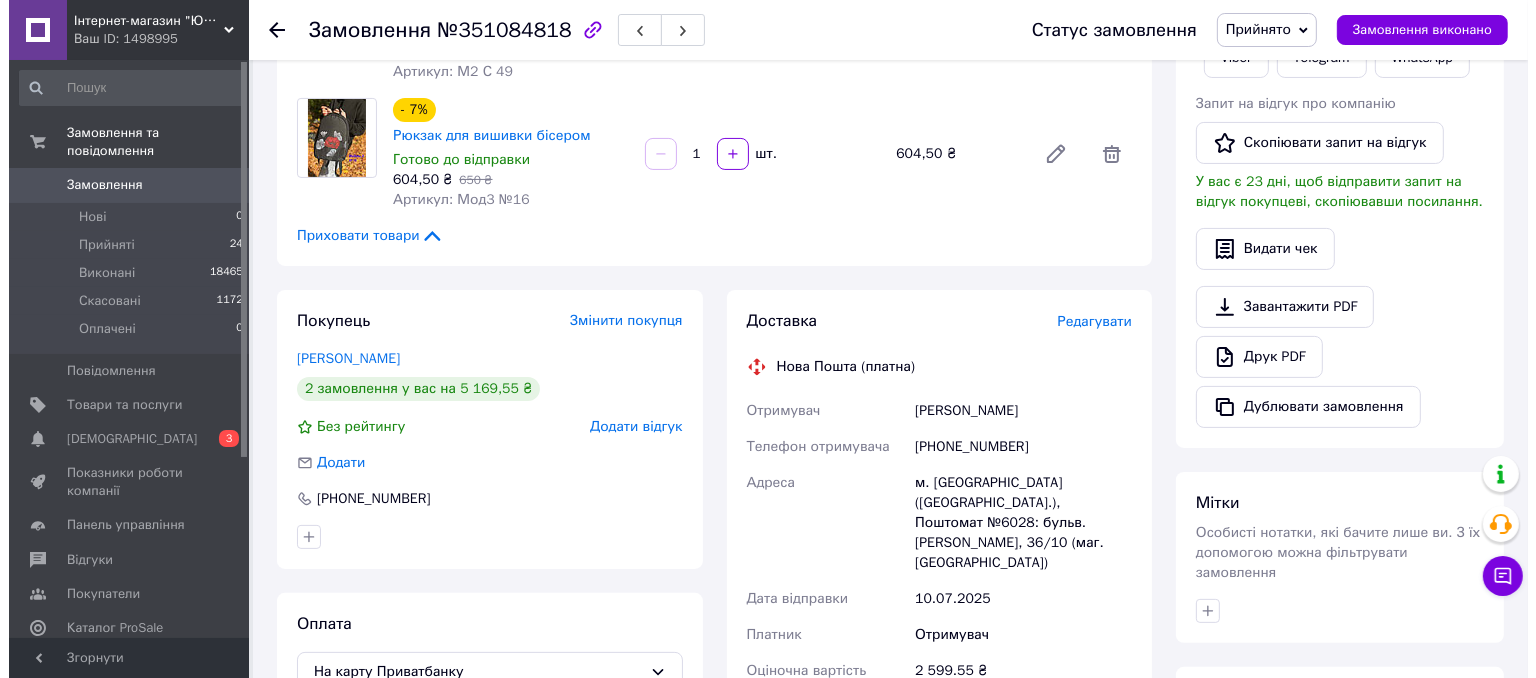 scroll, scrollTop: 380, scrollLeft: 0, axis: vertical 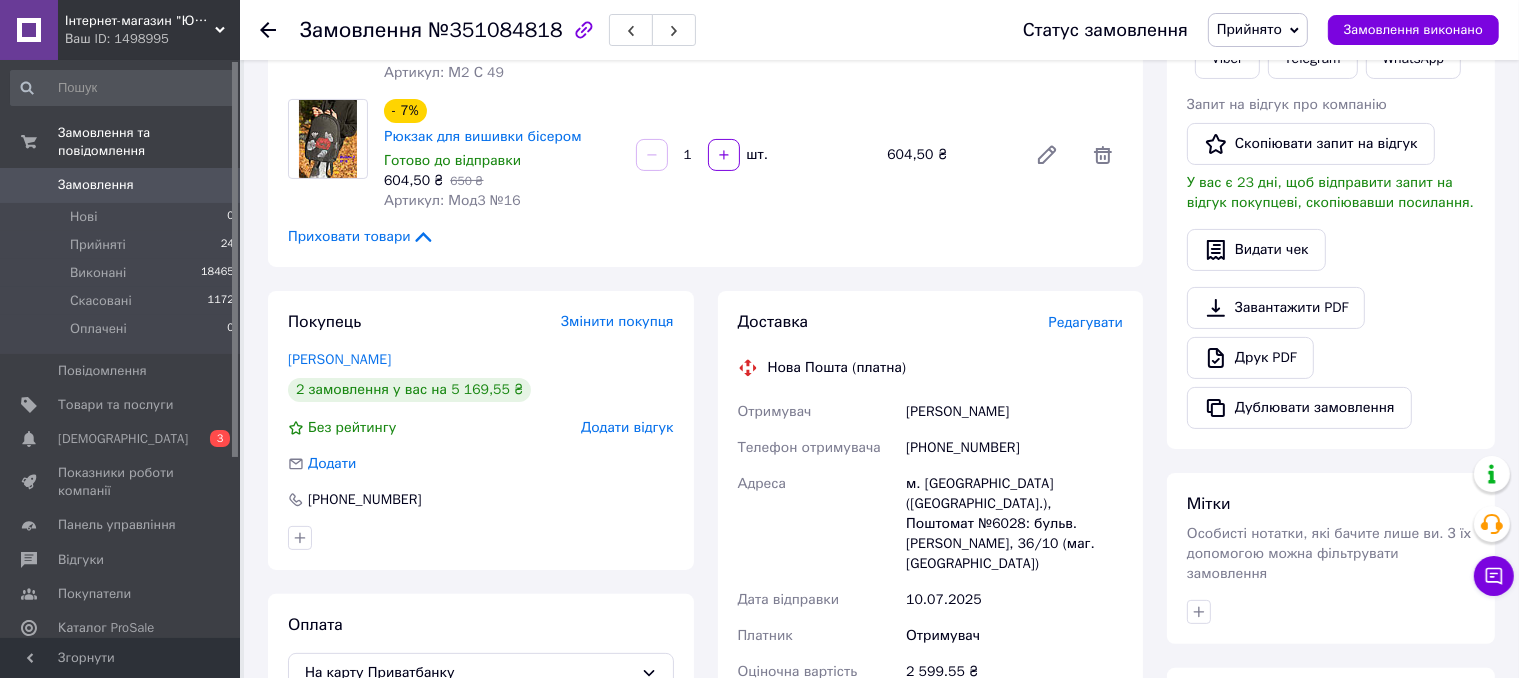 click on "Редагувати" at bounding box center (1086, 322) 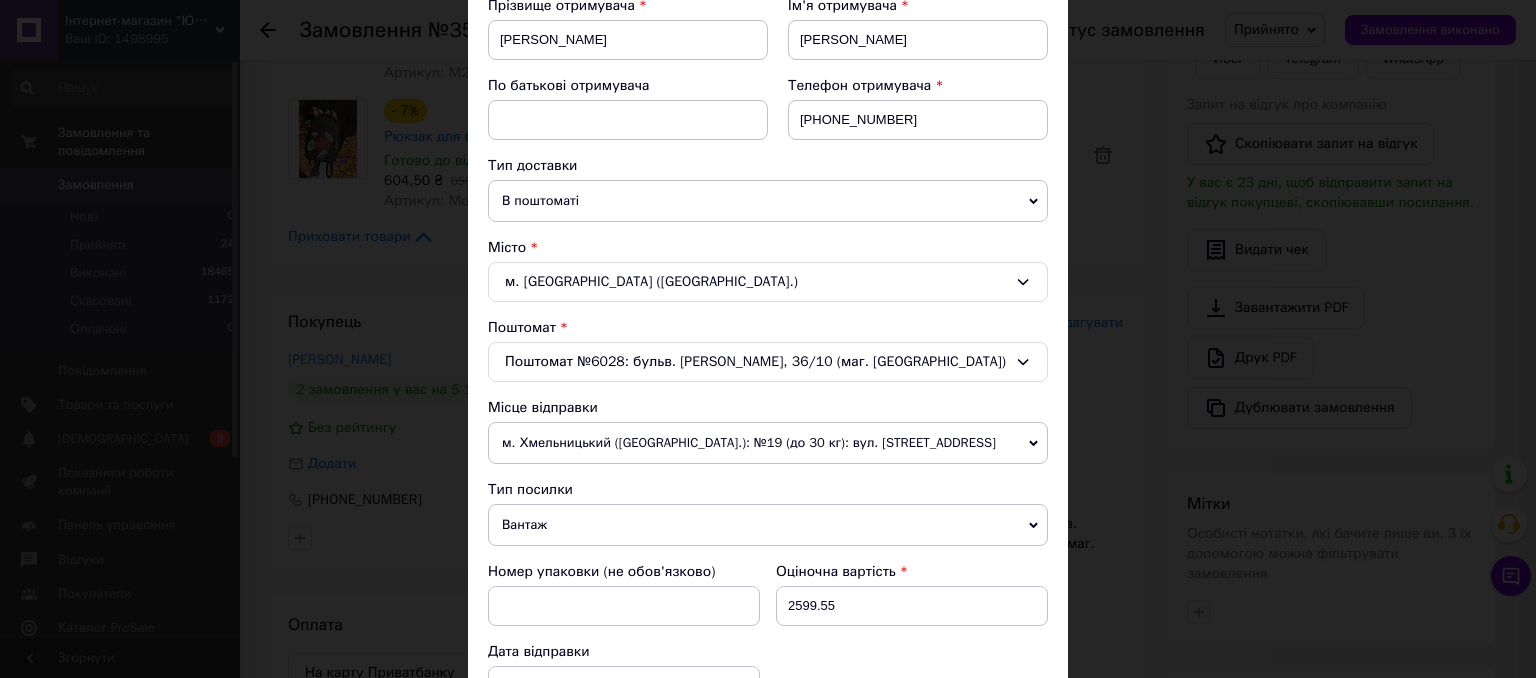 scroll, scrollTop: 500, scrollLeft: 0, axis: vertical 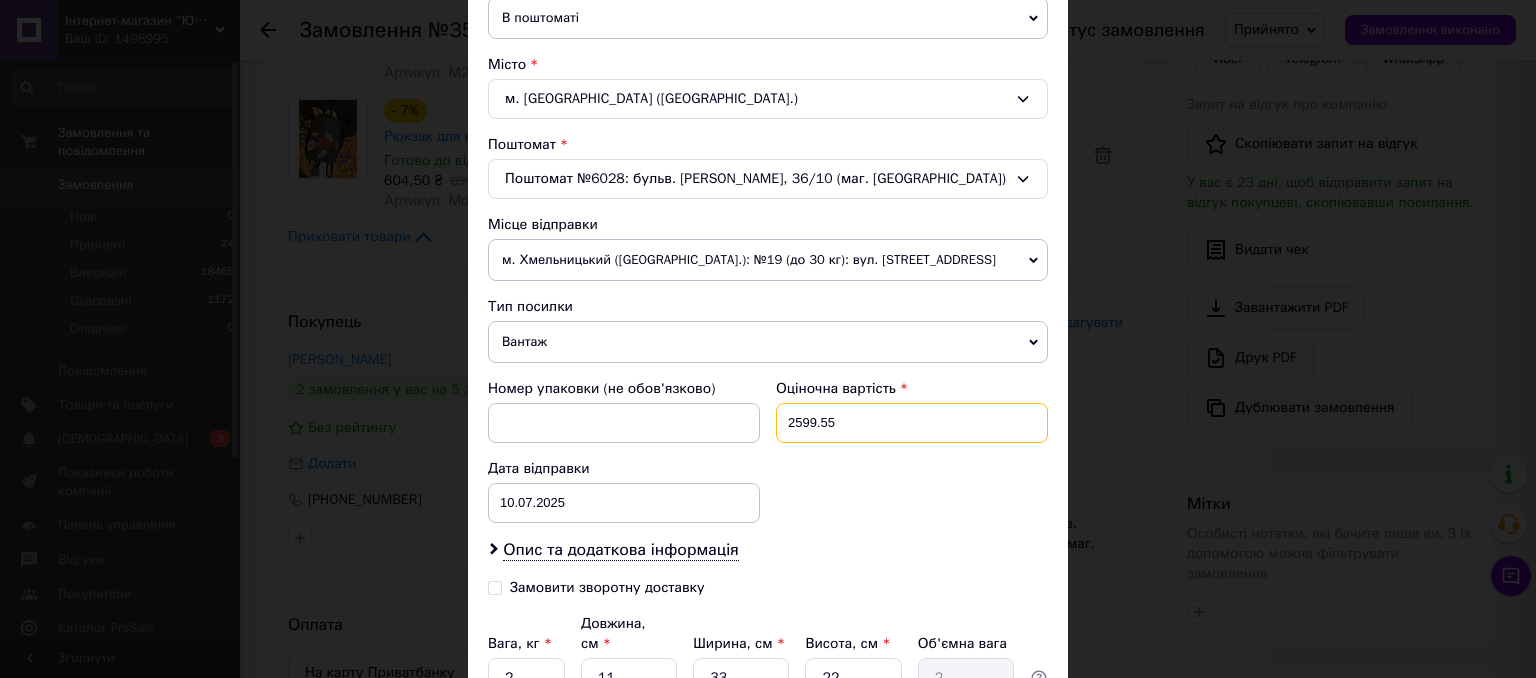 click on "2599.55" at bounding box center (912, 423) 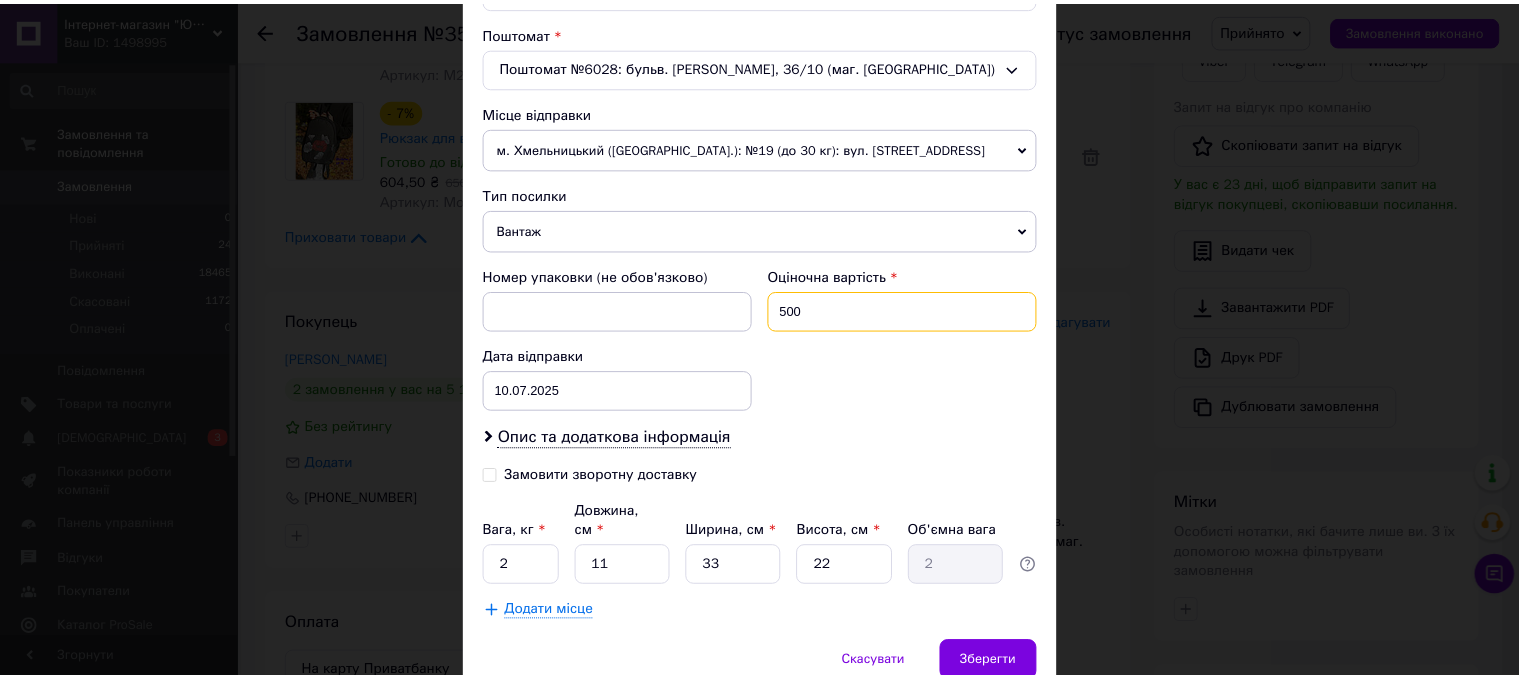 scroll, scrollTop: 680, scrollLeft: 0, axis: vertical 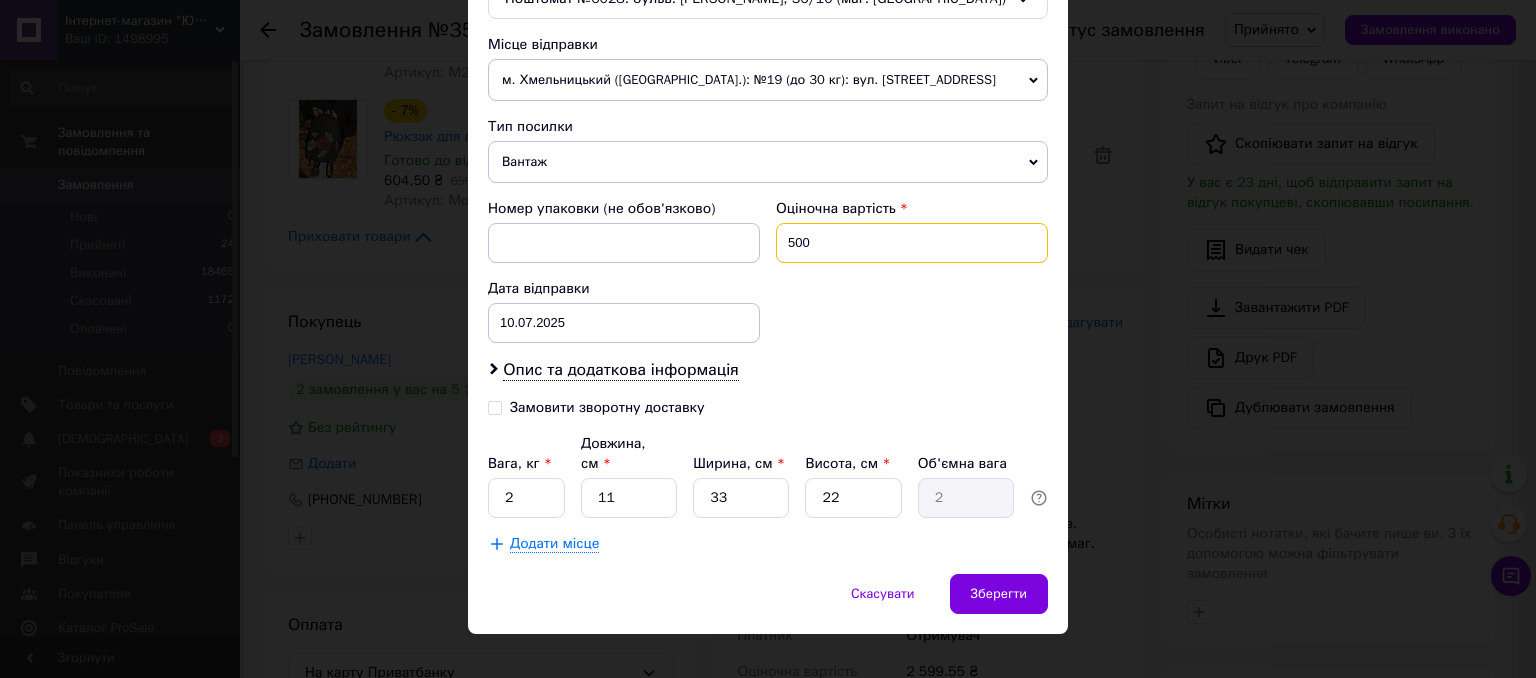 type on "500" 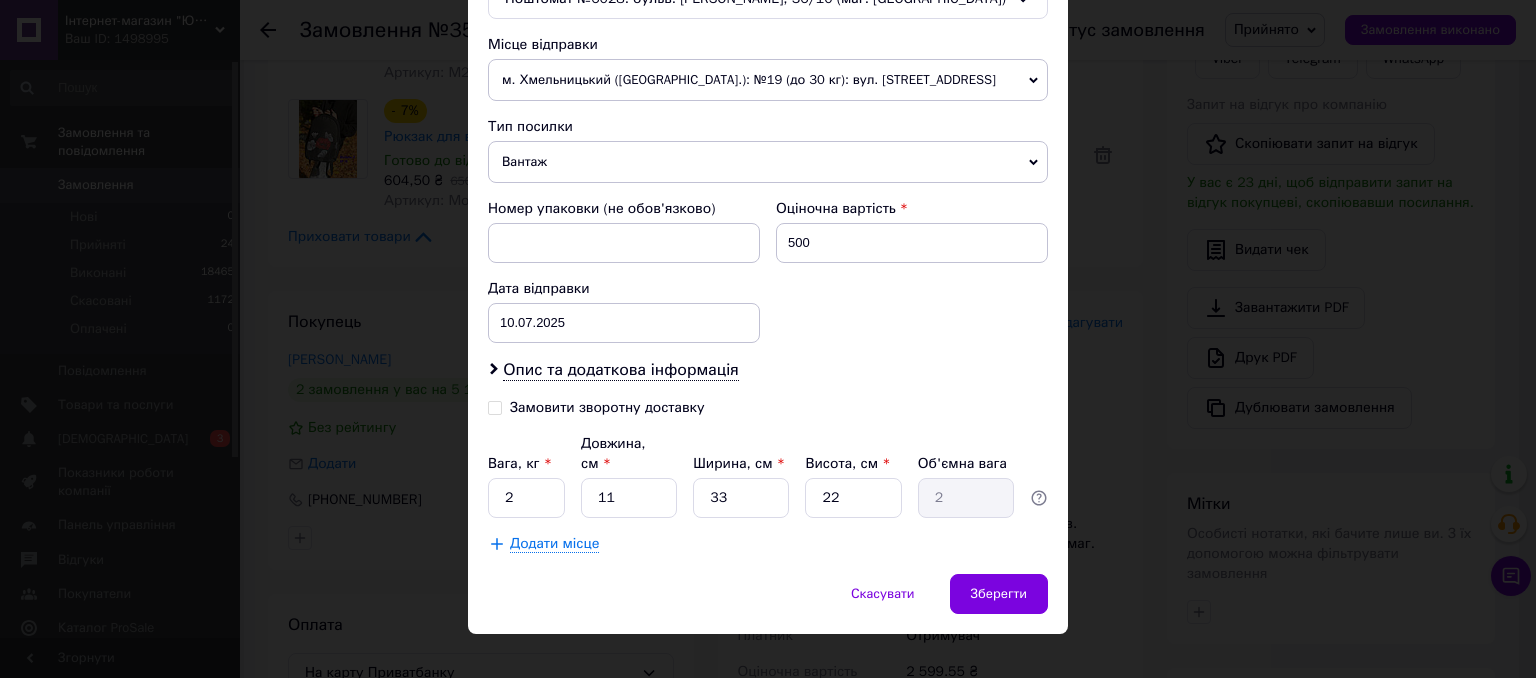click on "Спосіб доставки Нова Пошта (платна) Платник Отримувач Відправник Прізвище отримувача Парій Ім'я отримувача Юлія По батькові отримувача Телефон отримувача +380990074348 Тип доставки В поштоматі У відділенні Кур'єром Місто м. Київ (Київська обл.) Поштомат Поштомат №6028: бульв. Лесі Українки, 36/10 (маг. Делві) Місце відправки м. Хмельницький (Хмельницька обл.): №19 (до 30 кг): вул. Львівське шосе, 55/2Б Немає збігів. Спробуйте змінити умови пошуку Додати ще місце відправки Тип посилки Вантаж Документи Номер упаковки (не обов'язково) Оціночна вартість 500 Дата відправки 10.07.2025" at bounding box center (768, 12) 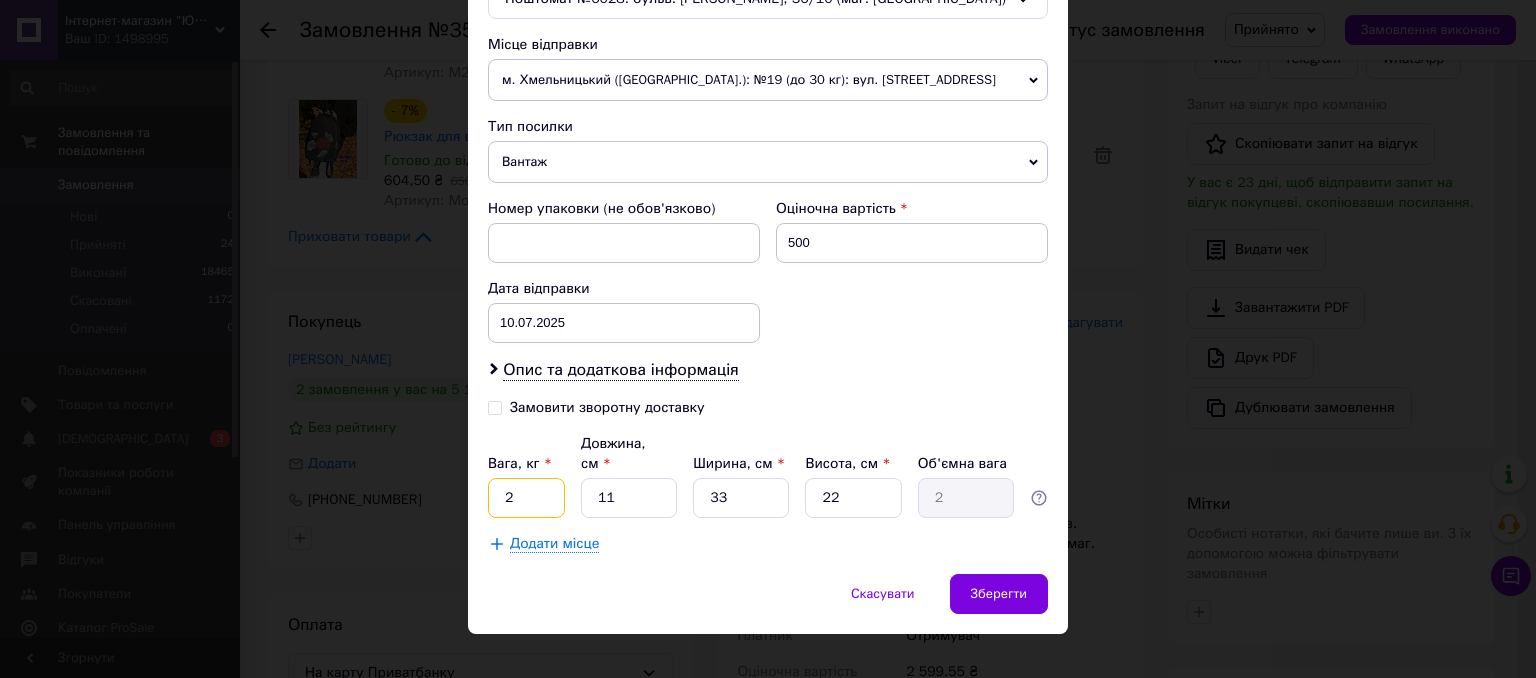 click on "2" at bounding box center (526, 498) 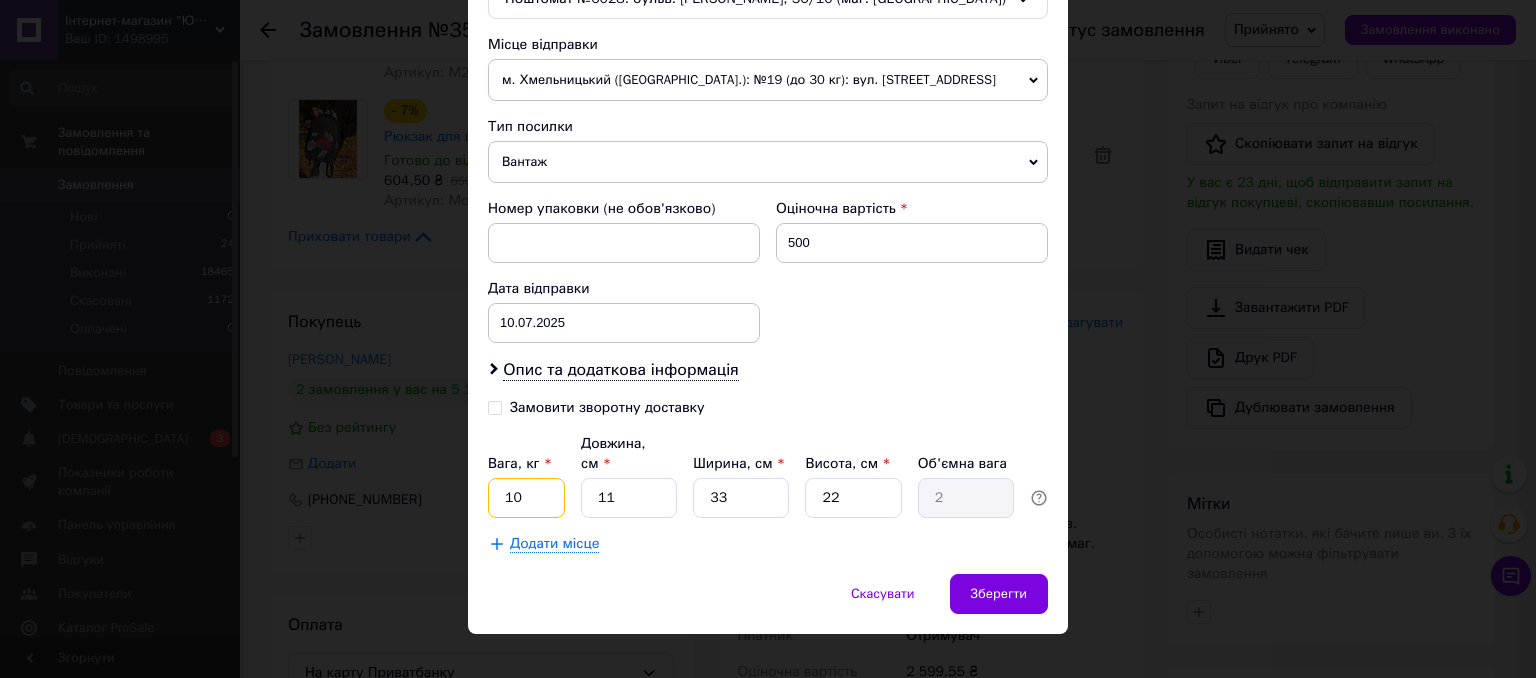 type on "10" 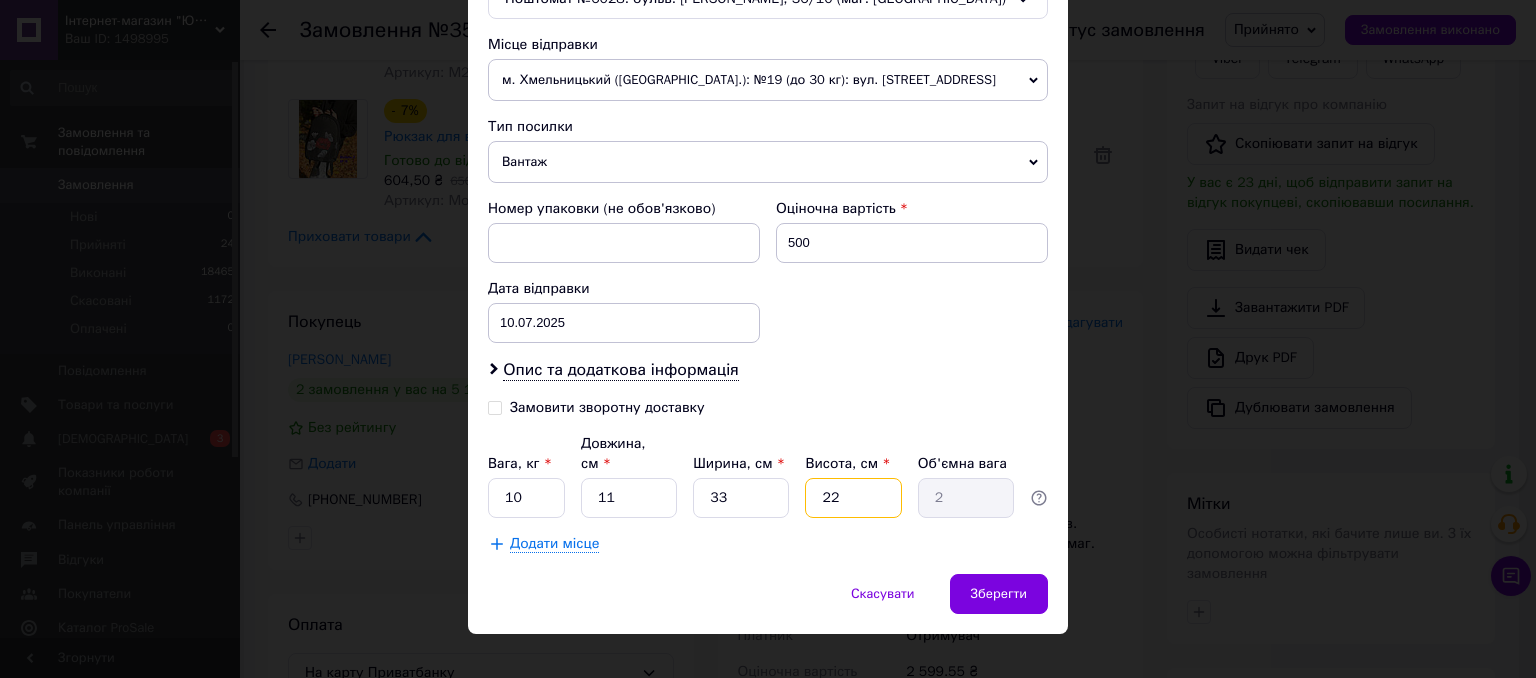 click on "22" at bounding box center (853, 498) 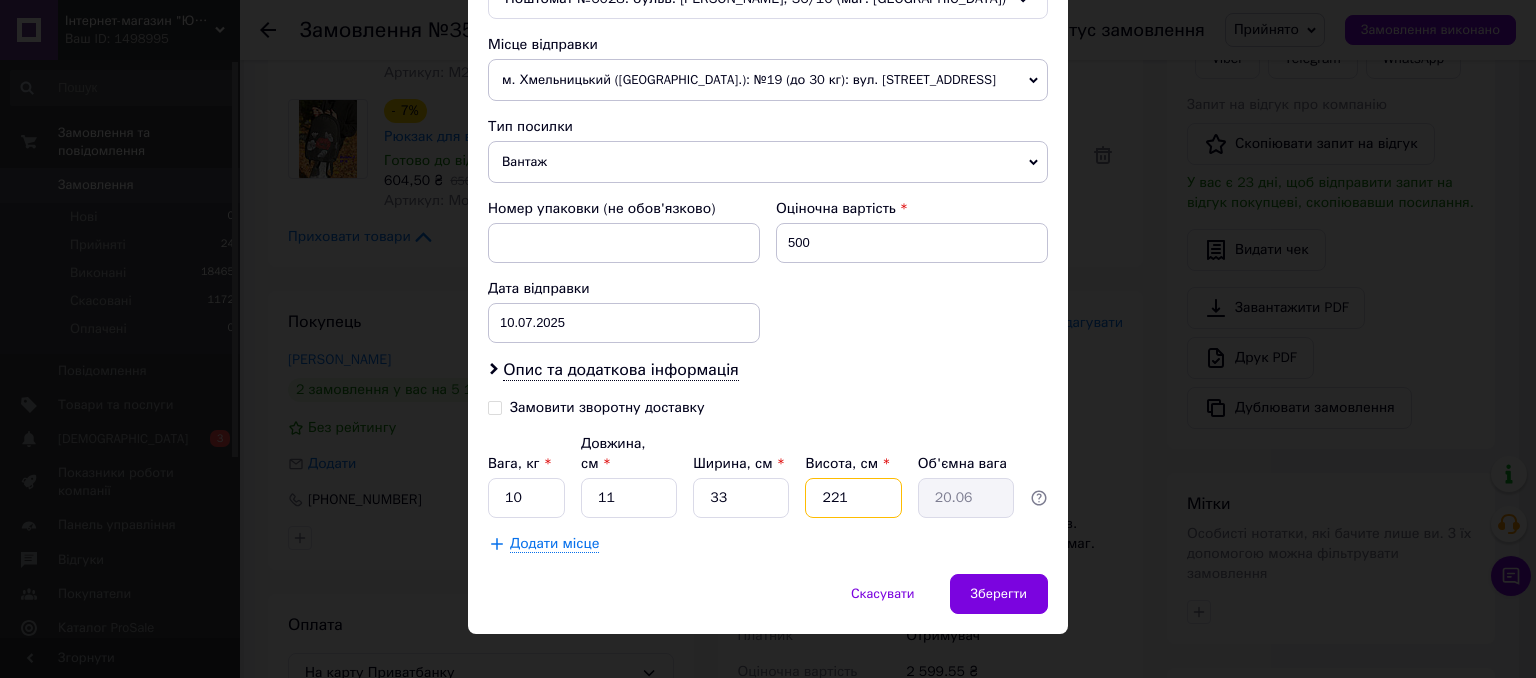 type on "2210" 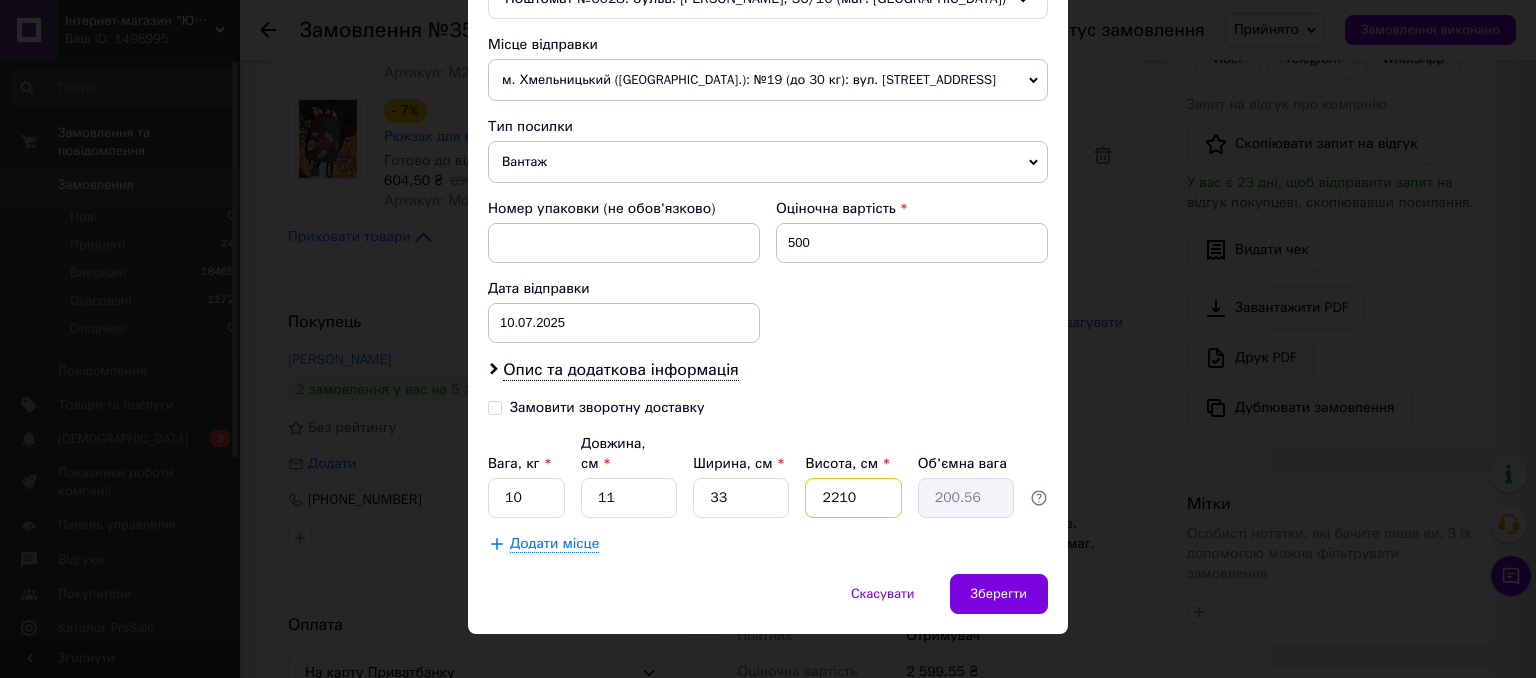 click on "2210" at bounding box center (853, 498) 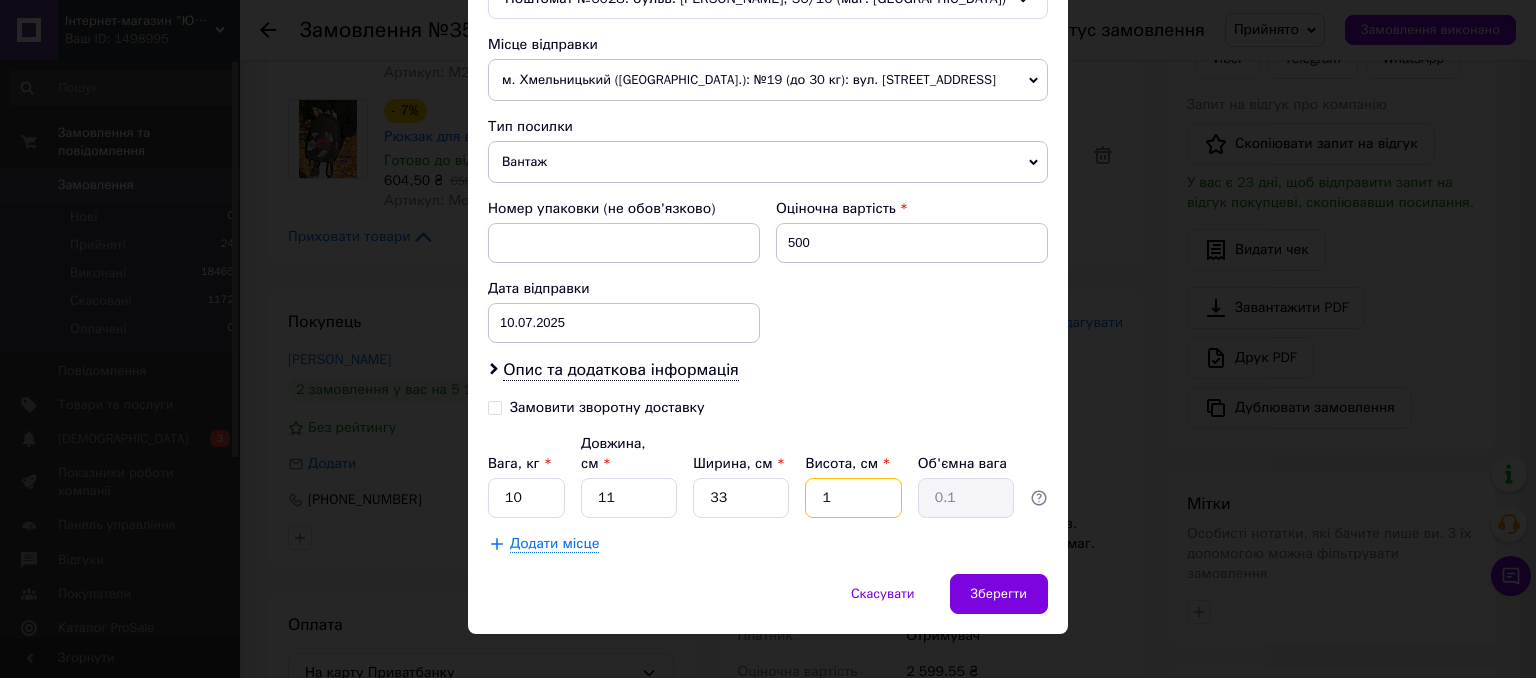type on "10" 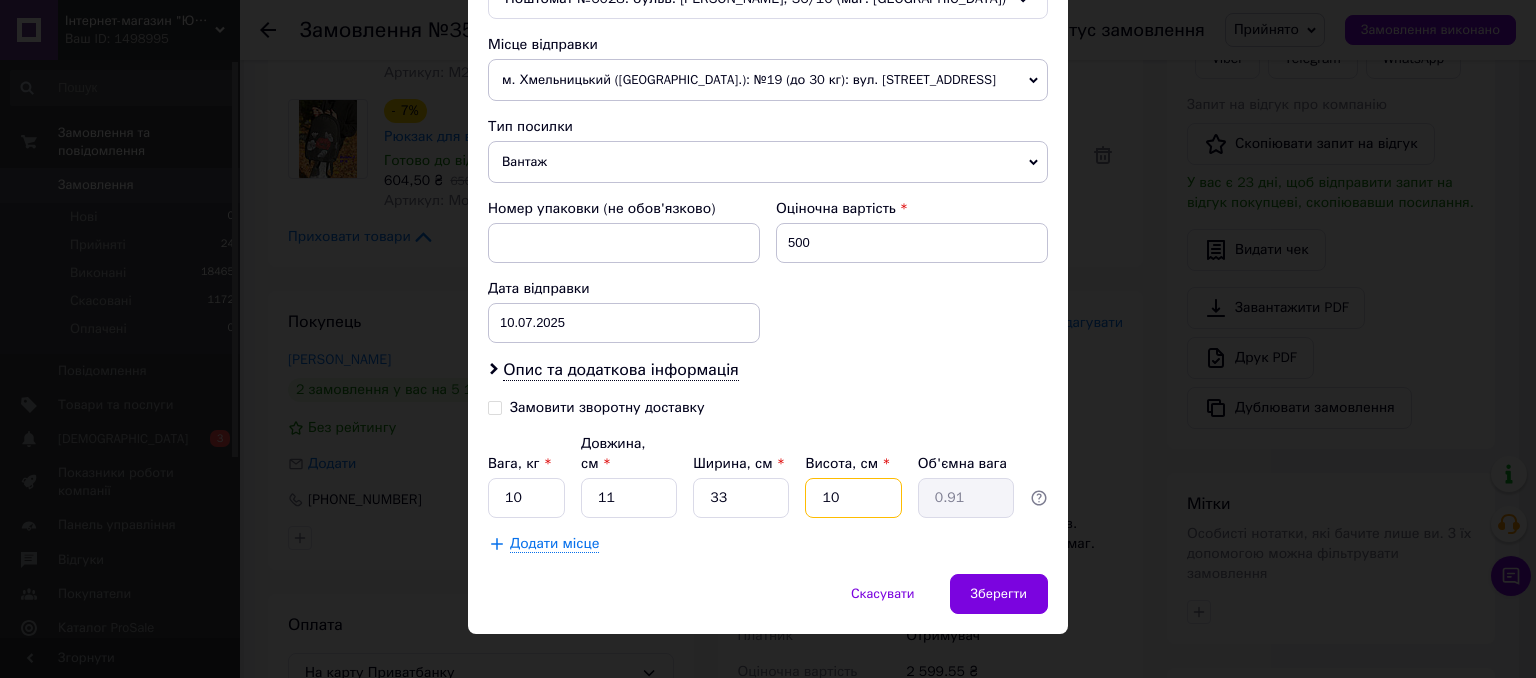 click on "10" at bounding box center [853, 498] 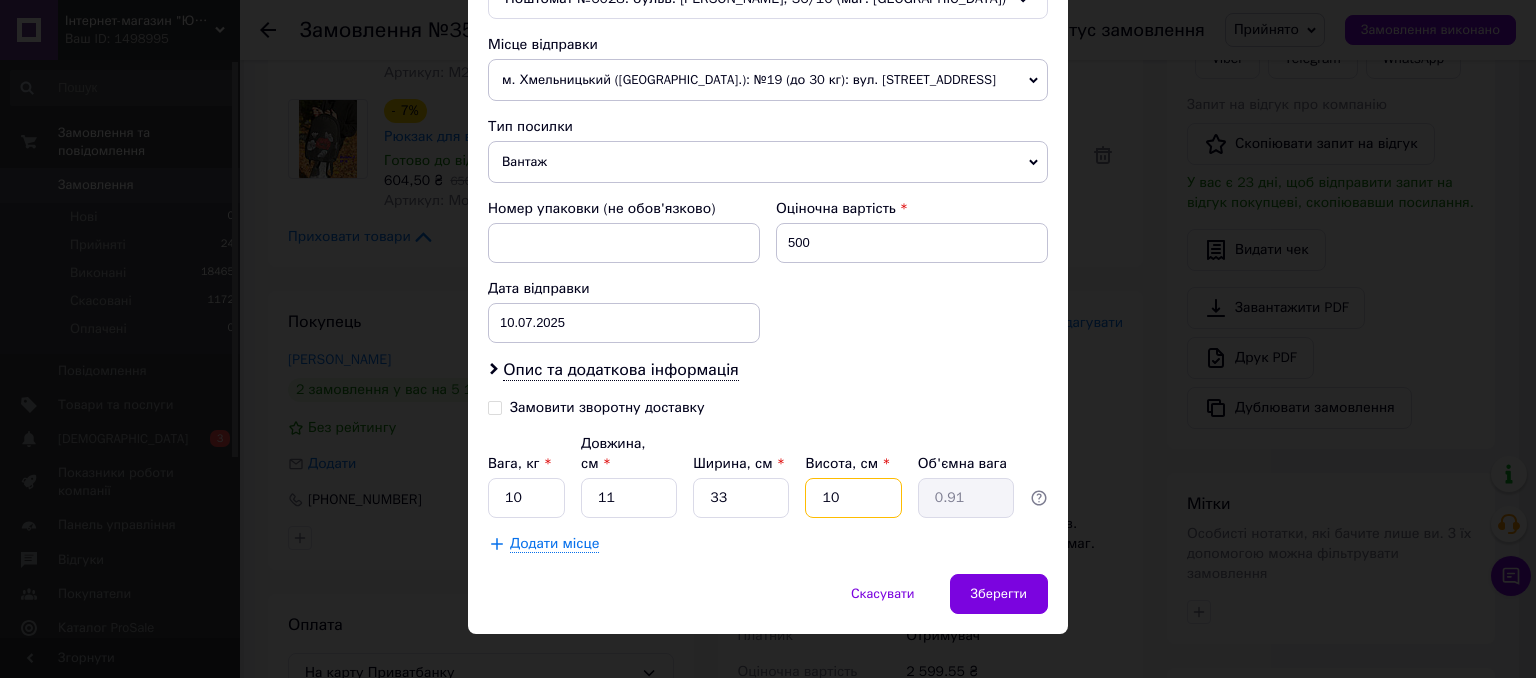 drag, startPoint x: 841, startPoint y: 474, endPoint x: 811, endPoint y: 482, distance: 31.04835 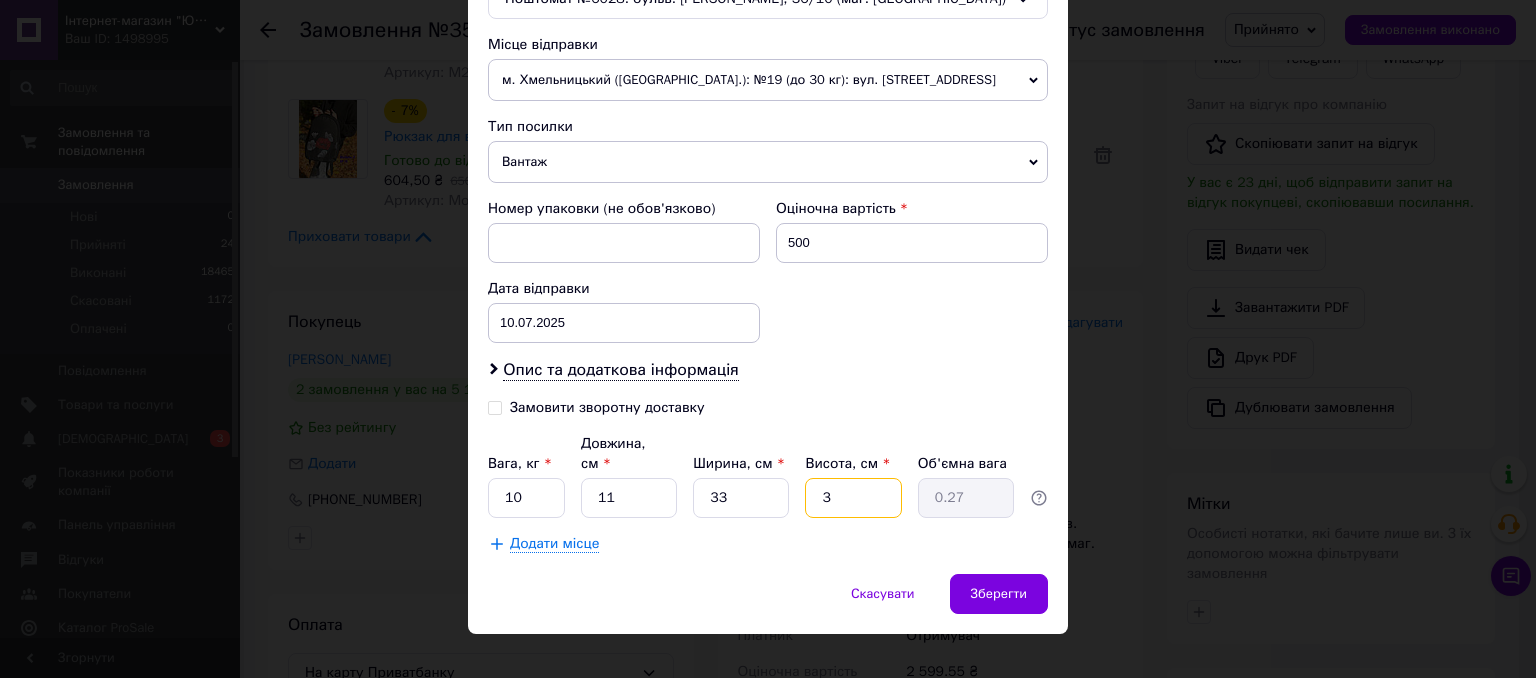 type on "30" 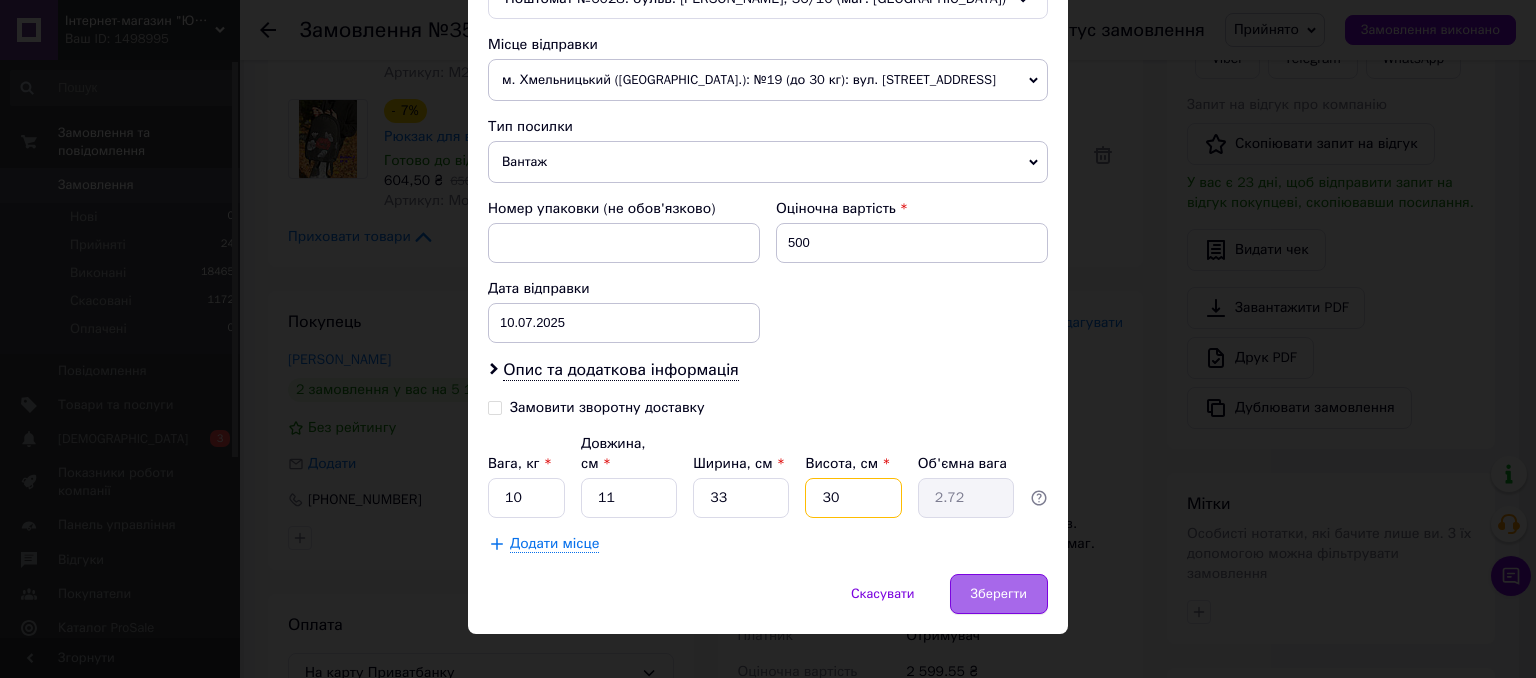 type on "30" 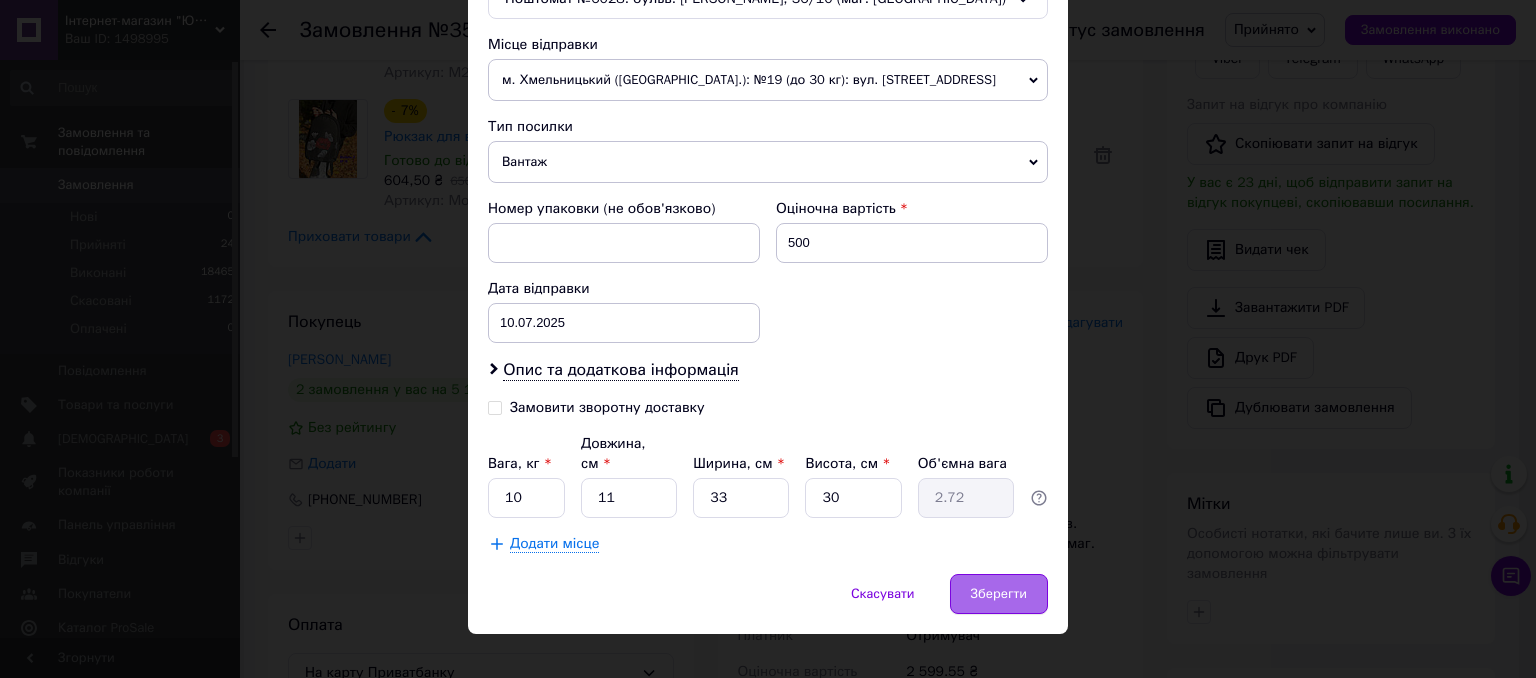 click on "Зберегти" at bounding box center (999, 594) 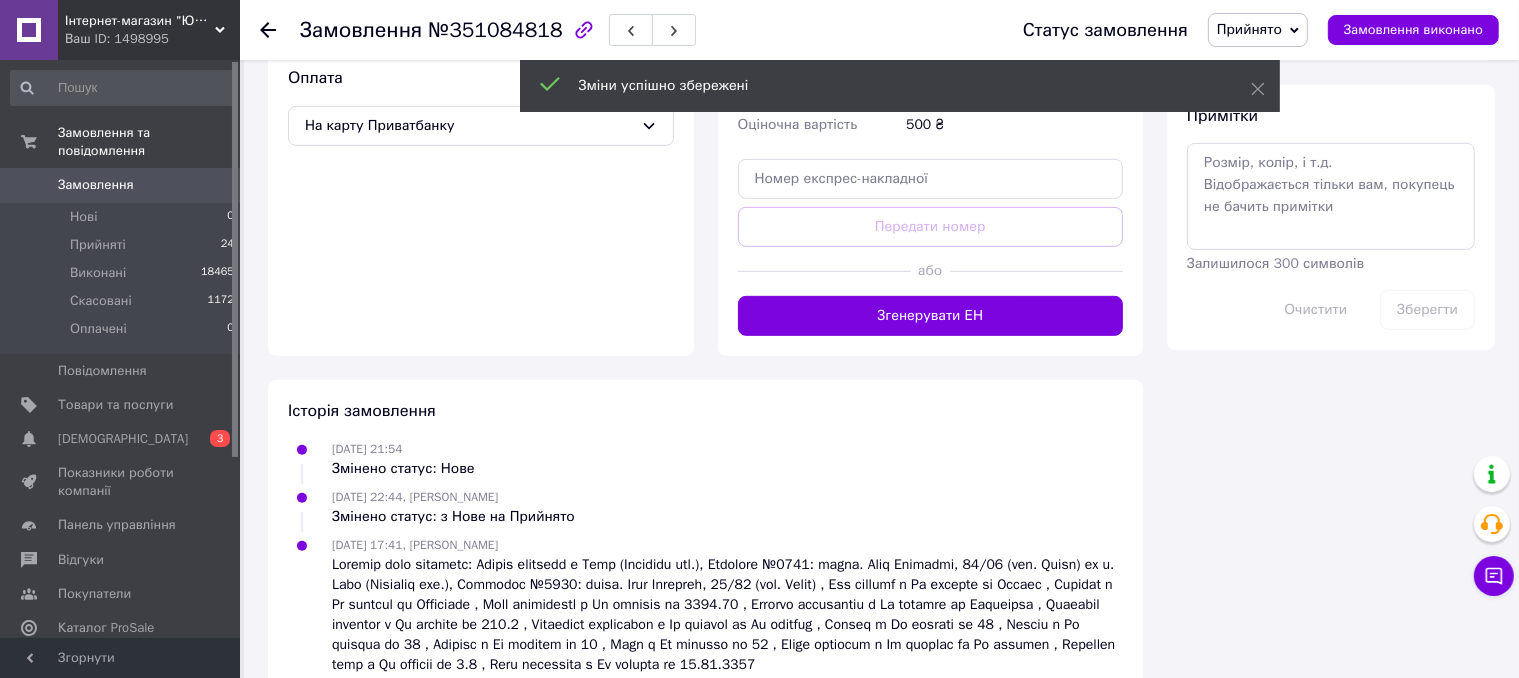 scroll, scrollTop: 928, scrollLeft: 0, axis: vertical 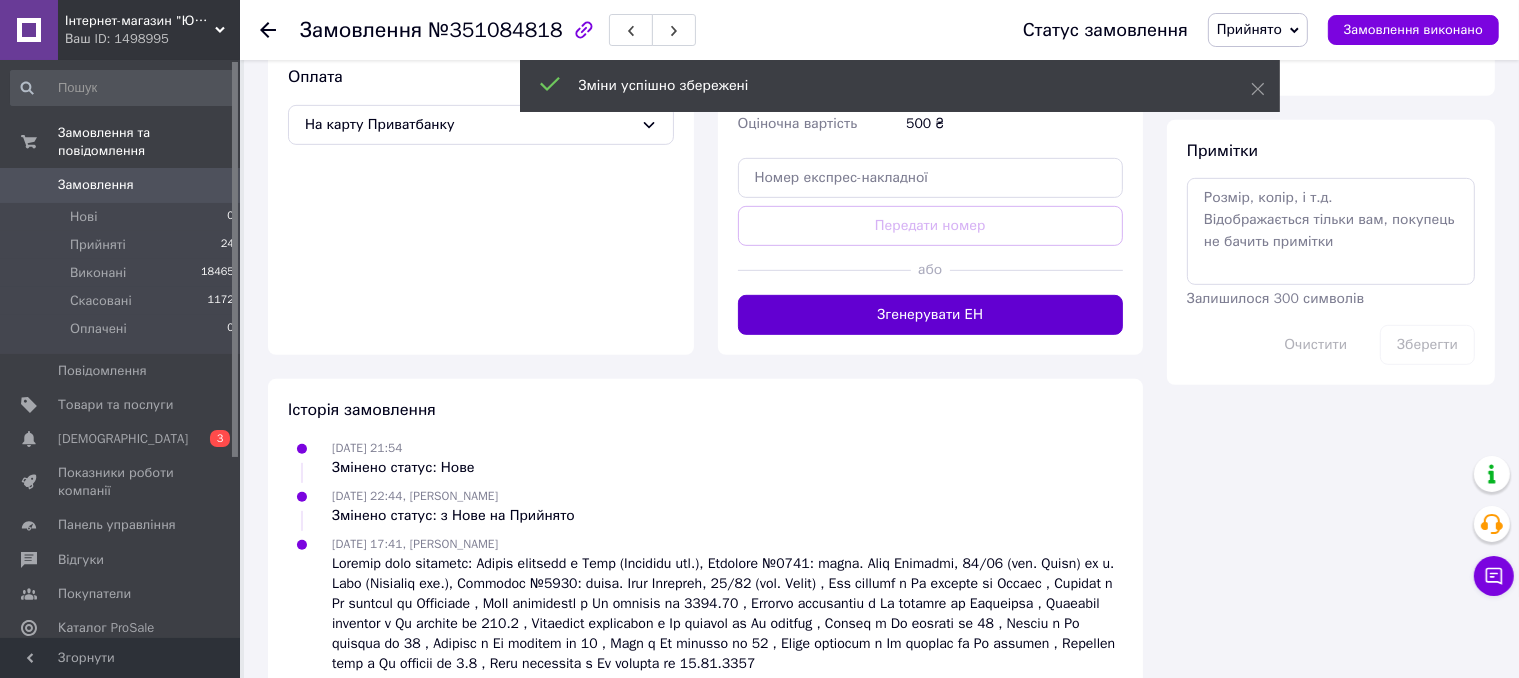 click on "Згенерувати ЕН" at bounding box center (931, 315) 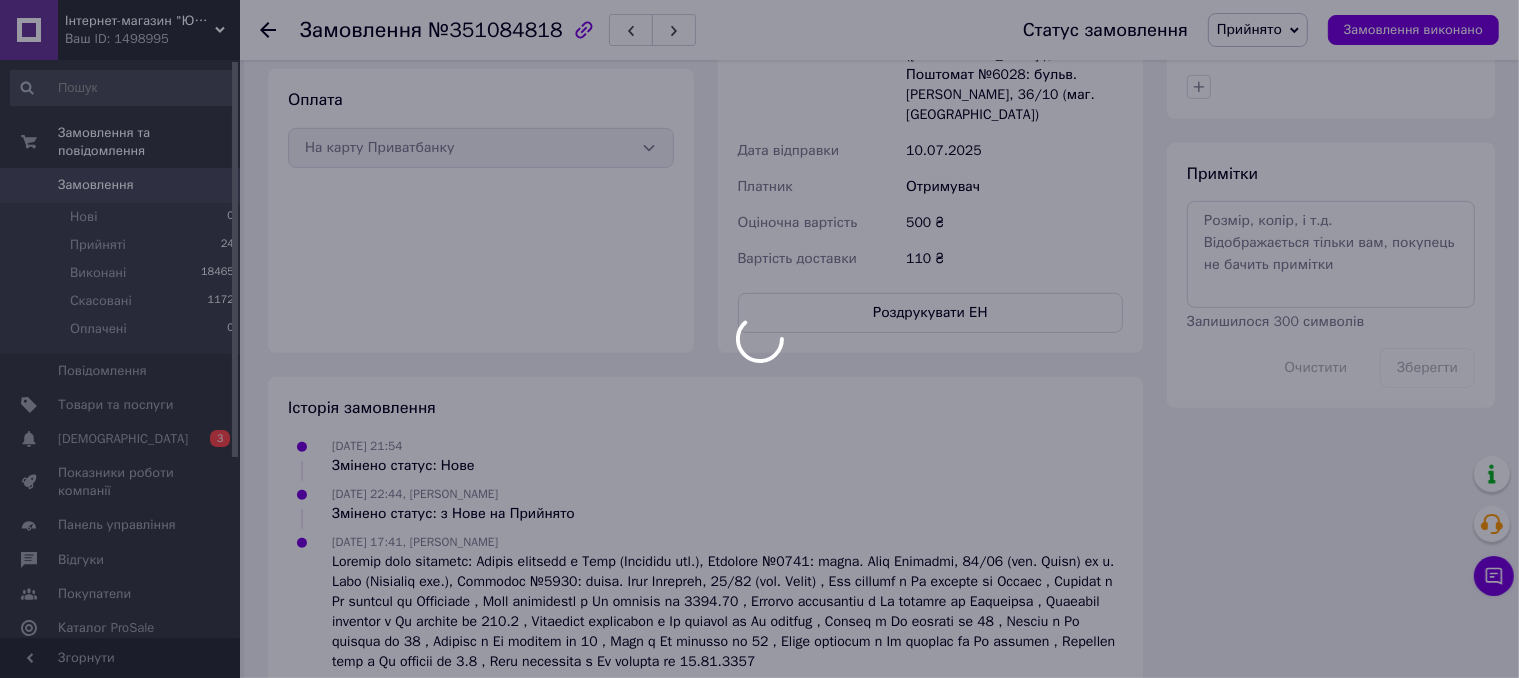 scroll, scrollTop: 928, scrollLeft: 0, axis: vertical 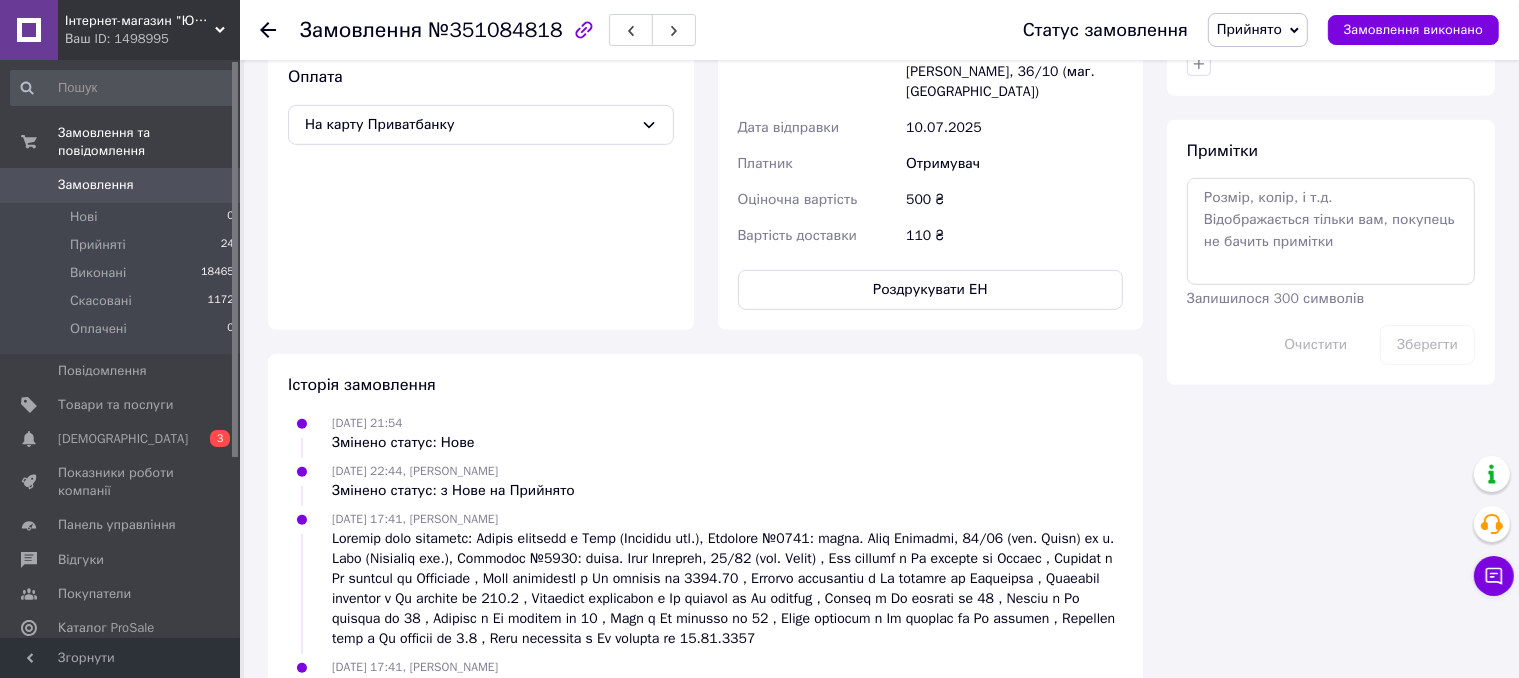 click 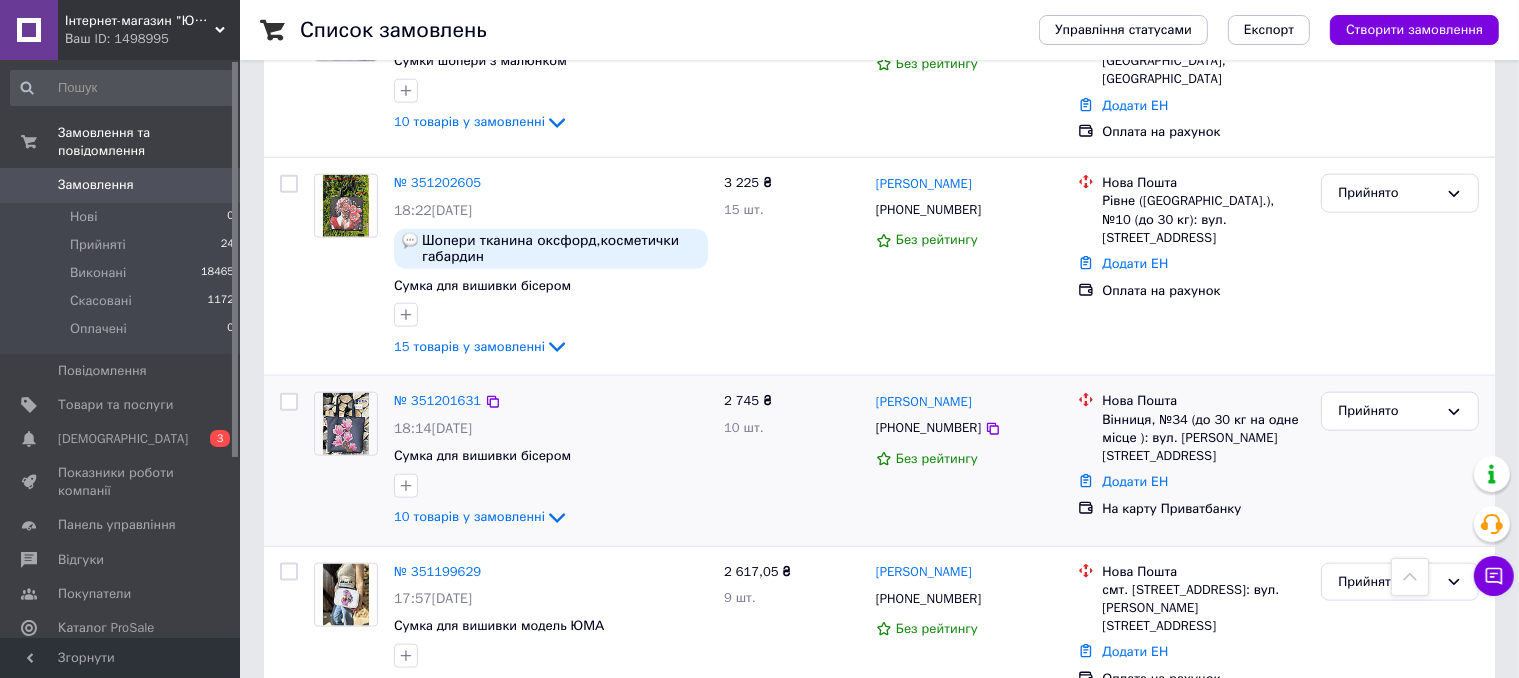 scroll, scrollTop: 2300, scrollLeft: 0, axis: vertical 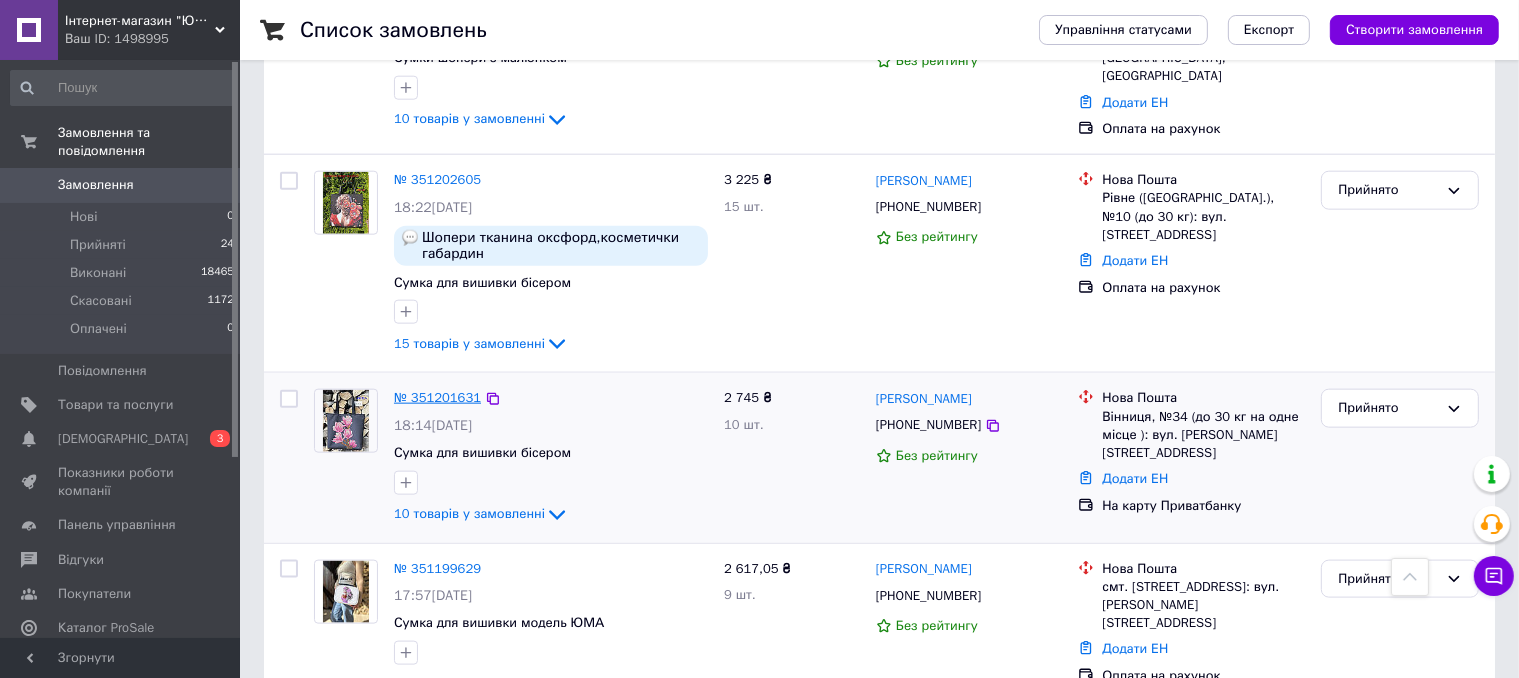 click on "№ 351201631" at bounding box center [437, 397] 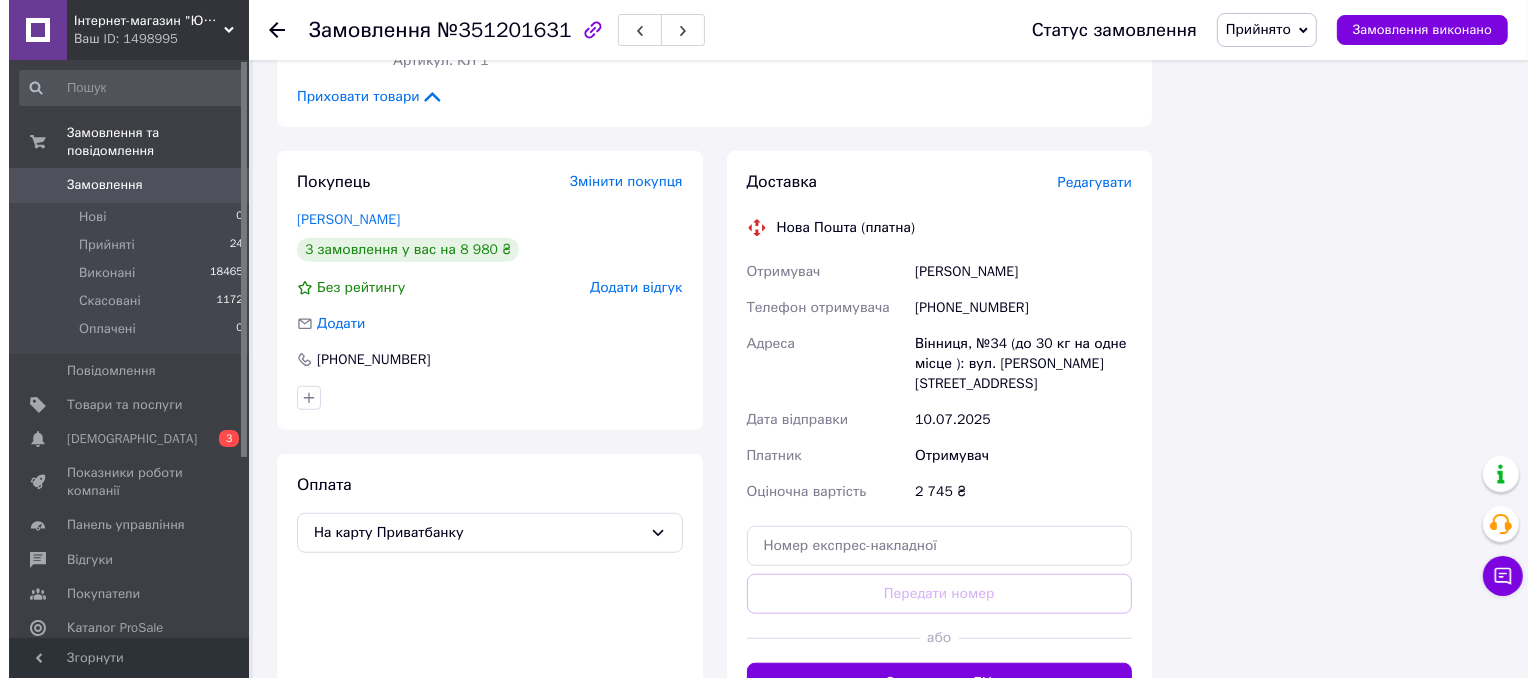 scroll, scrollTop: 1352, scrollLeft: 0, axis: vertical 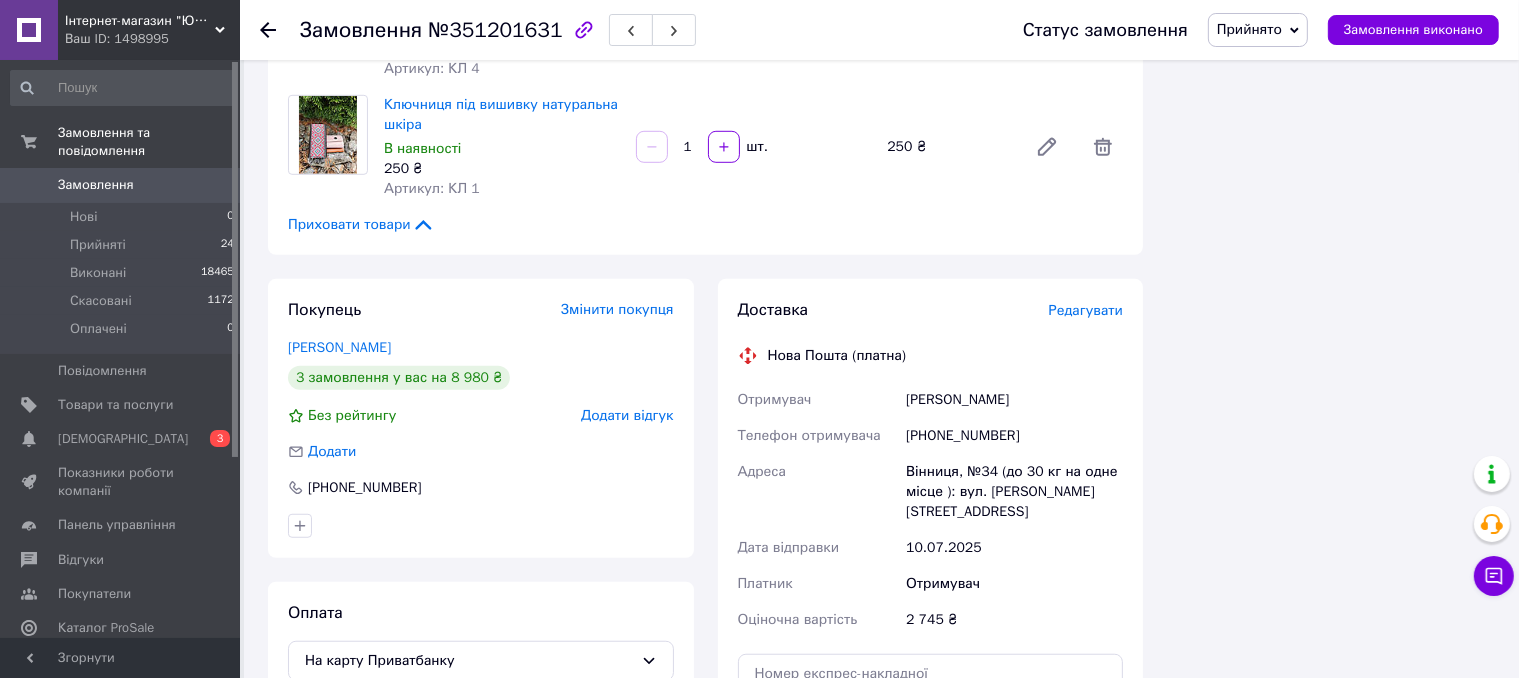 click on "Редагувати" at bounding box center (1086, 310) 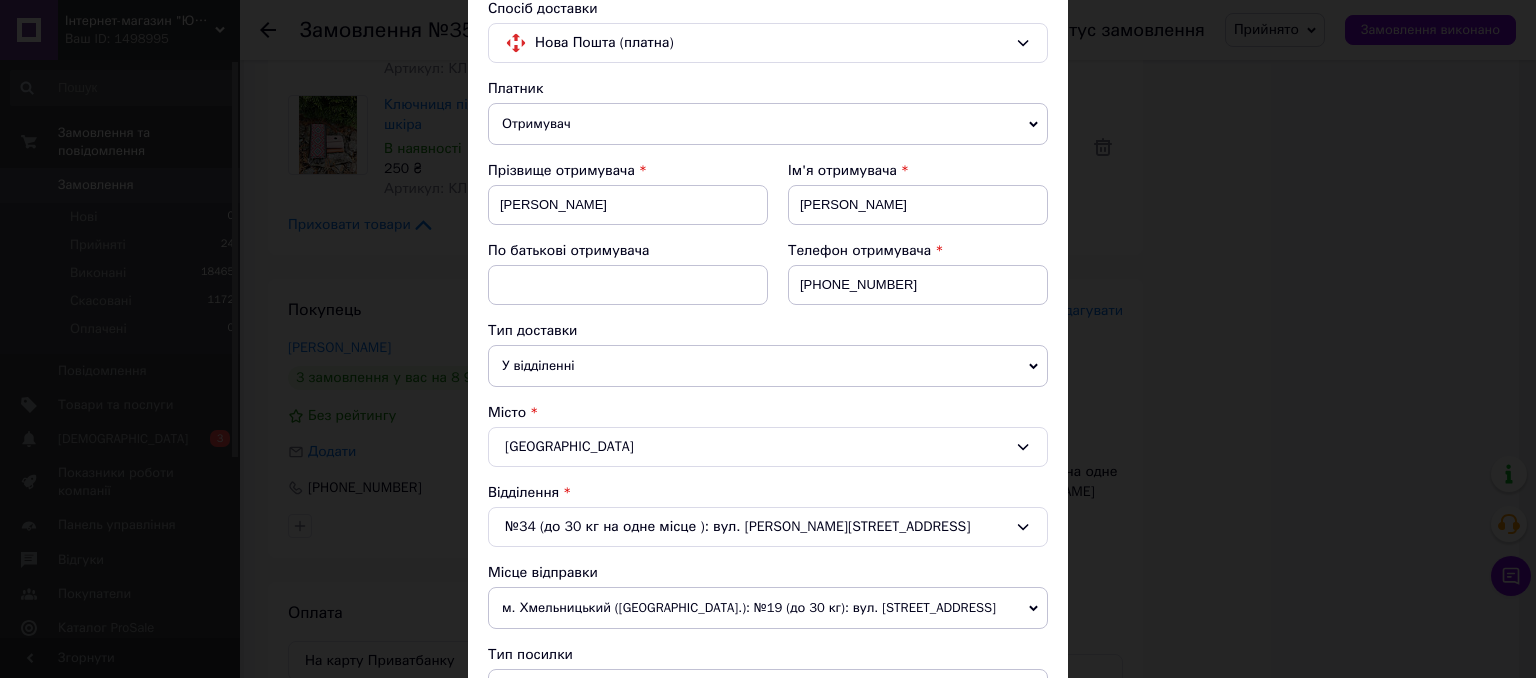 scroll, scrollTop: 400, scrollLeft: 0, axis: vertical 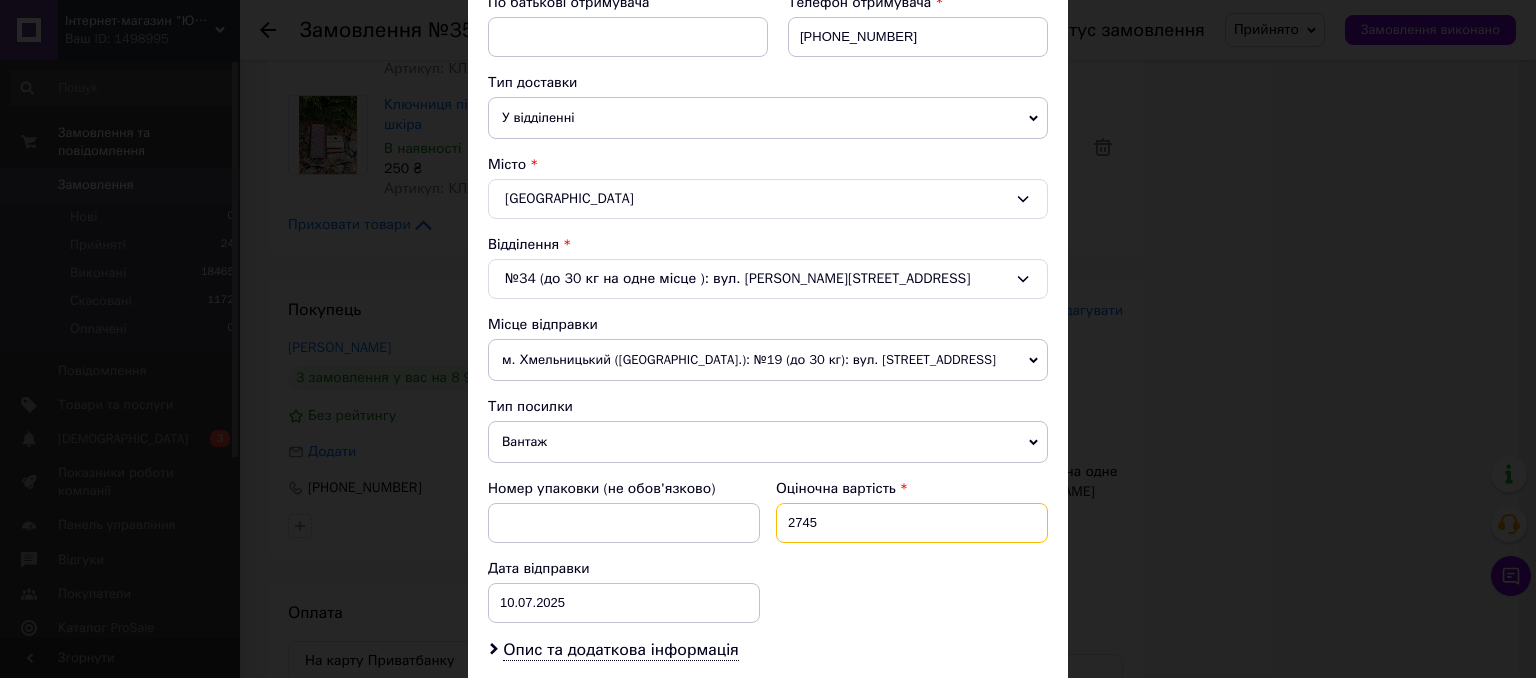 click on "2745" at bounding box center [912, 523] 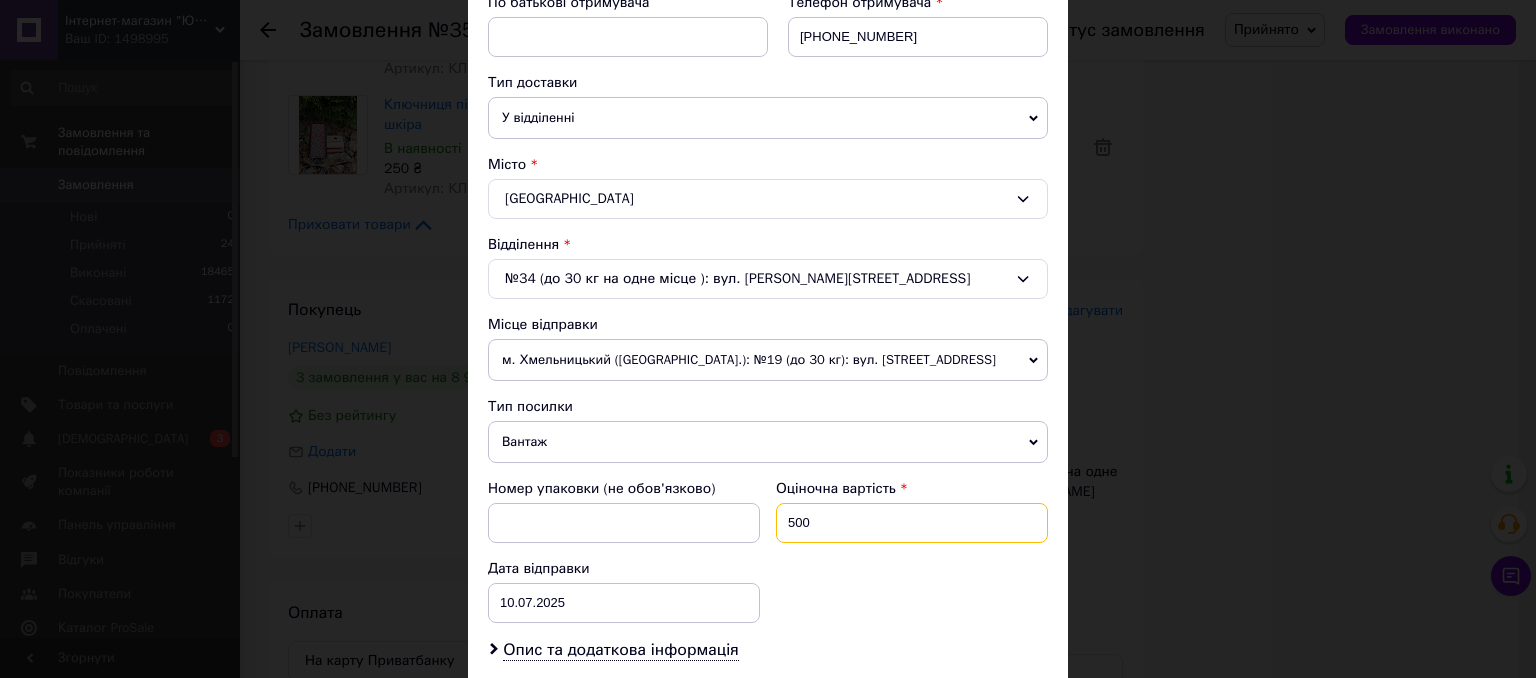 type on "500" 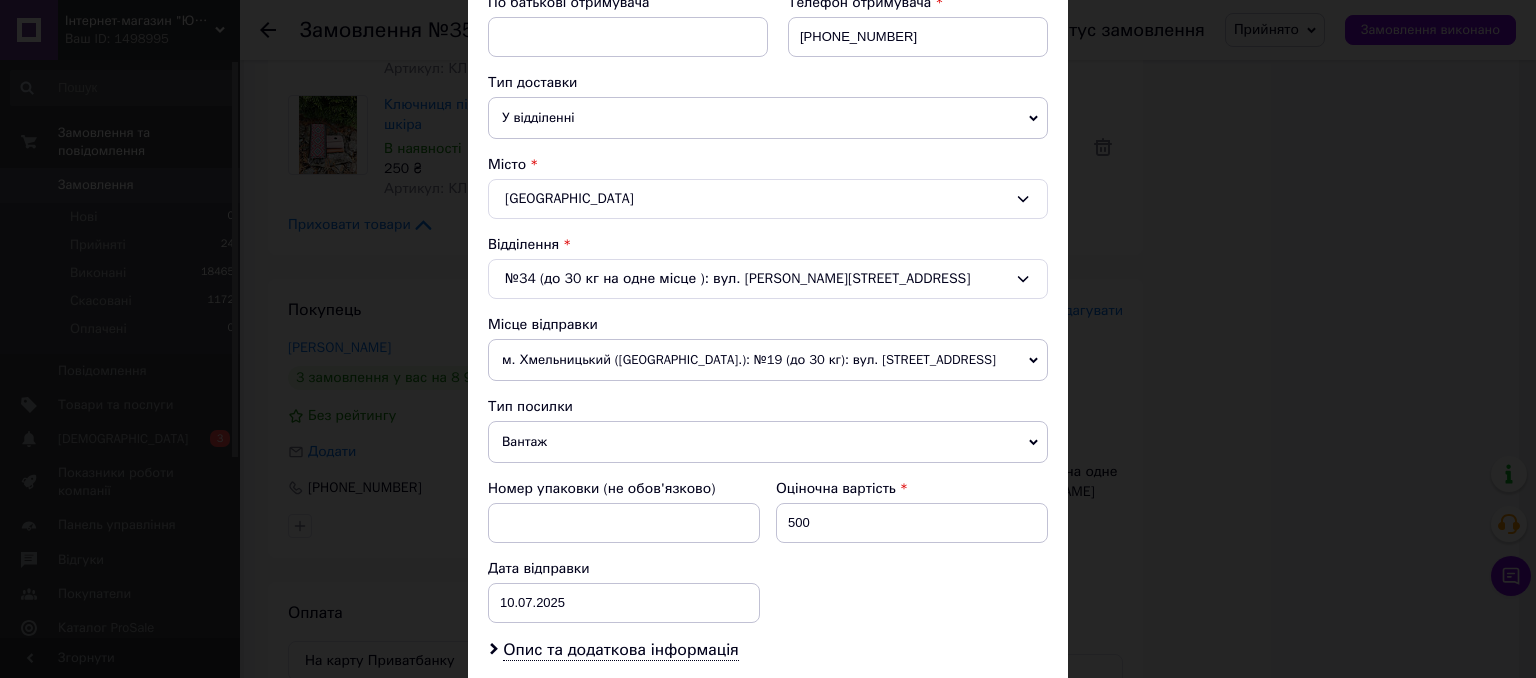 click on "Номер упаковки (не обов'язково) Оціночна вартість 500 Дата відправки 10.07.2025 < 2025 > < Июль > Пн Вт Ср Чт Пт Сб Вс 30 1 2 3 4 5 6 7 8 9 10 11 12 13 14 15 16 17 18 19 20 21 22 23 24 25 26 27 28 29 30 31 1 2 3 4 5 6 7 8 9 10" at bounding box center (768, 551) 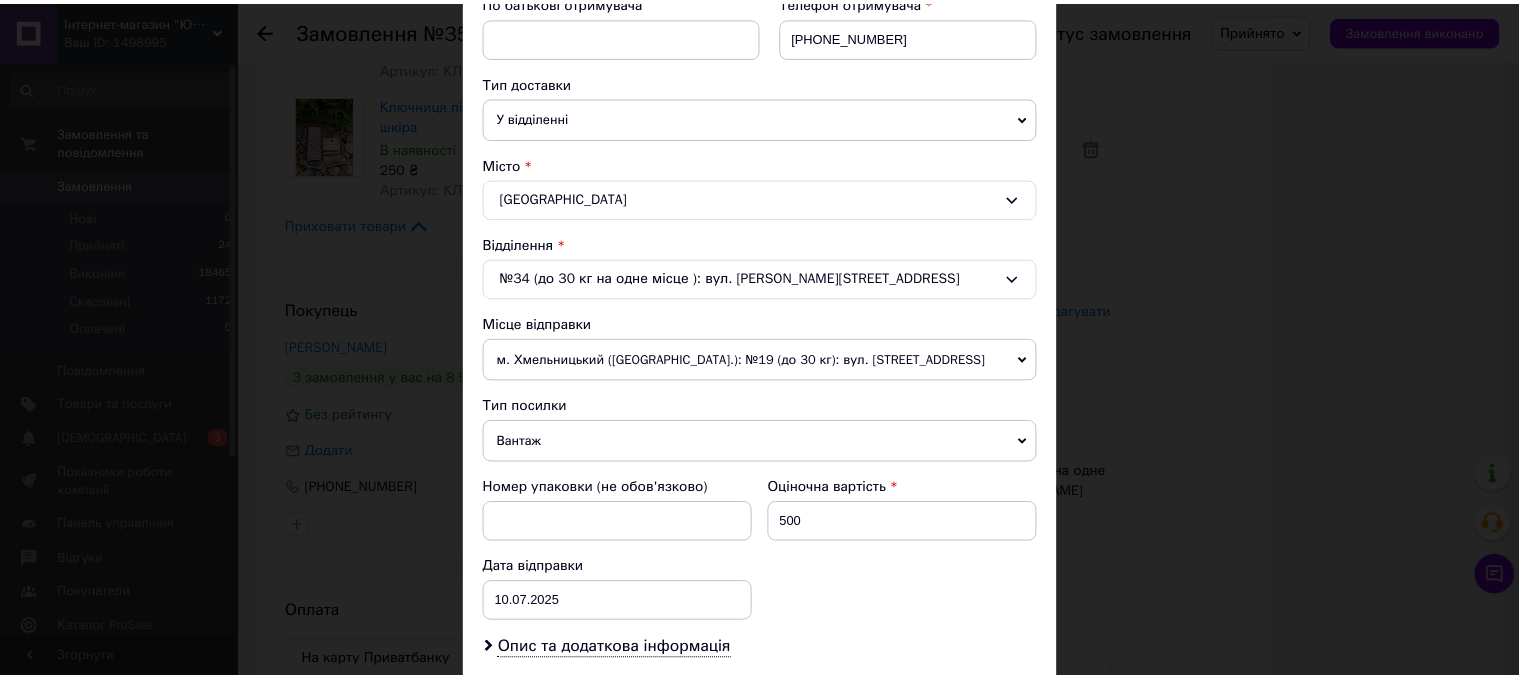 scroll, scrollTop: 680, scrollLeft: 0, axis: vertical 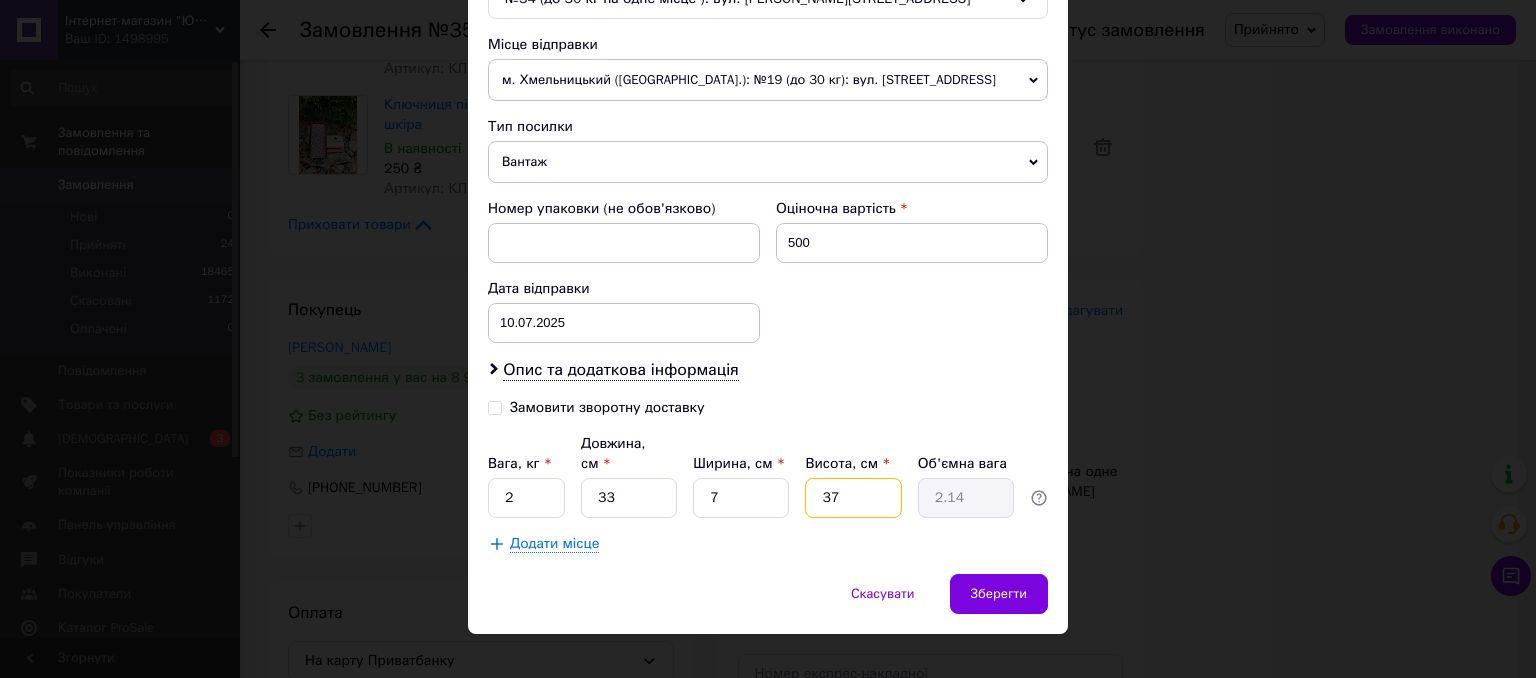click on "37" at bounding box center [853, 498] 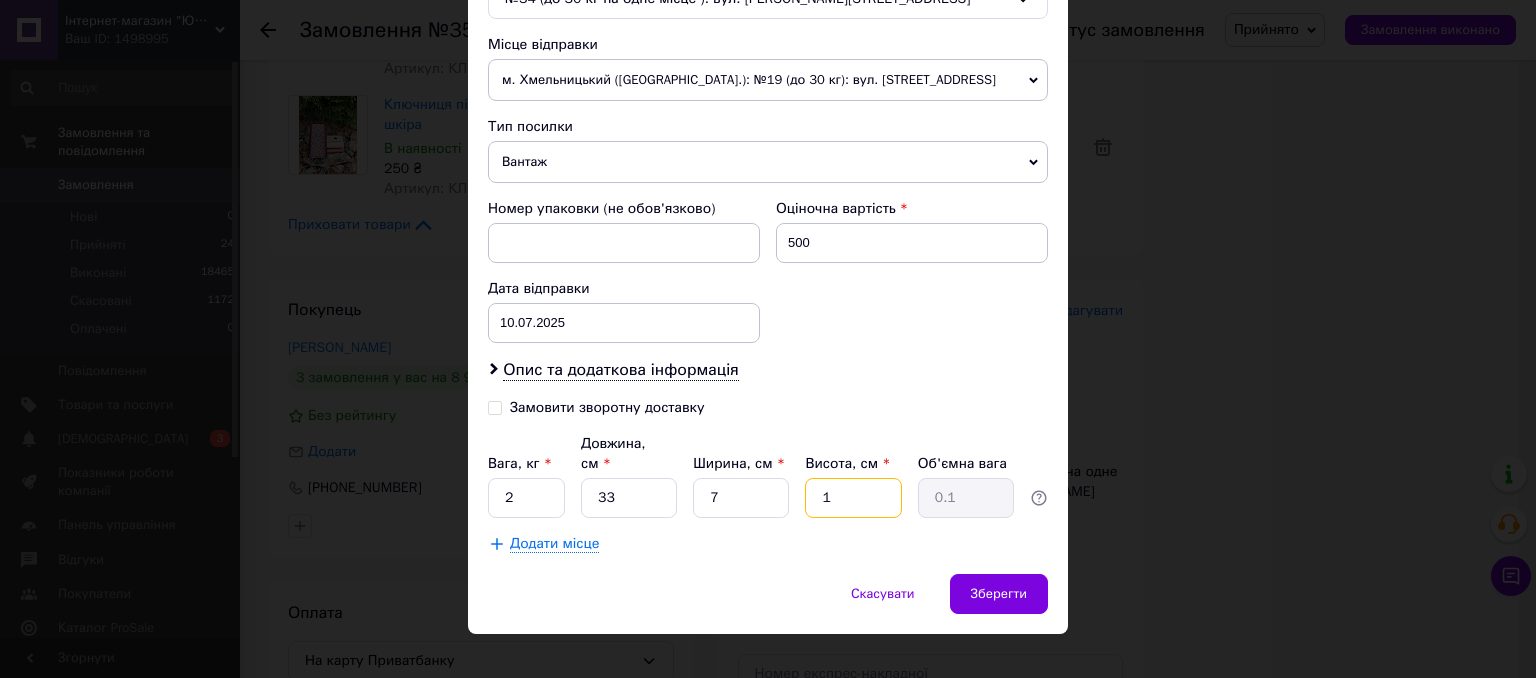 type on "1" 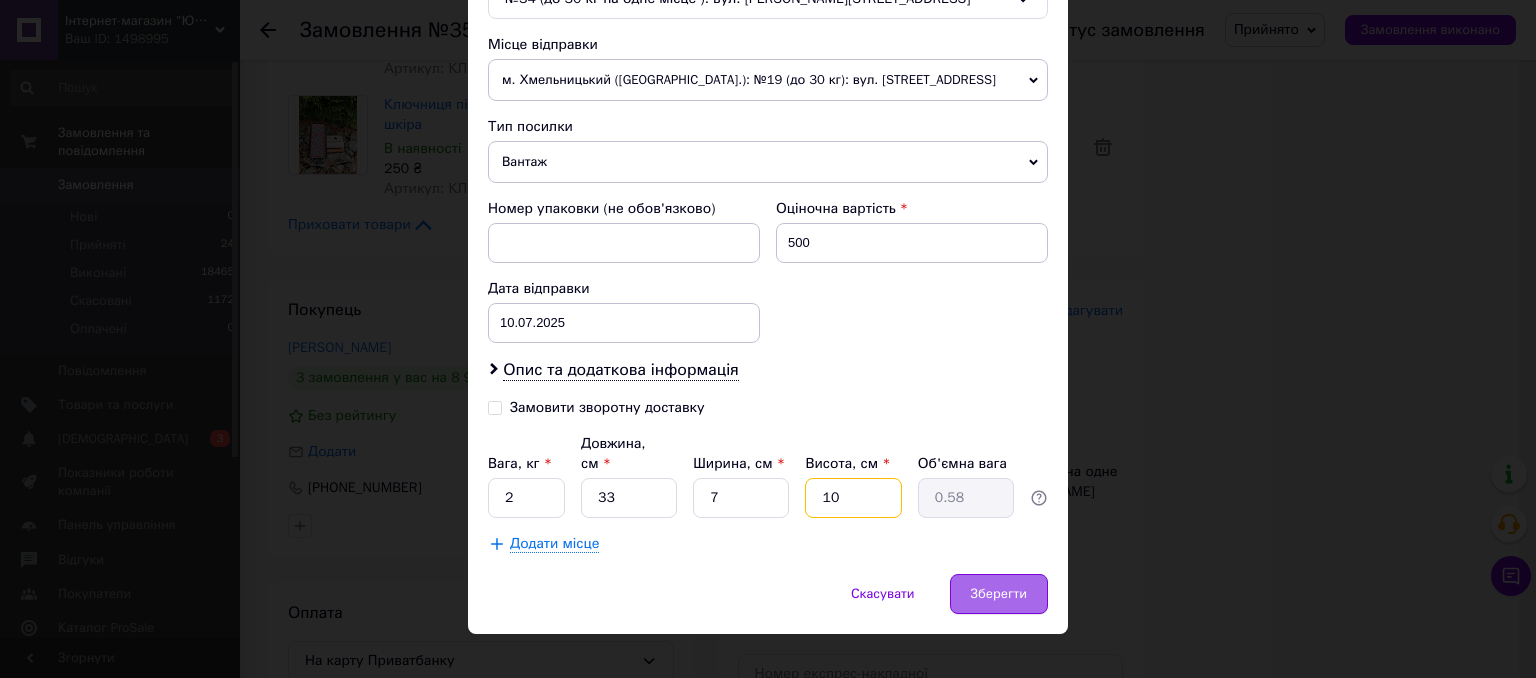 type on "10" 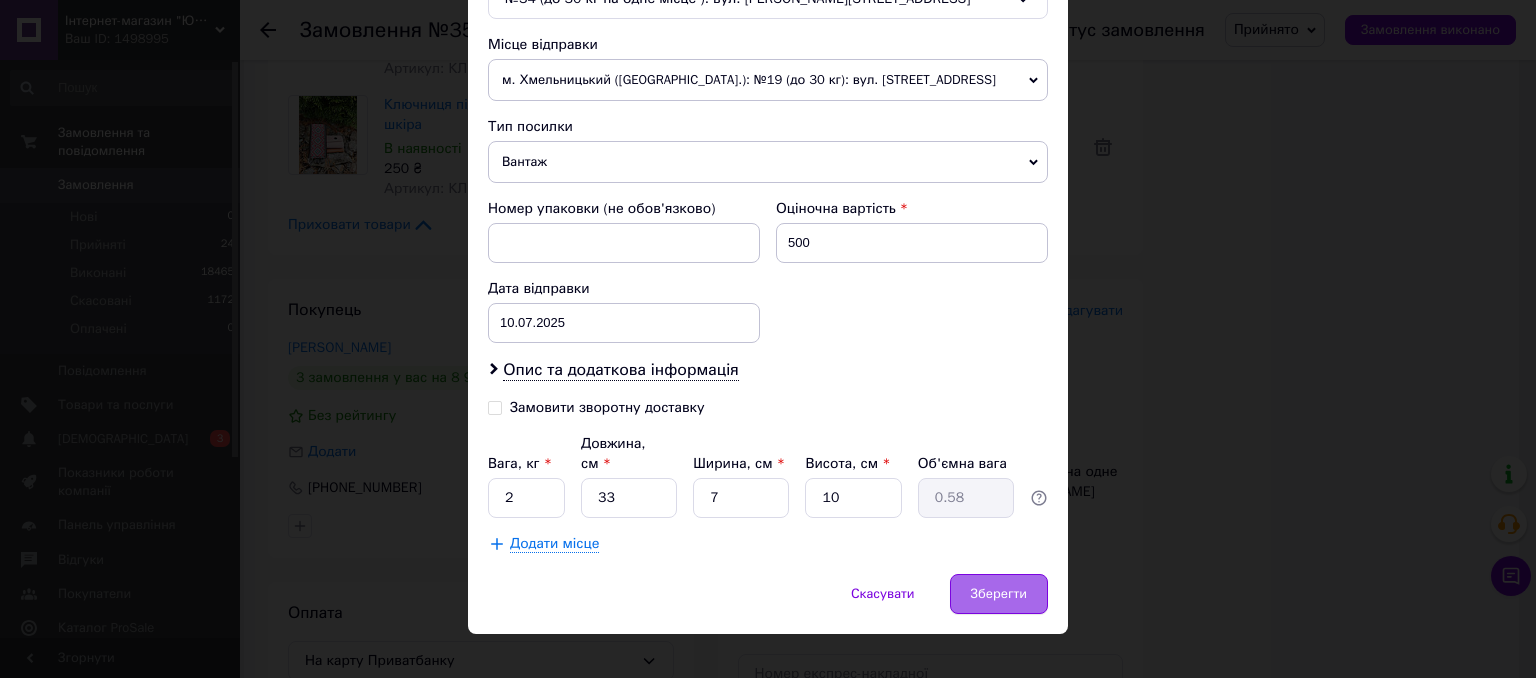 click on "Зберегти" at bounding box center (999, 594) 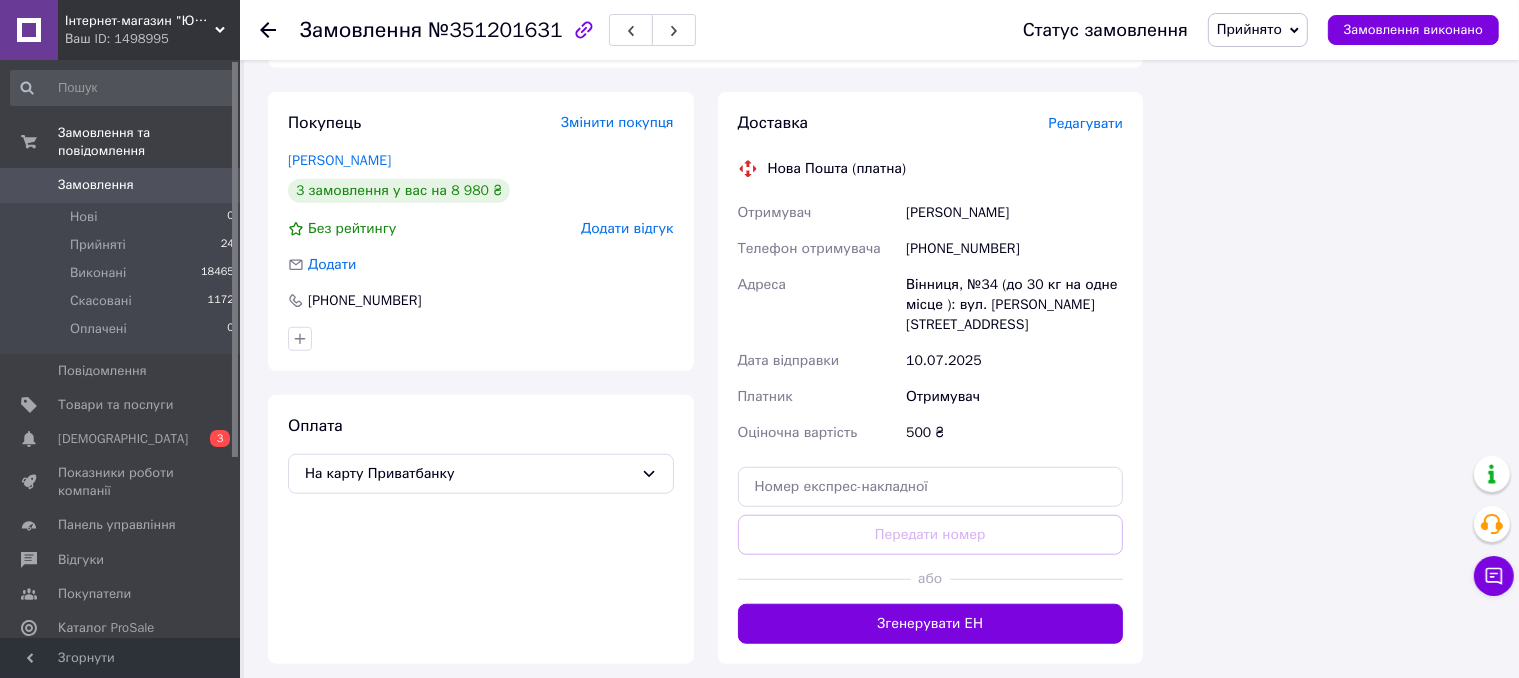 scroll, scrollTop: 1780, scrollLeft: 0, axis: vertical 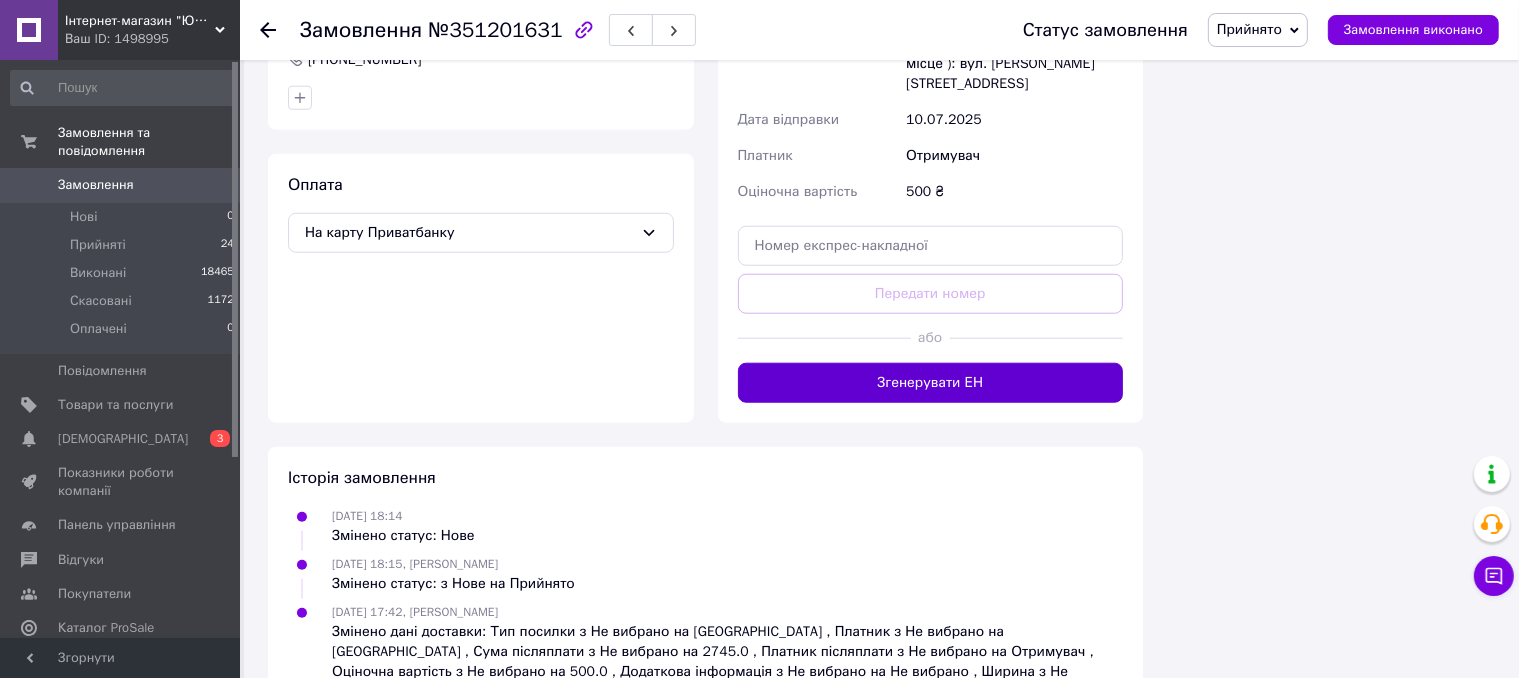 click on "Згенерувати ЕН" at bounding box center (931, 383) 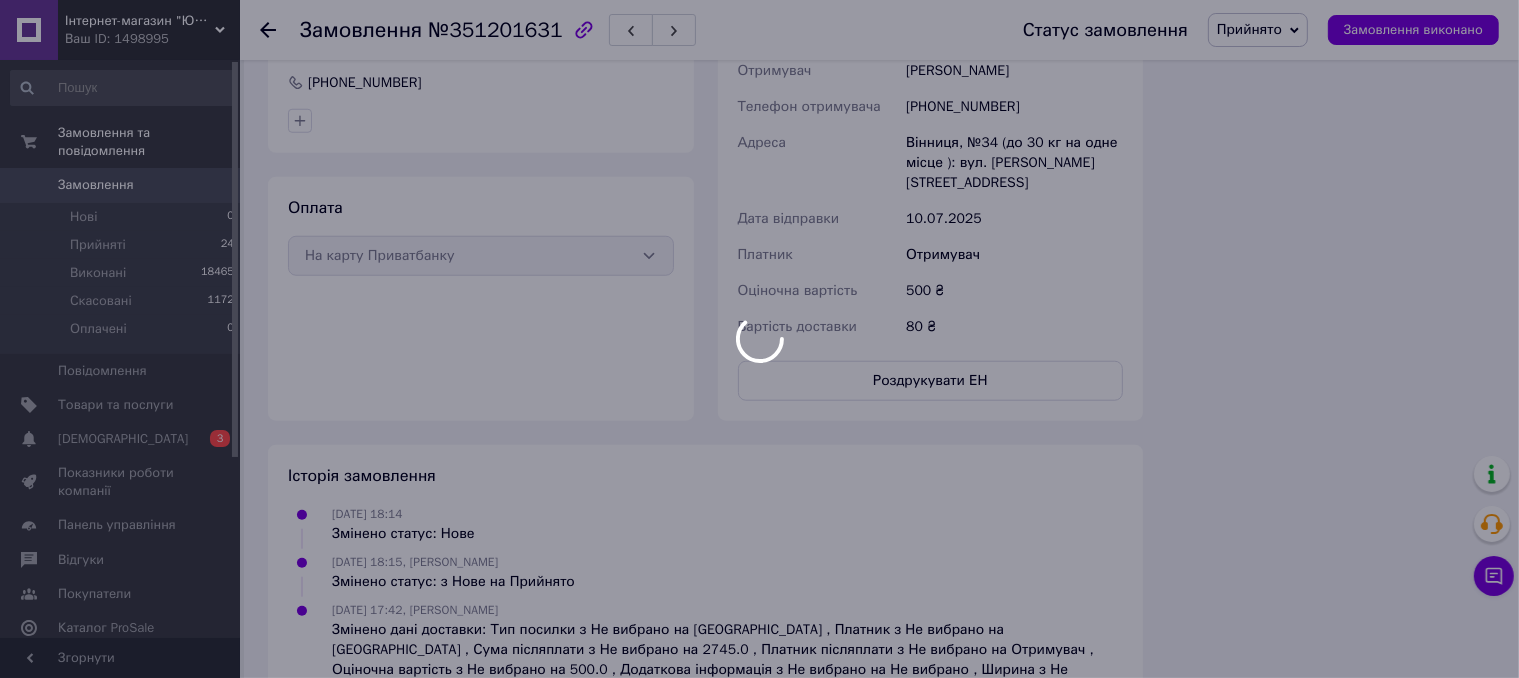 click at bounding box center [759, 339] 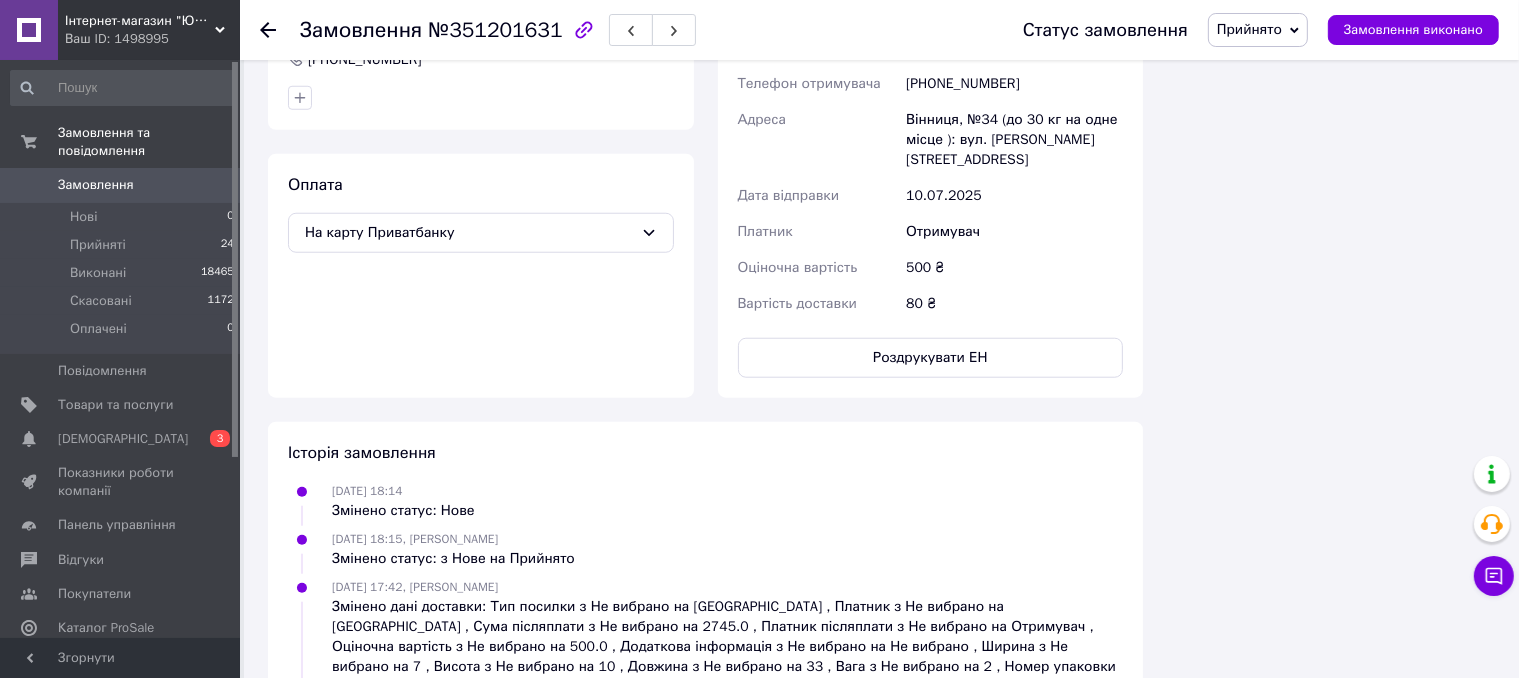 click 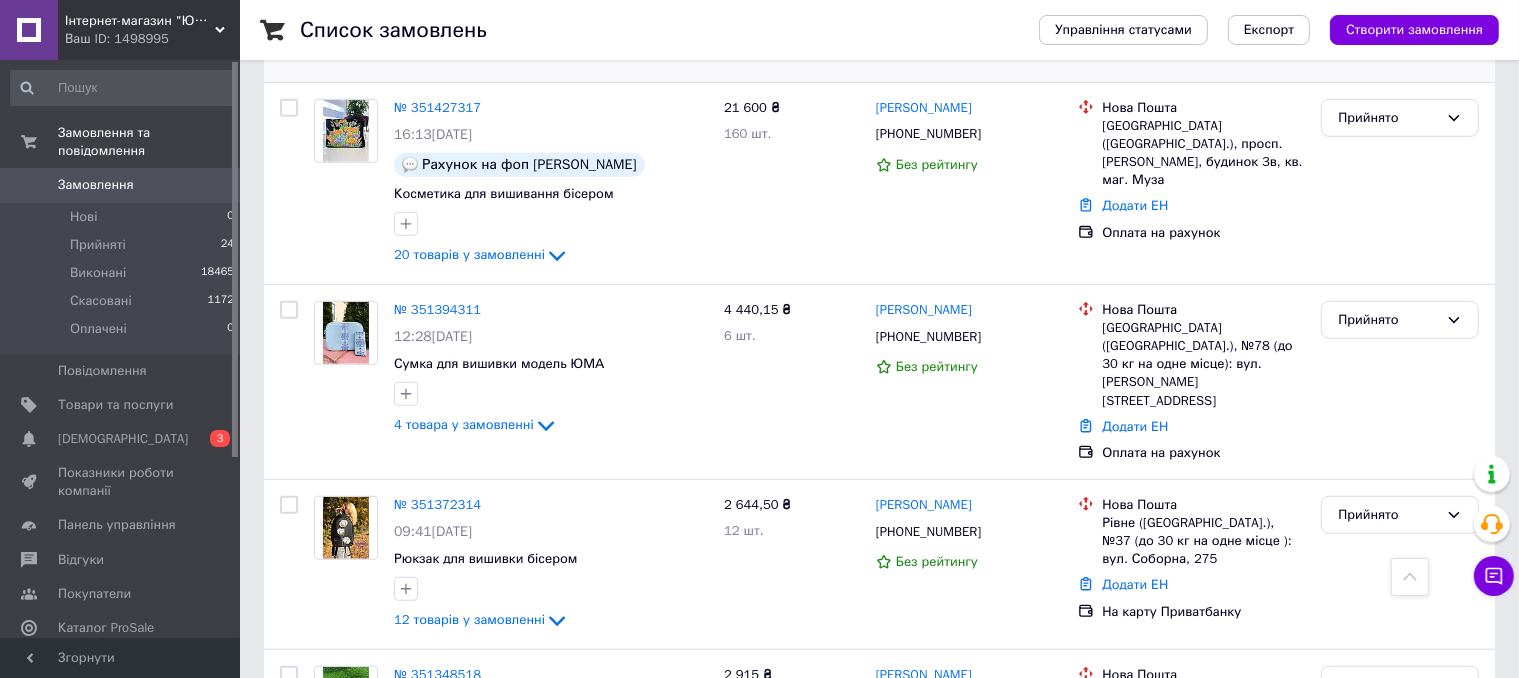 scroll, scrollTop: 1400, scrollLeft: 0, axis: vertical 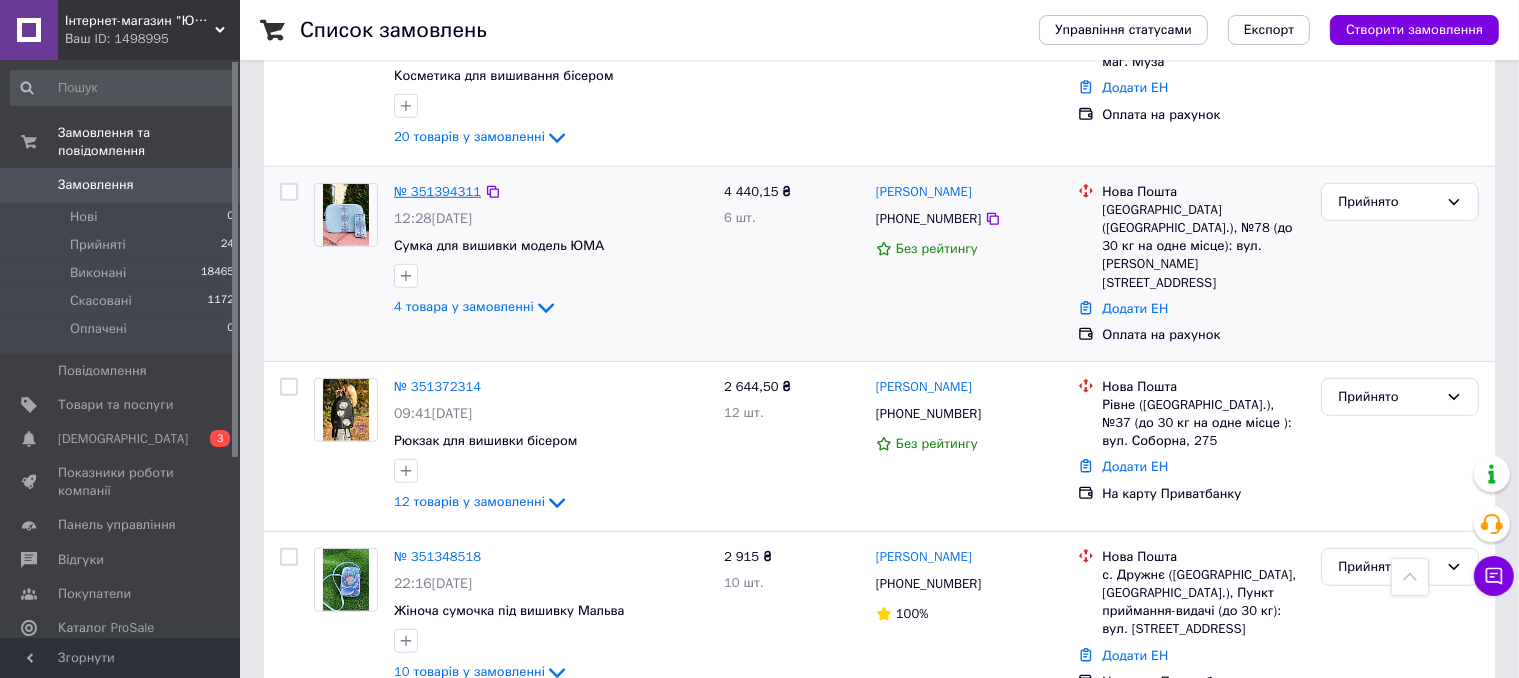 click on "№ 351394311" at bounding box center [437, 191] 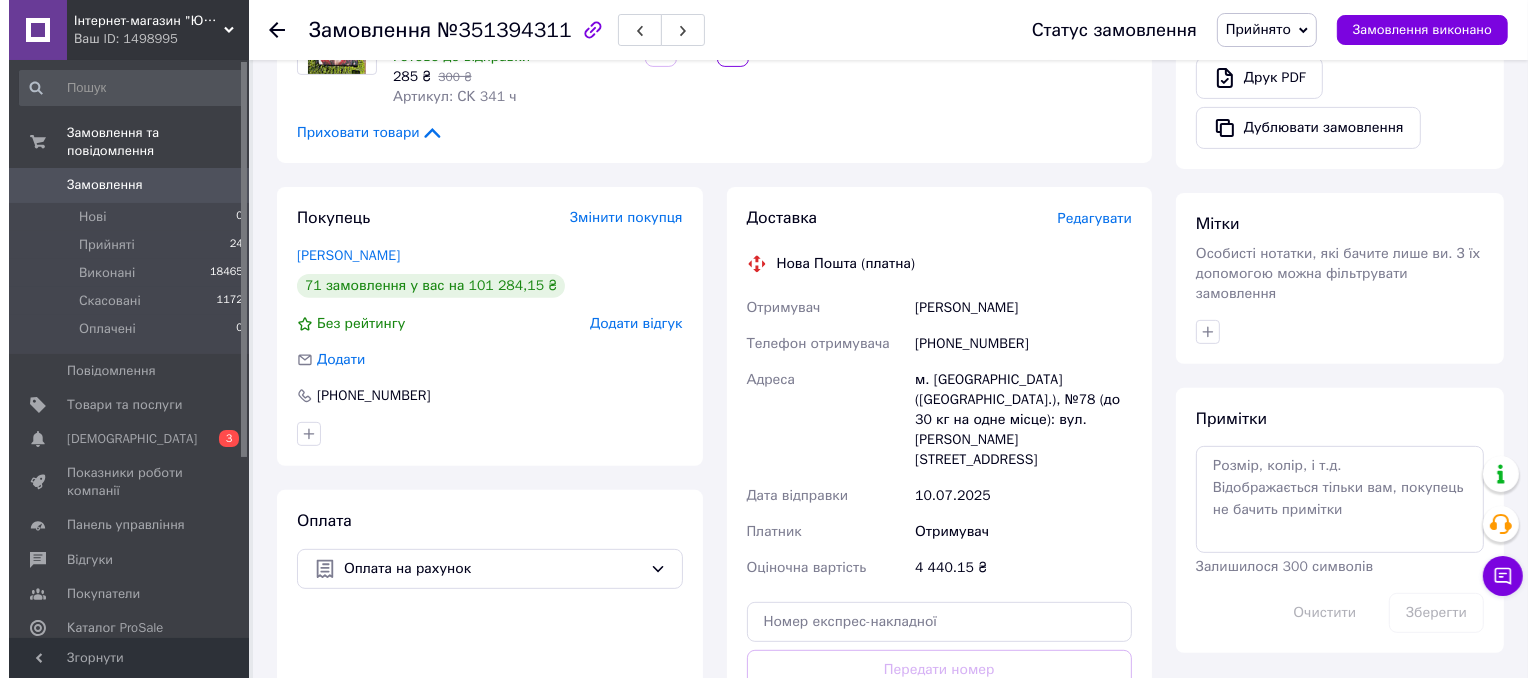 scroll, scrollTop: 434, scrollLeft: 0, axis: vertical 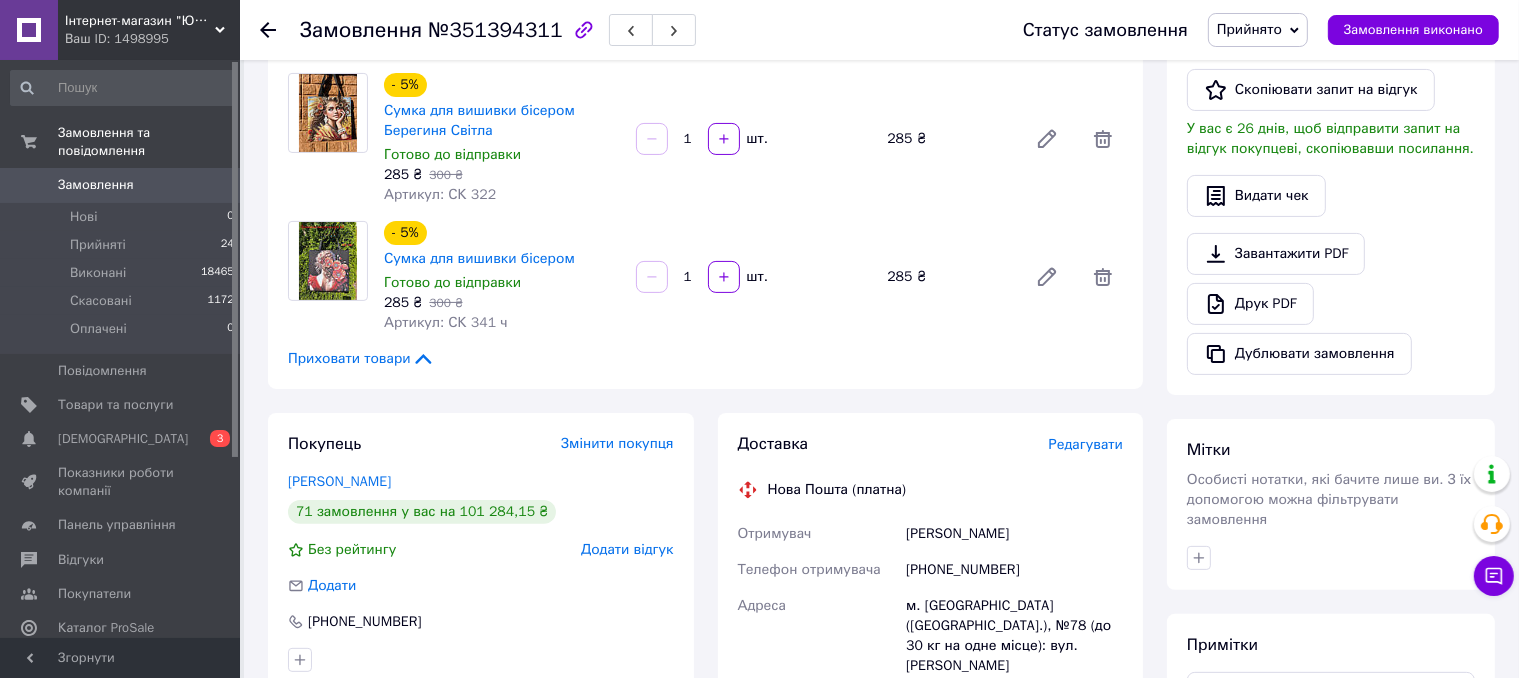 click on "Редагувати" at bounding box center [1086, 444] 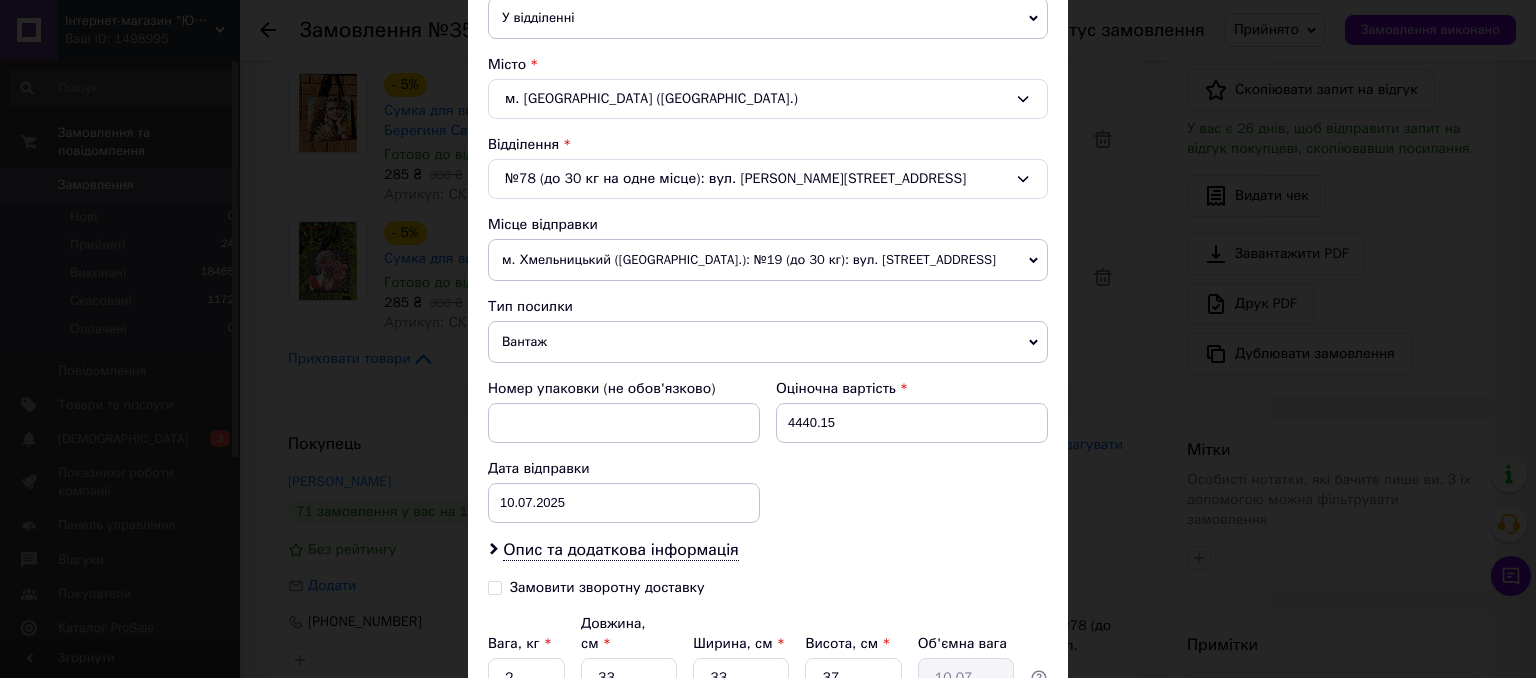 scroll, scrollTop: 680, scrollLeft: 0, axis: vertical 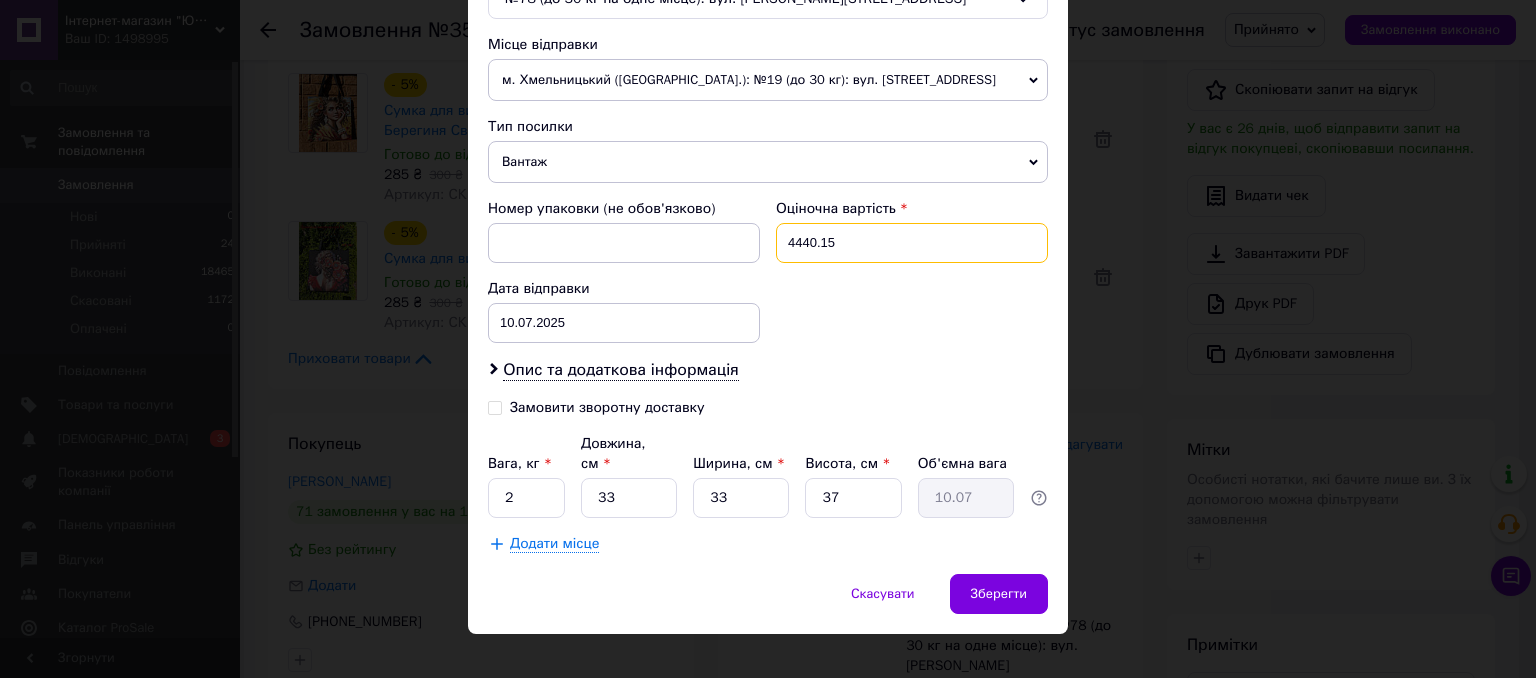 click on "4440.15" at bounding box center [912, 243] 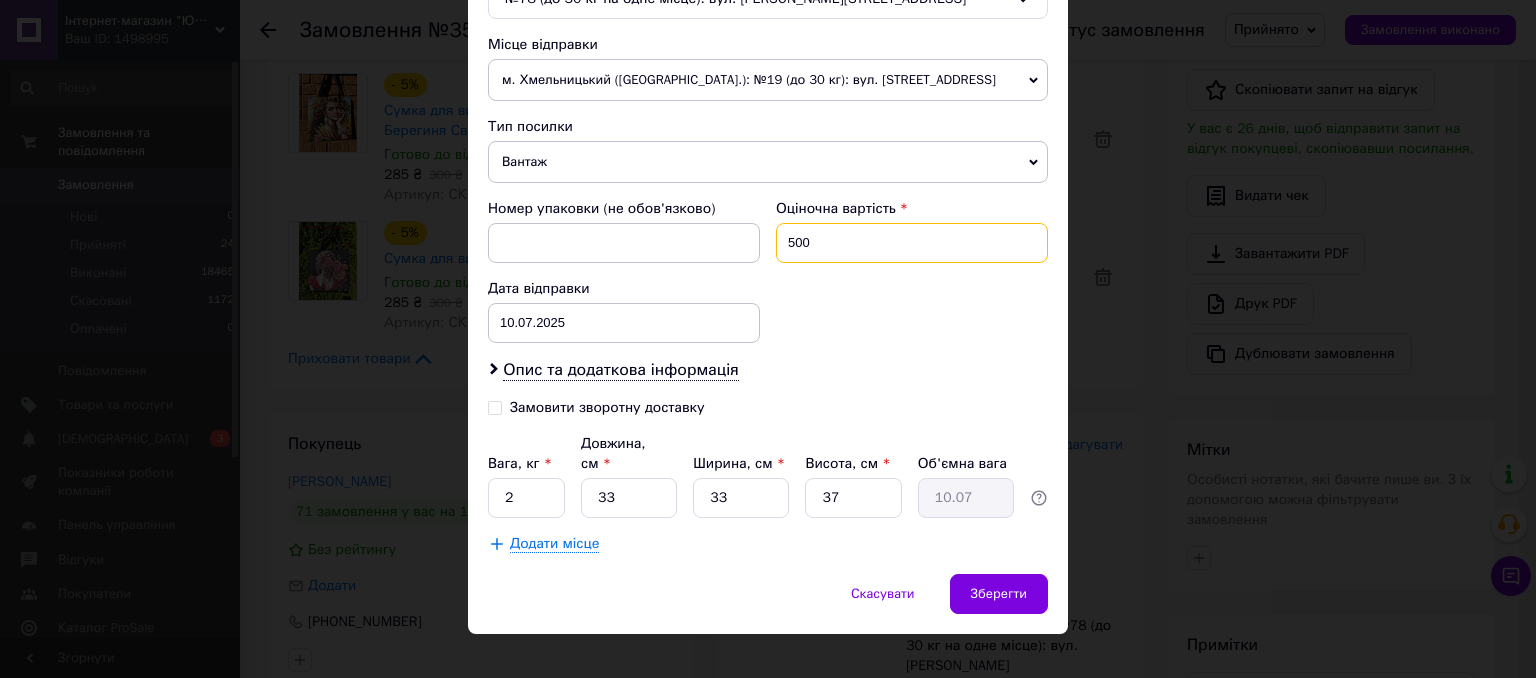 type on "500" 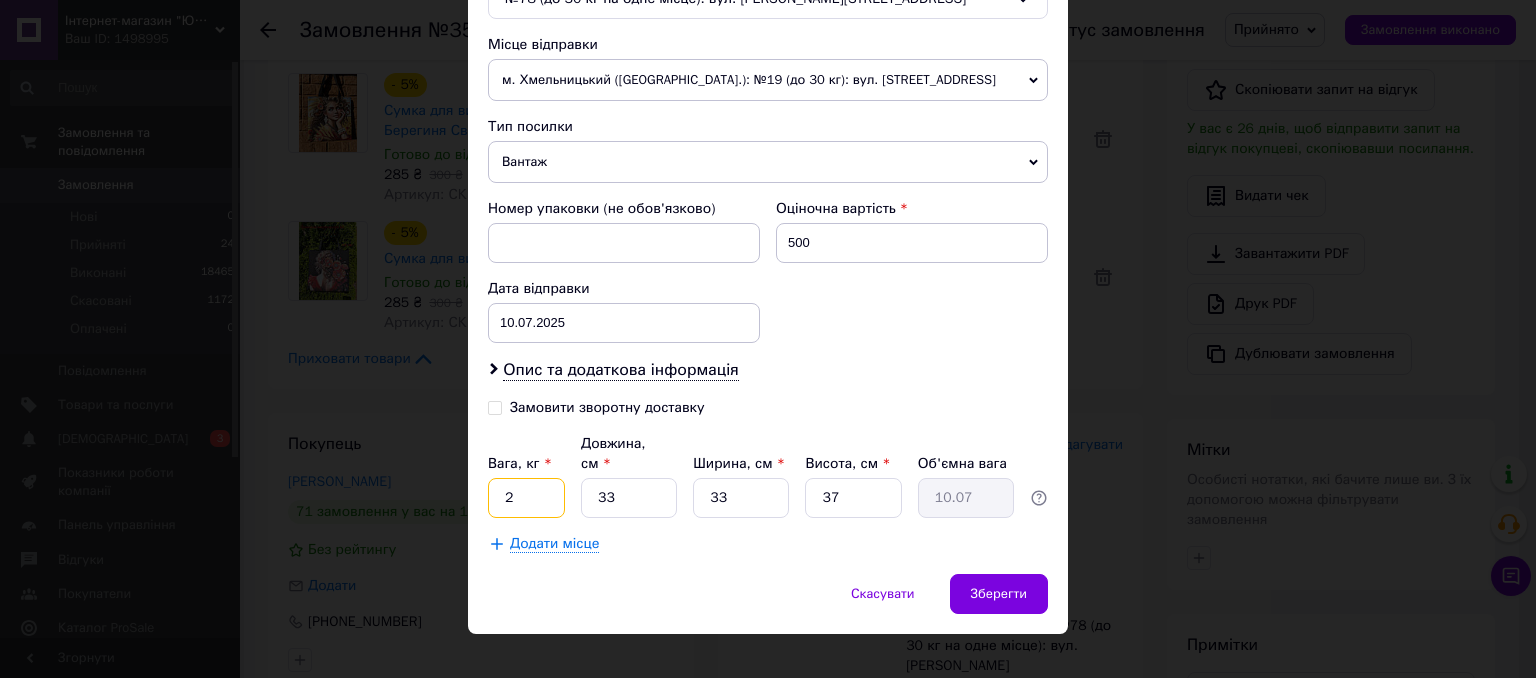 click on "2" at bounding box center [526, 498] 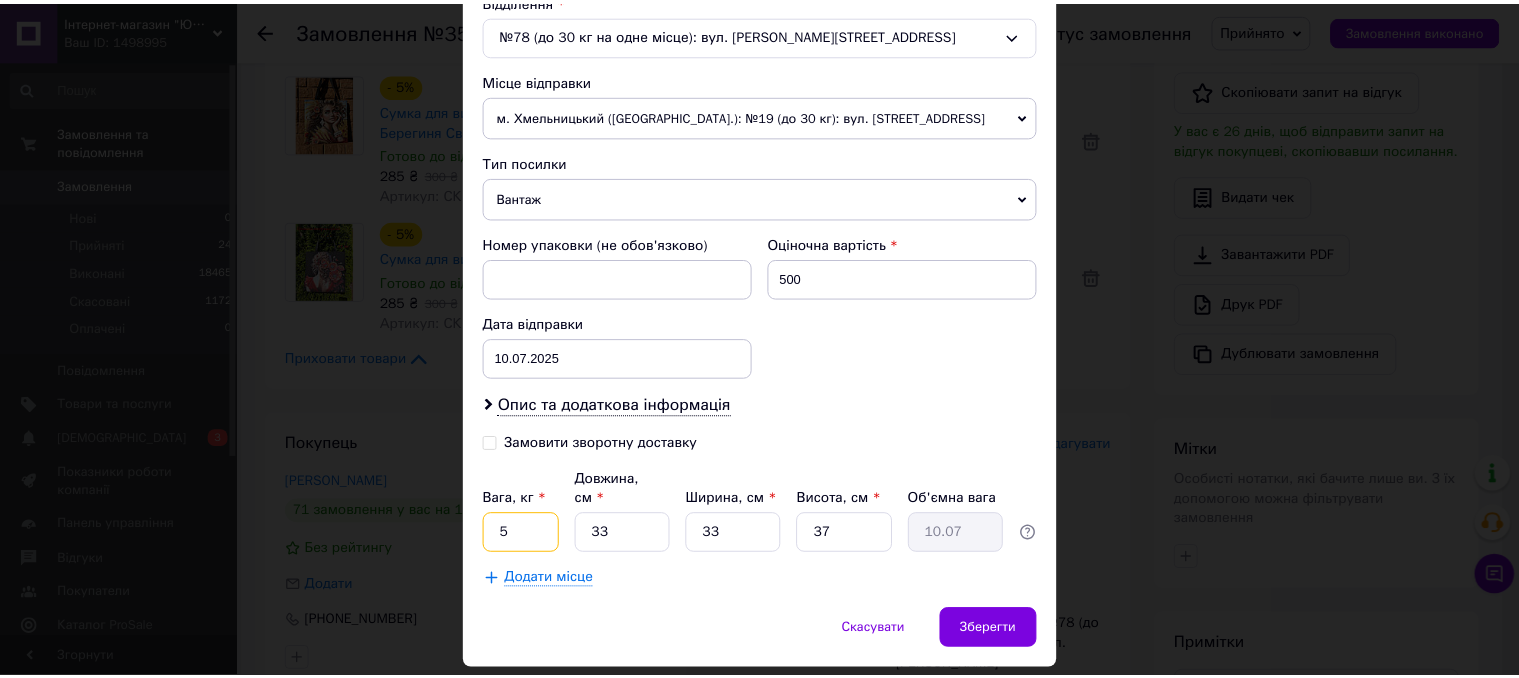 scroll, scrollTop: 680, scrollLeft: 0, axis: vertical 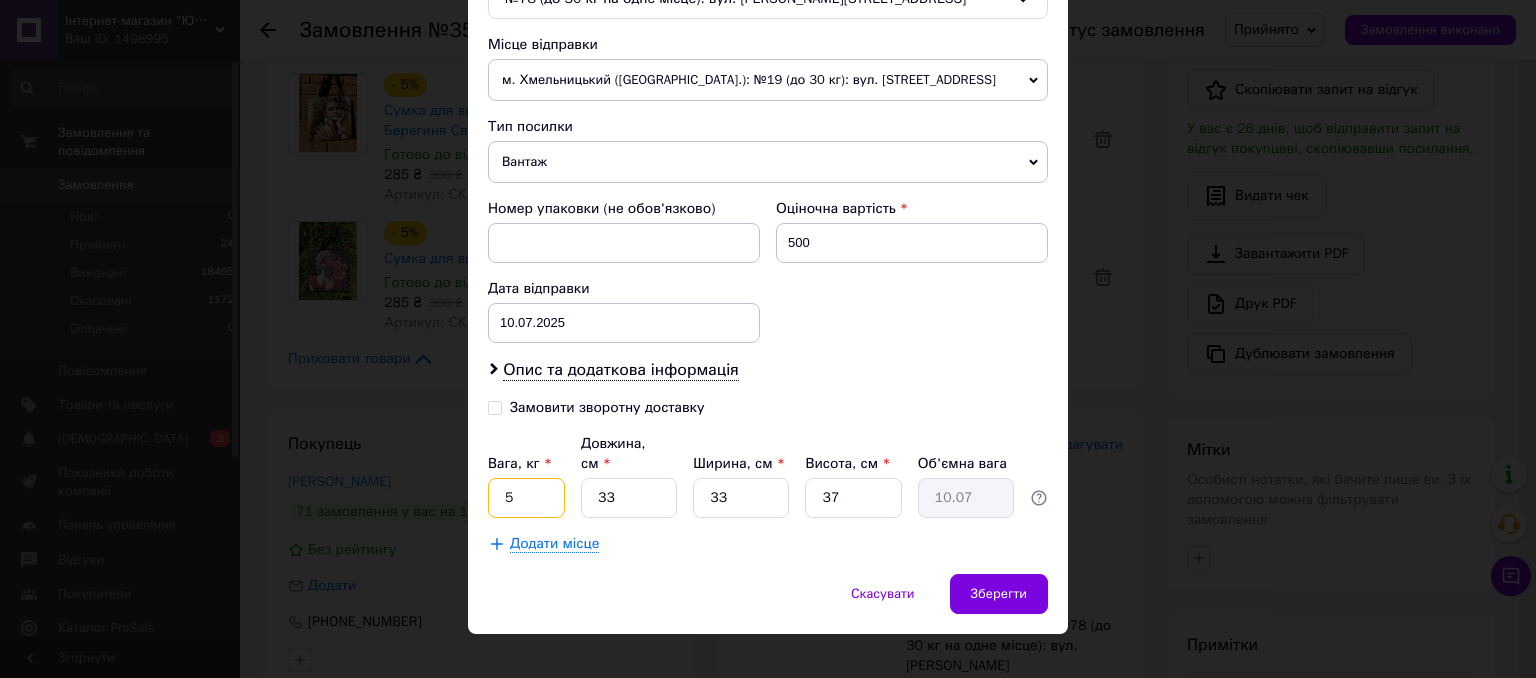 type on "5" 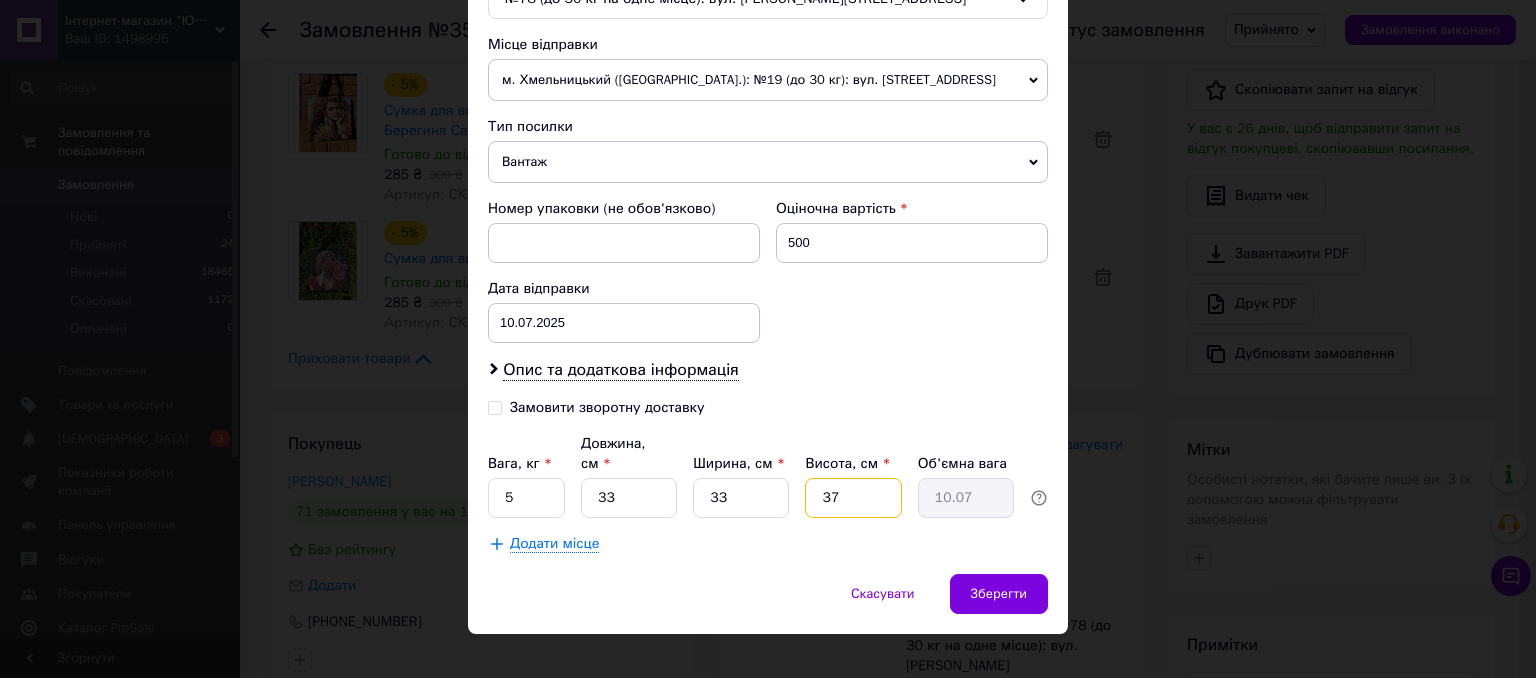 click on "37" at bounding box center [853, 498] 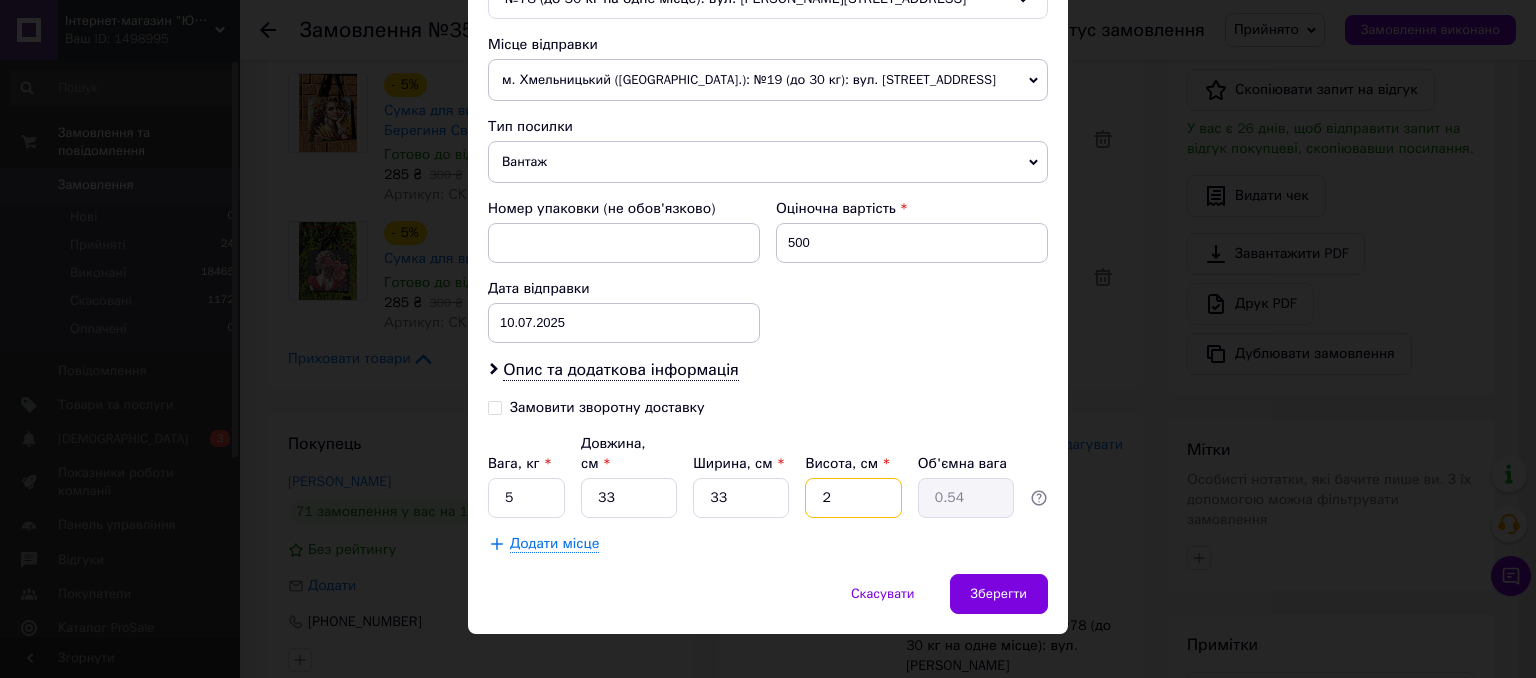 type on "20" 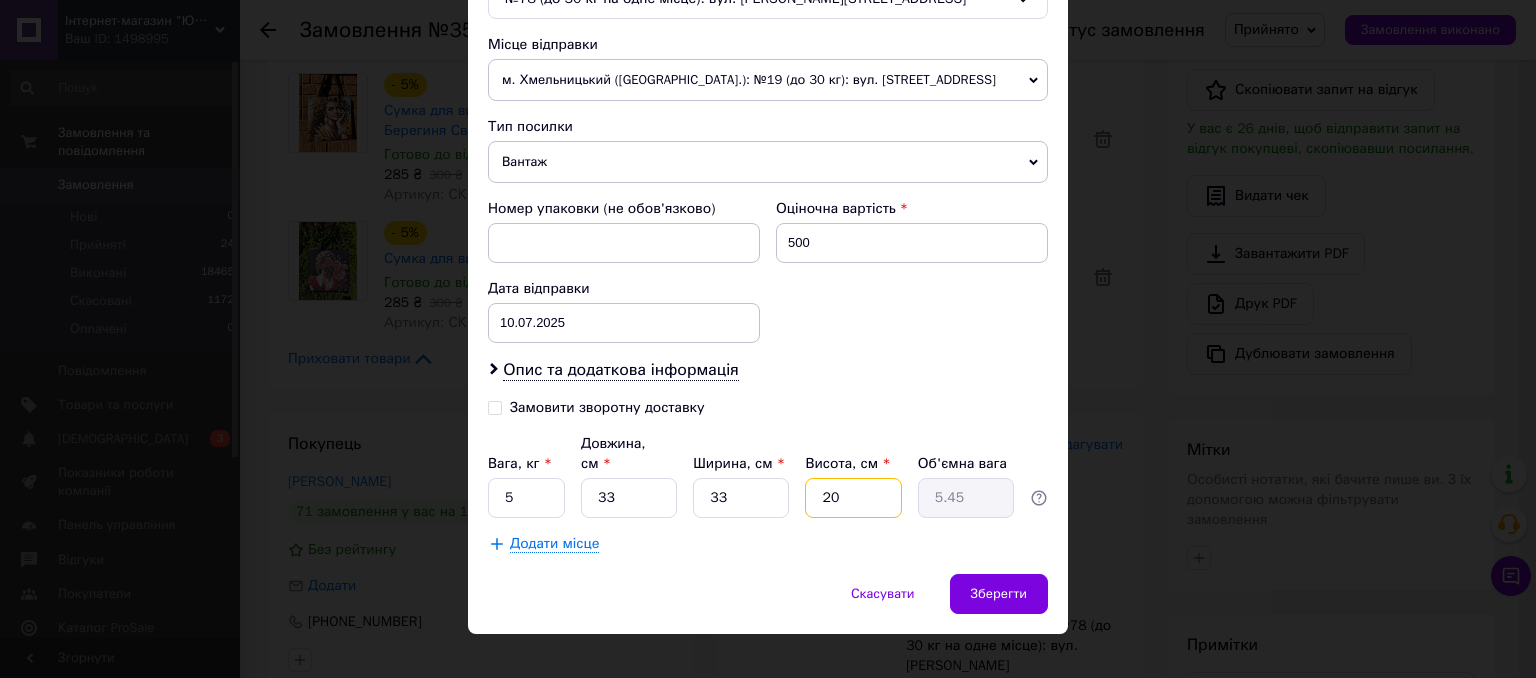 type on "20" 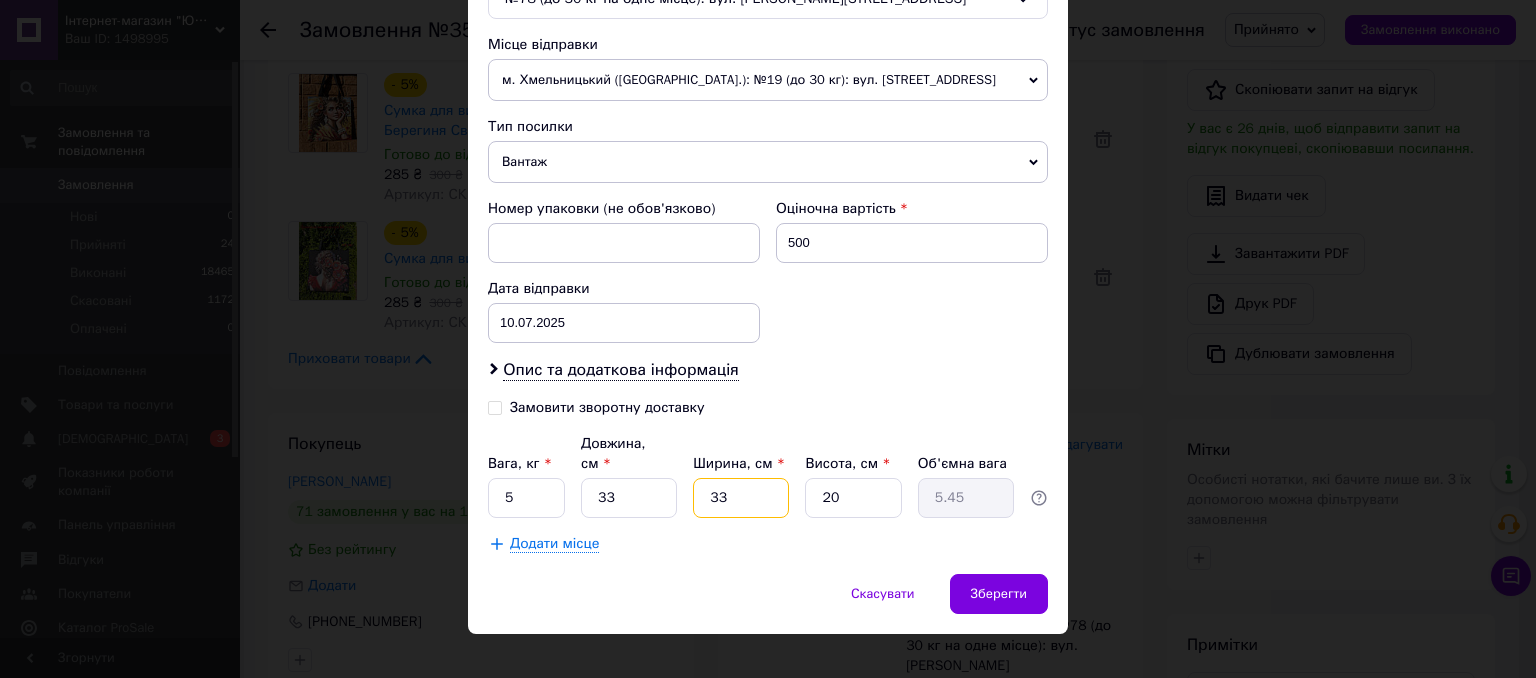 click on "33" at bounding box center (741, 498) 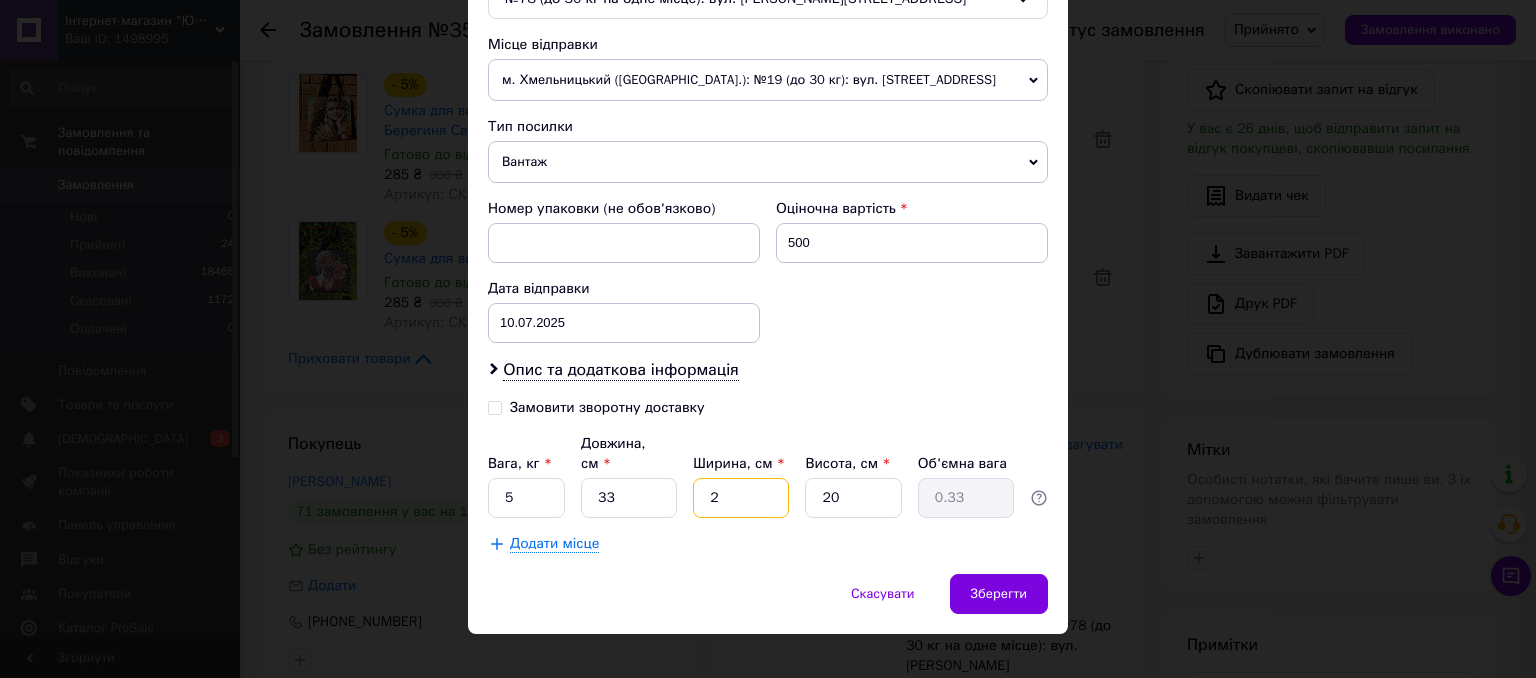 type on "25" 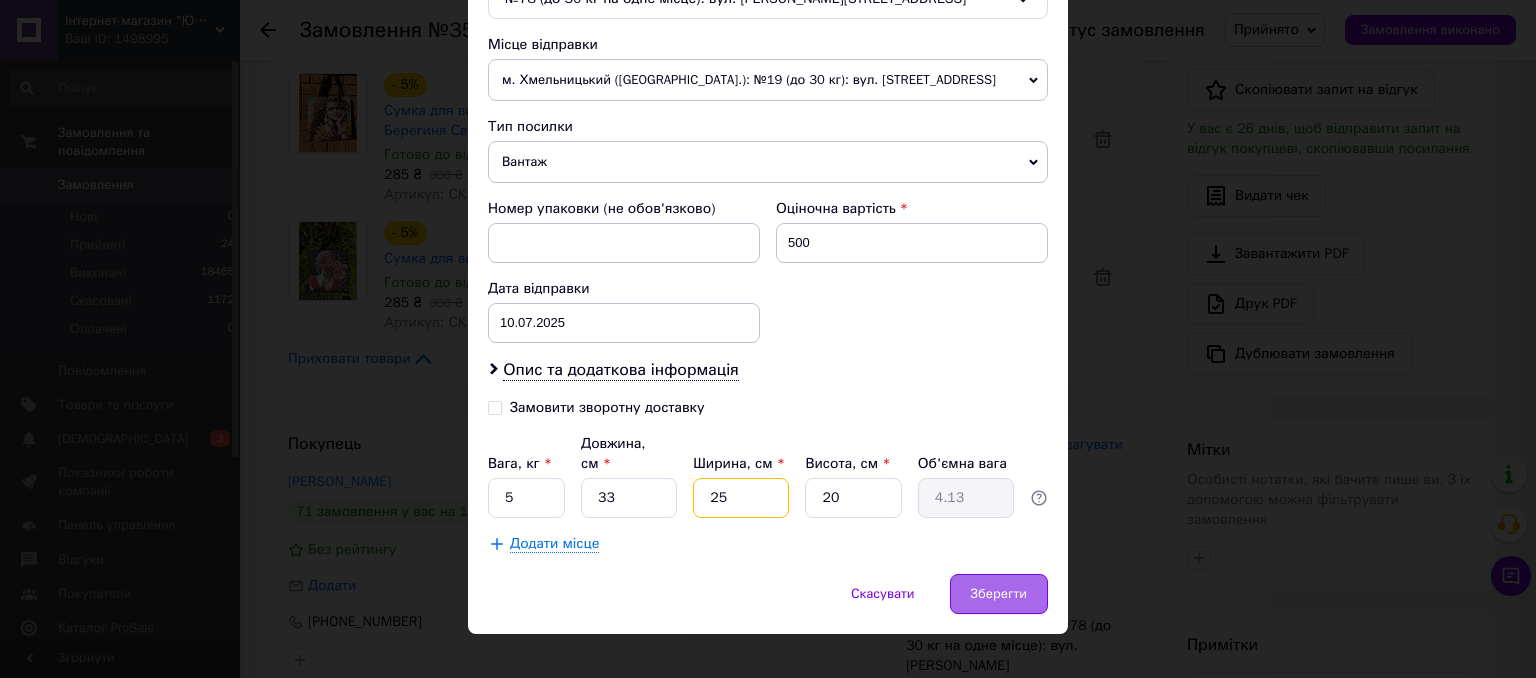 type on "25" 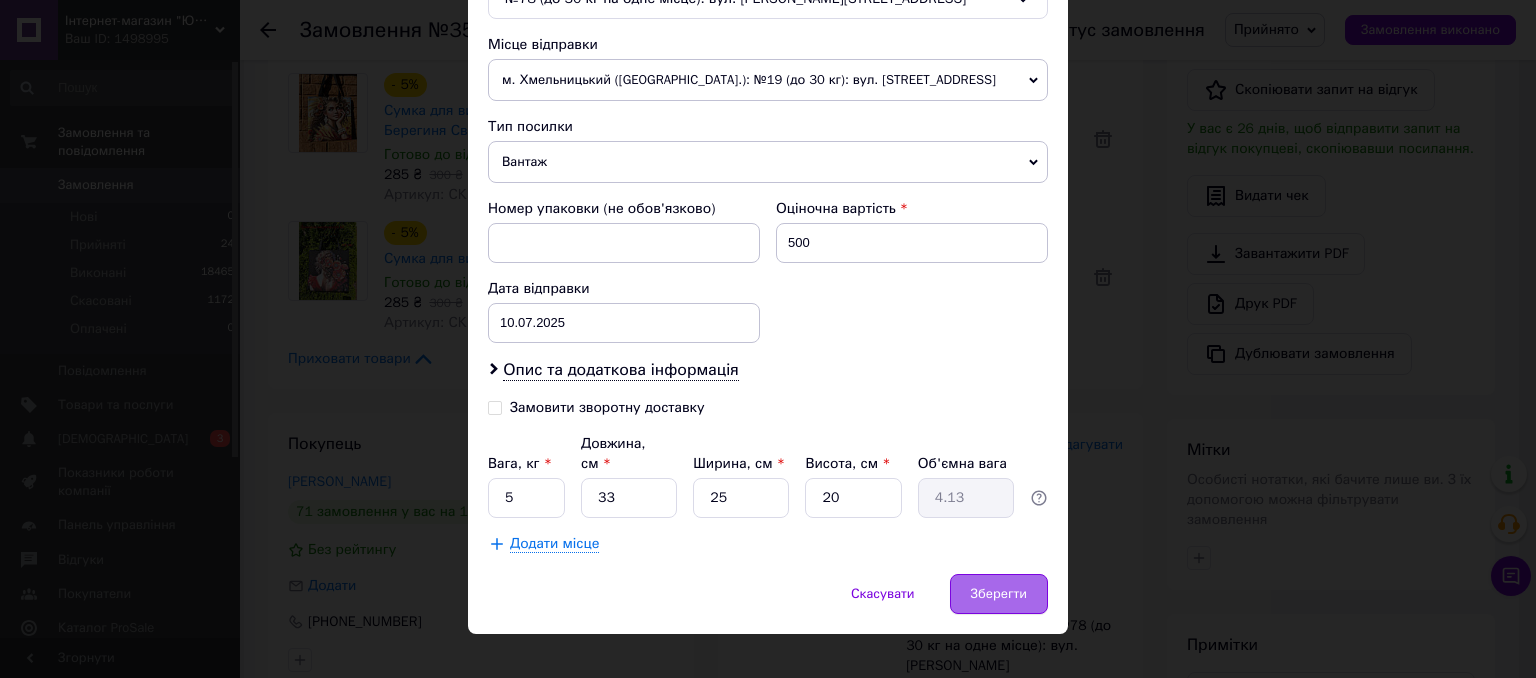 click on "Зберегти" at bounding box center (999, 594) 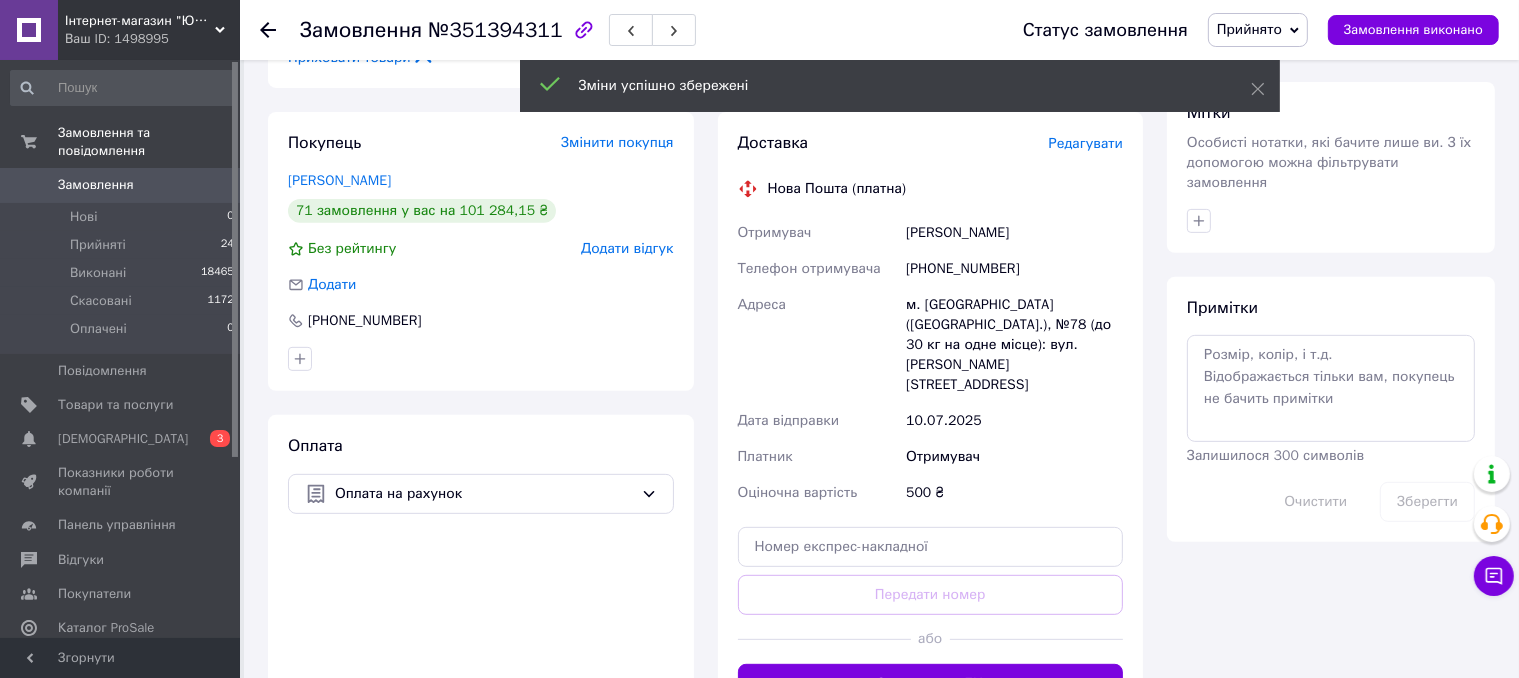 scroll, scrollTop: 934, scrollLeft: 0, axis: vertical 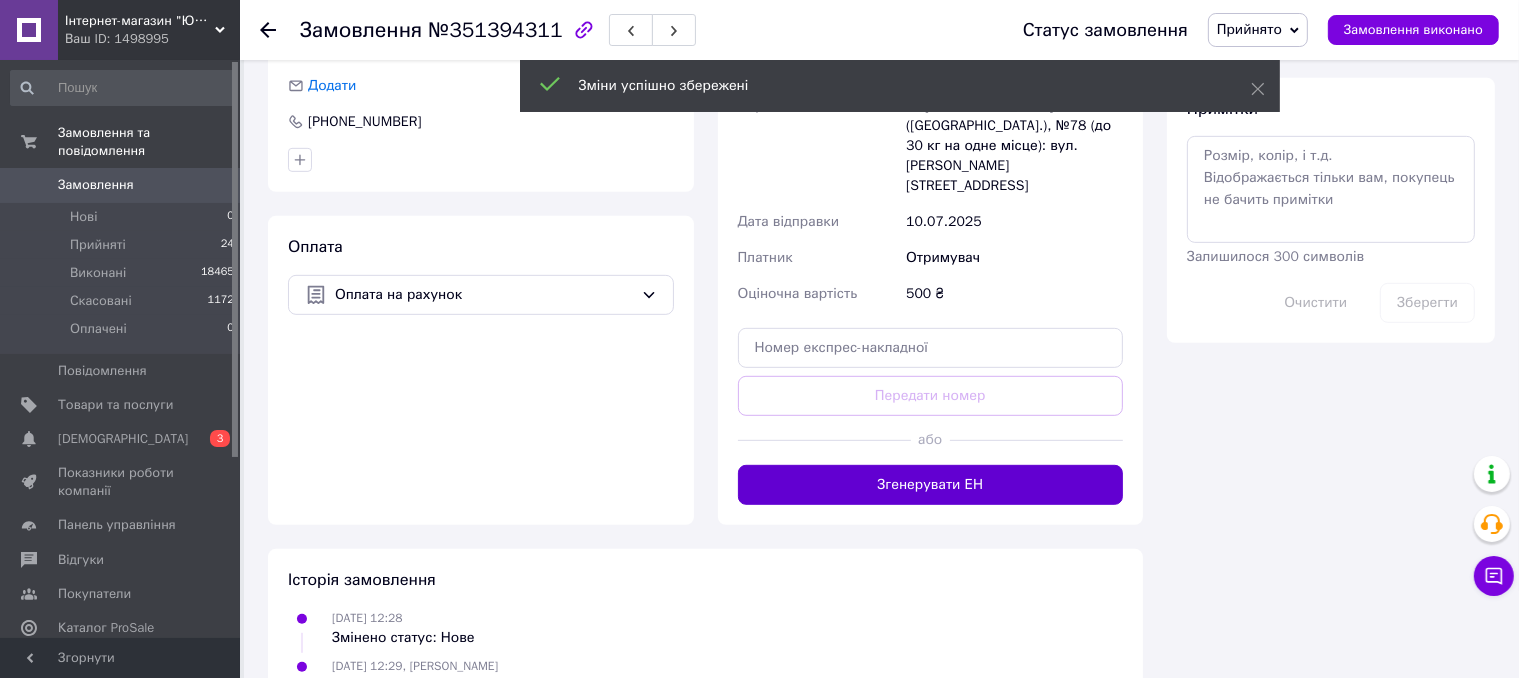 click on "Згенерувати ЕН" at bounding box center [931, 485] 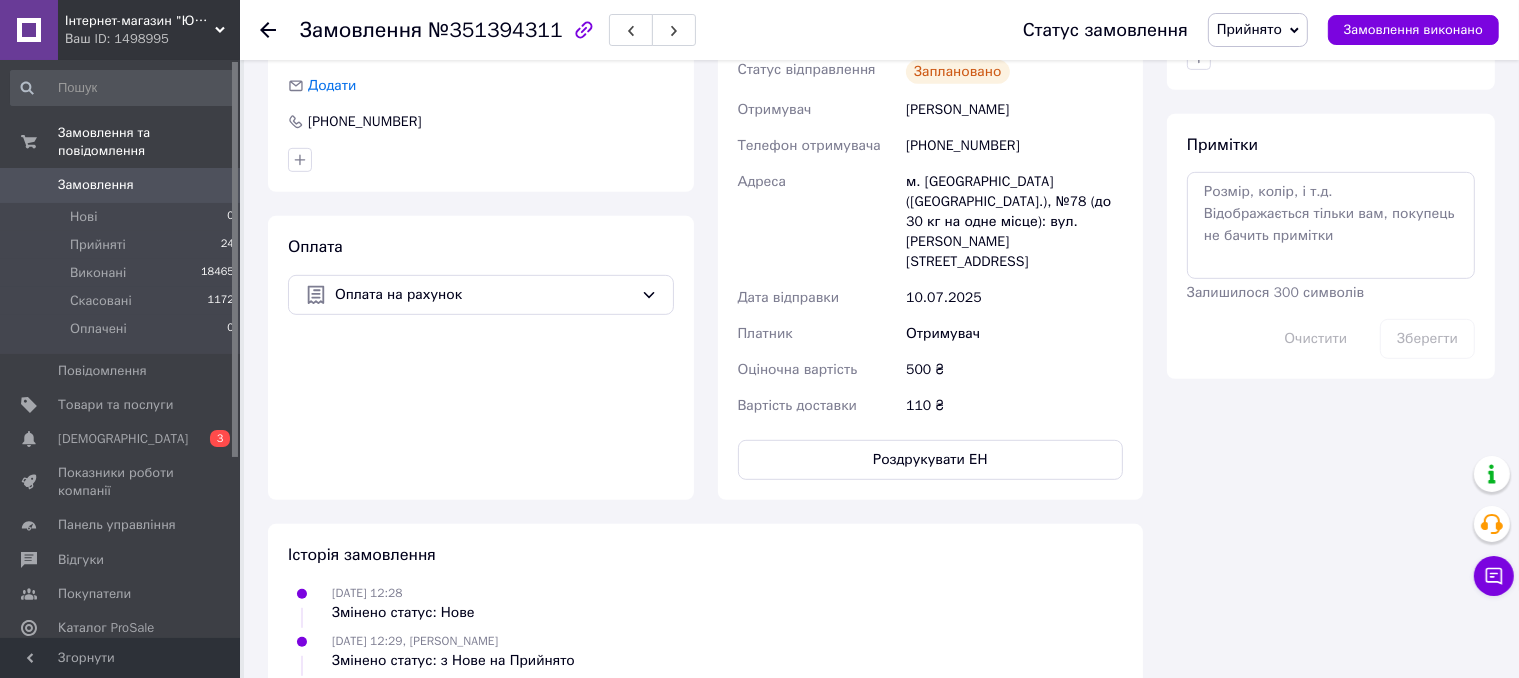 click on "Всього 4 товари 4 440,15 ₴ Доставка 110 ₴ Знижка Додати Всього до сплати 4440.15 ₴ Дії Написати покупцеві Viber Telegram WhatsApp Запит на відгук про компанію   Скопіювати запит на відгук У вас є 26 днів, щоб відправити запит на відгук покупцеві, скопіювавши посилання.   Видати чек   Завантажити PDF   Друк PDF   Дублювати замовлення Мітки Особисті нотатки, які бачите лише ви. З їх допомогою можна фільтрувати замовлення Примітки Залишилося 300 символів Очистити Зберегти" at bounding box center [1331, 18] 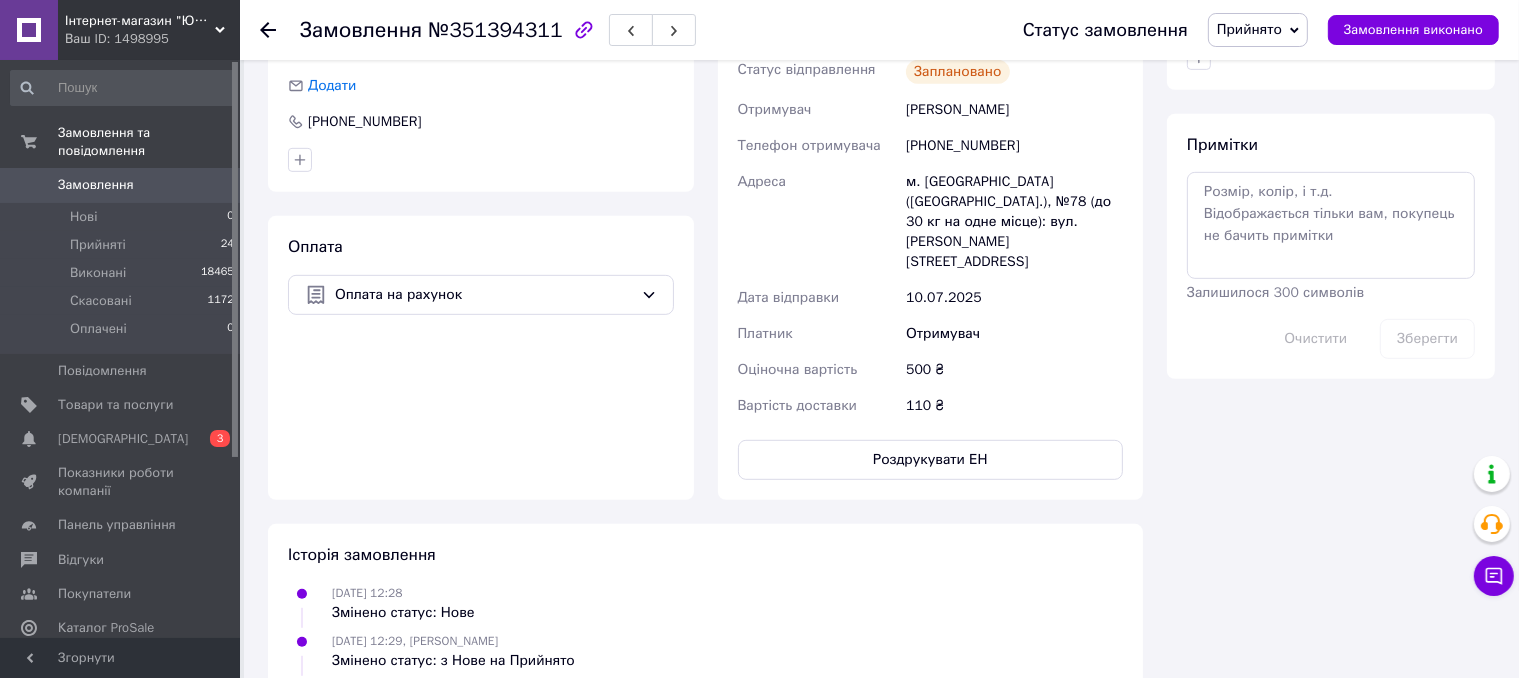 click 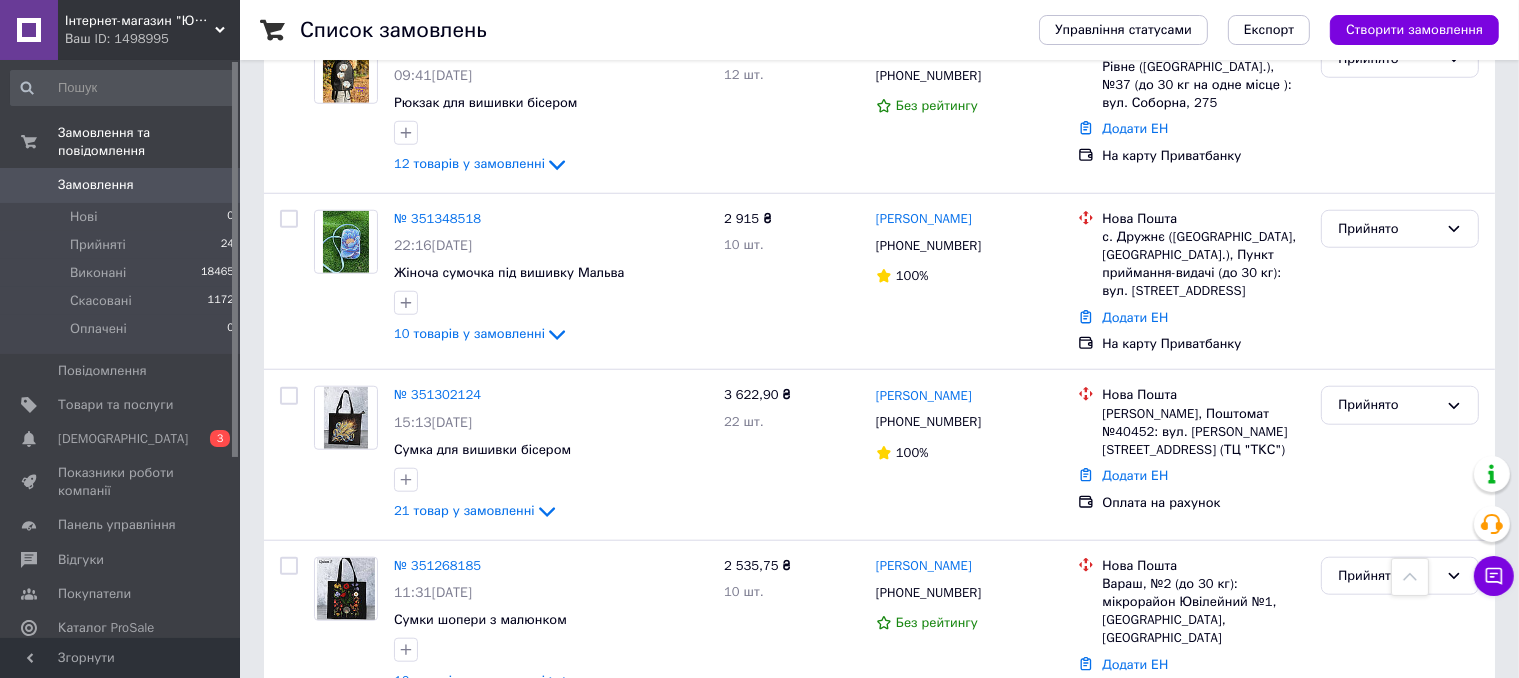 scroll, scrollTop: 1800, scrollLeft: 0, axis: vertical 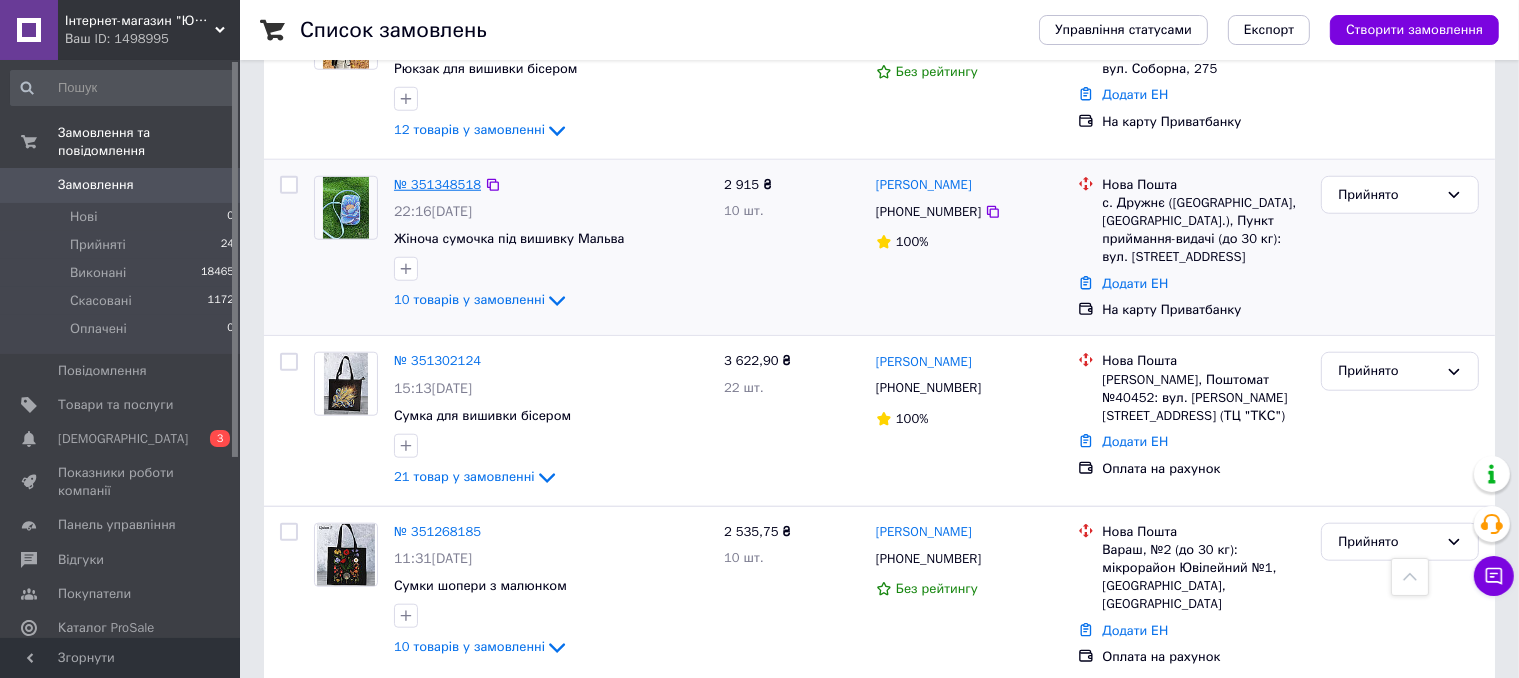 click on "№ 351348518" at bounding box center [437, 184] 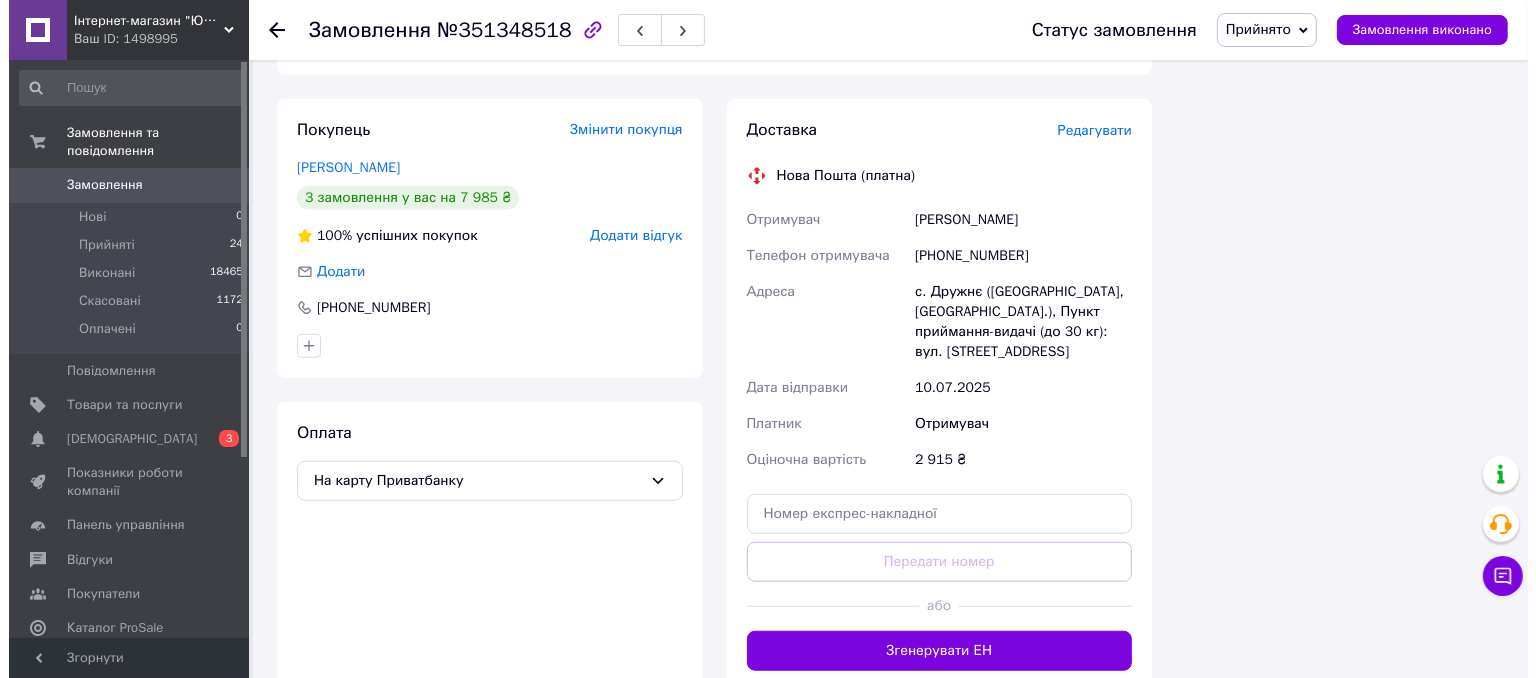 scroll, scrollTop: 1250, scrollLeft: 0, axis: vertical 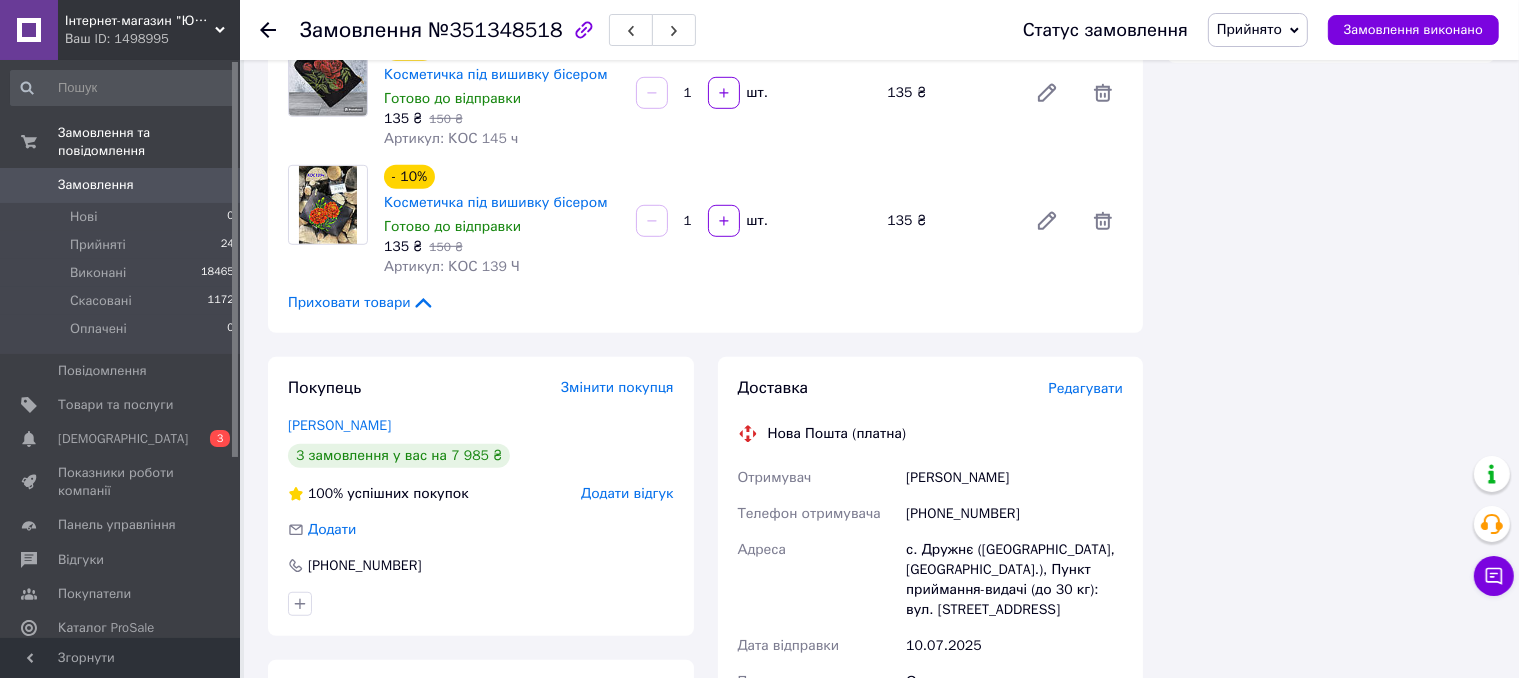 click on "Редагувати" at bounding box center (1086, 388) 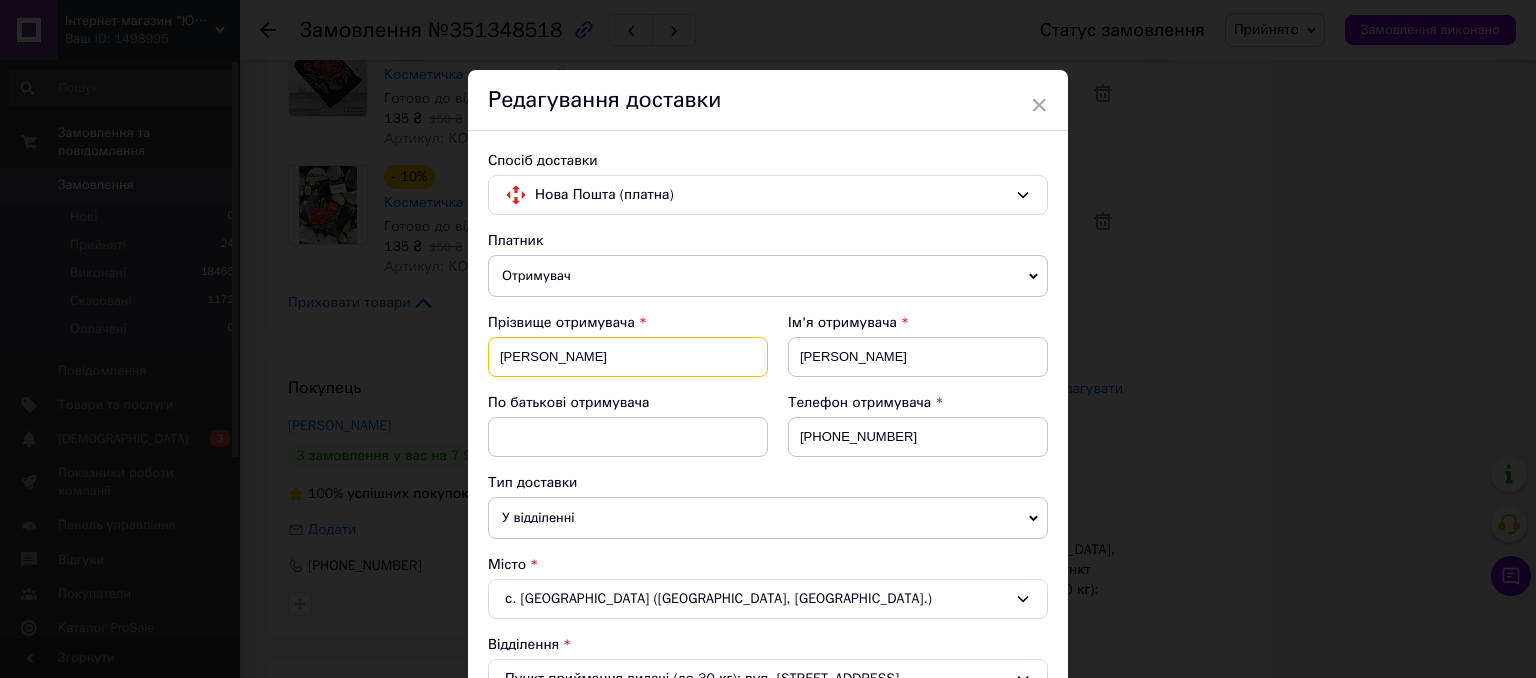 click on "стецюк" at bounding box center (628, 357) 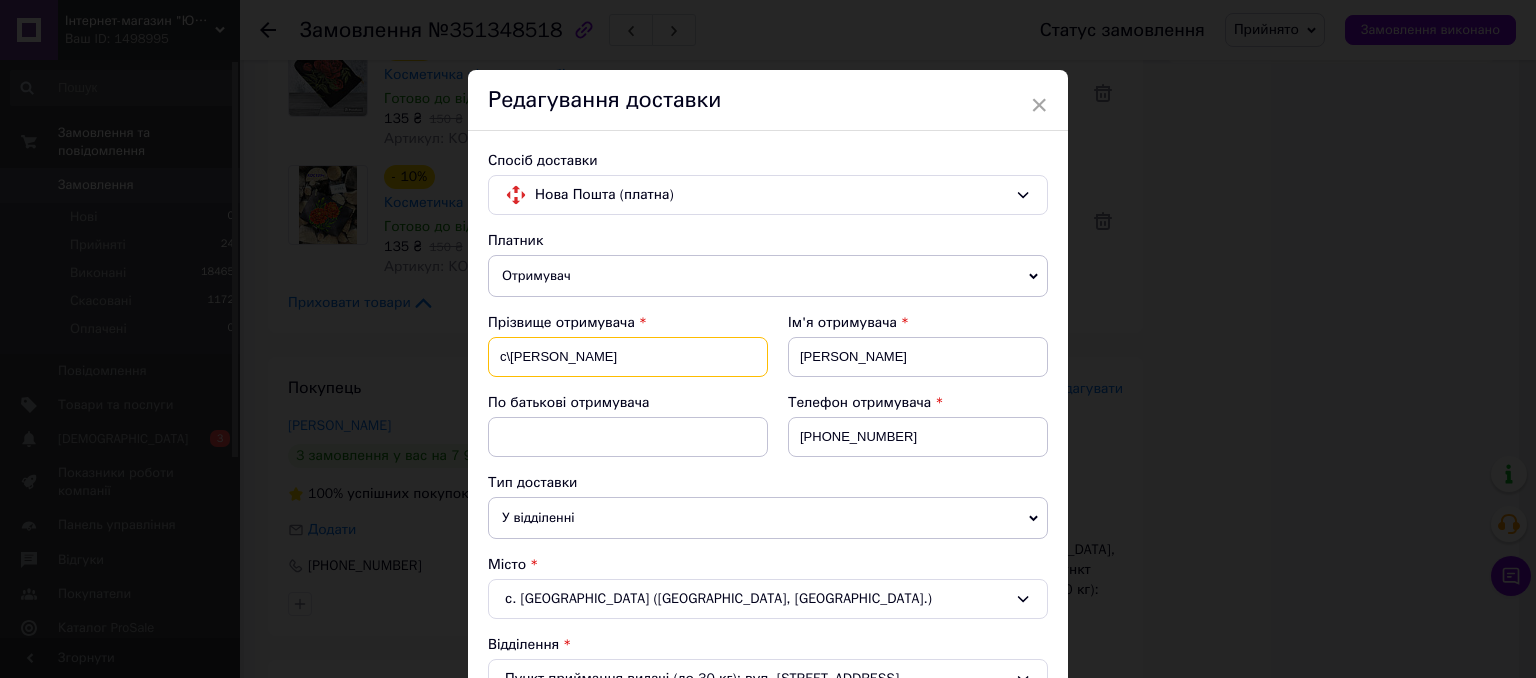 click on "с\Стецюк" at bounding box center [628, 357] 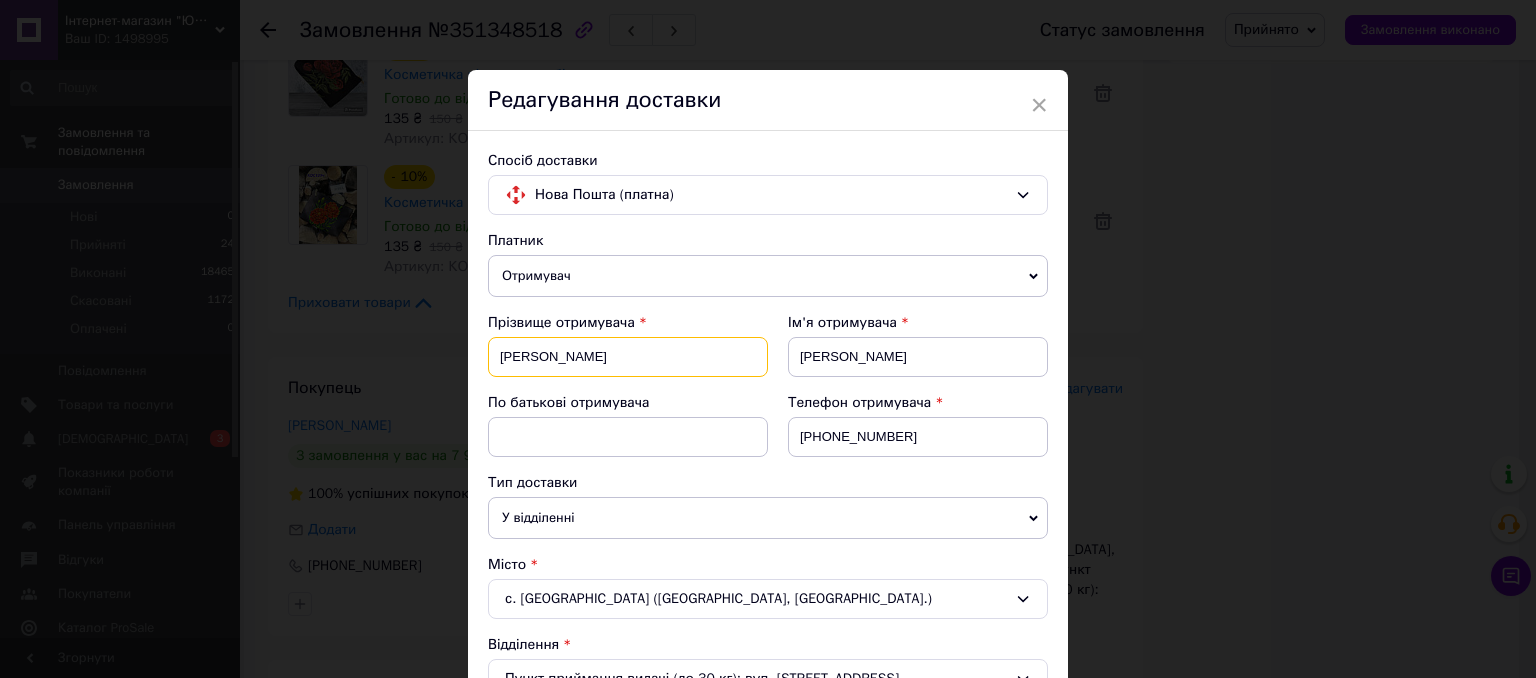 type on "Стецюк" 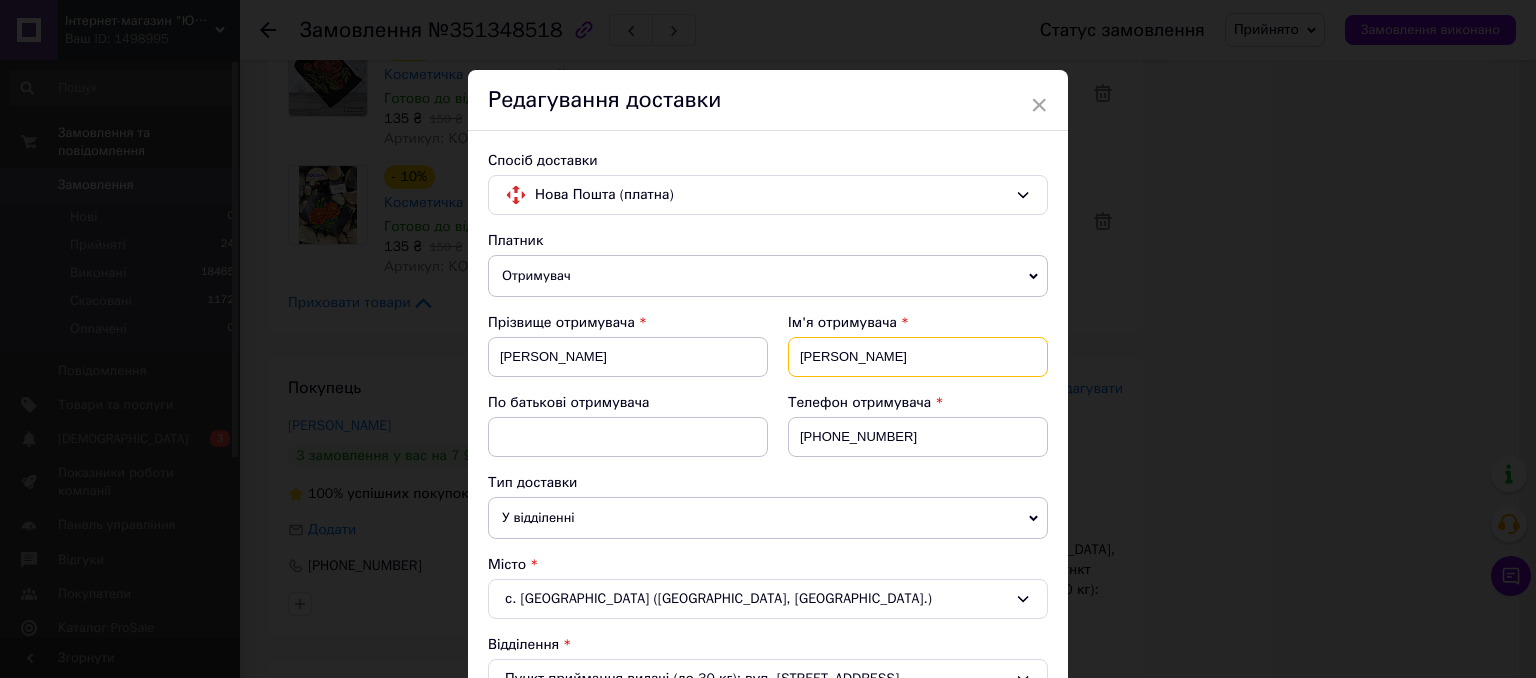 click on "галина" at bounding box center [918, 357] 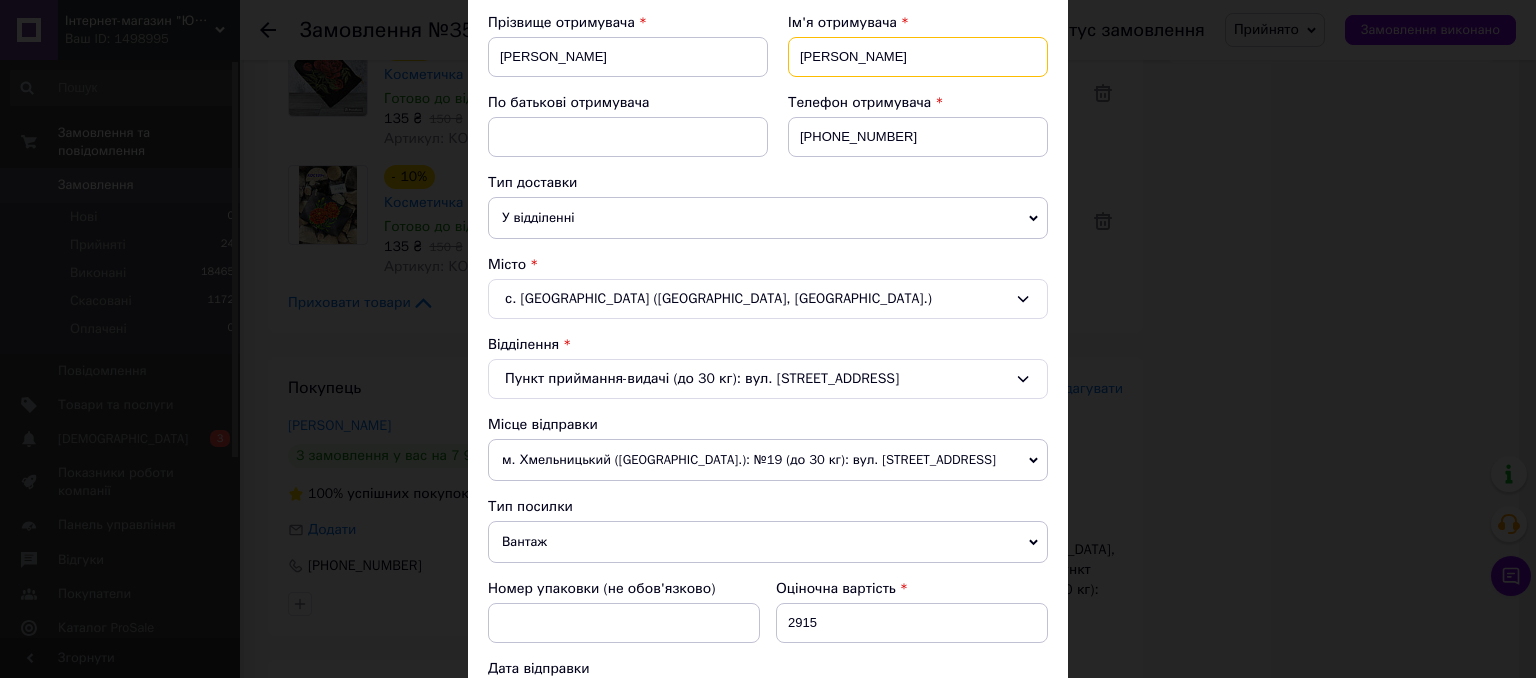scroll, scrollTop: 500, scrollLeft: 0, axis: vertical 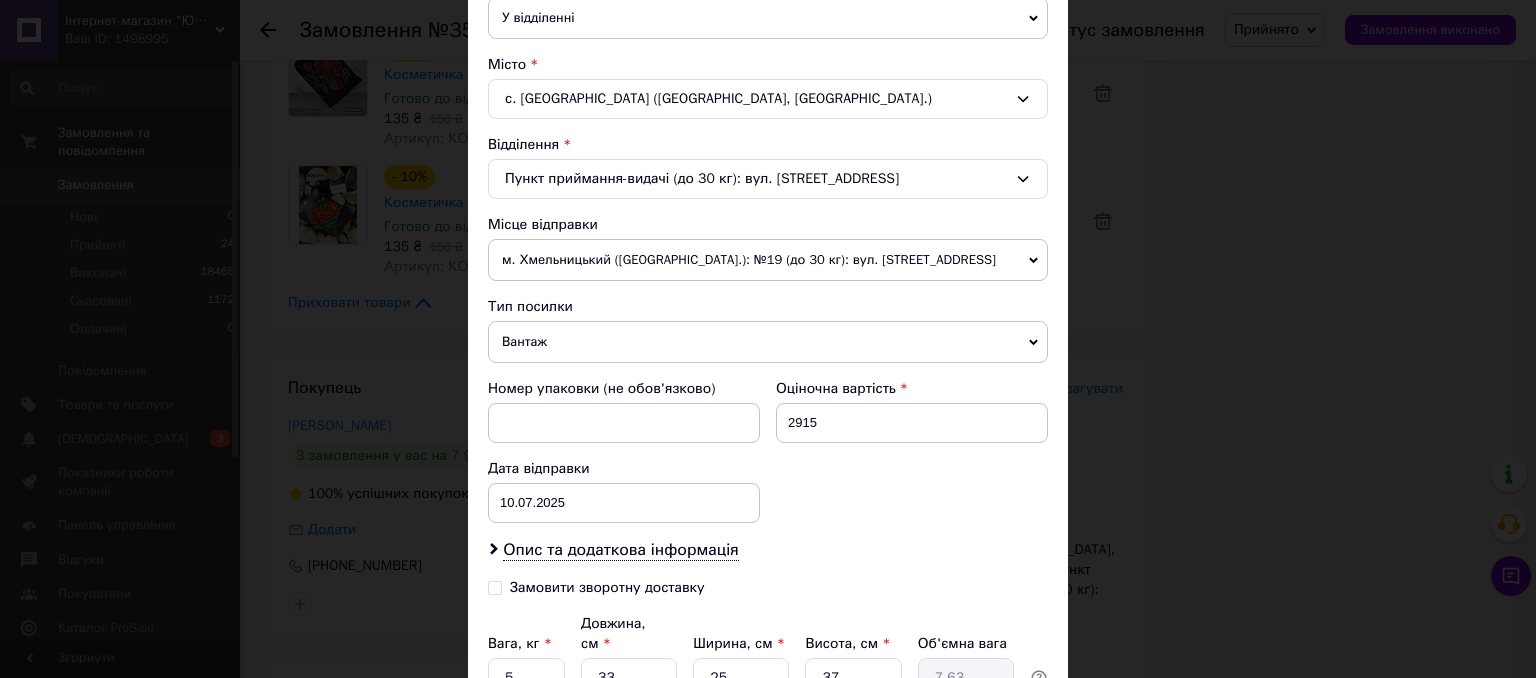 type on "Галина" 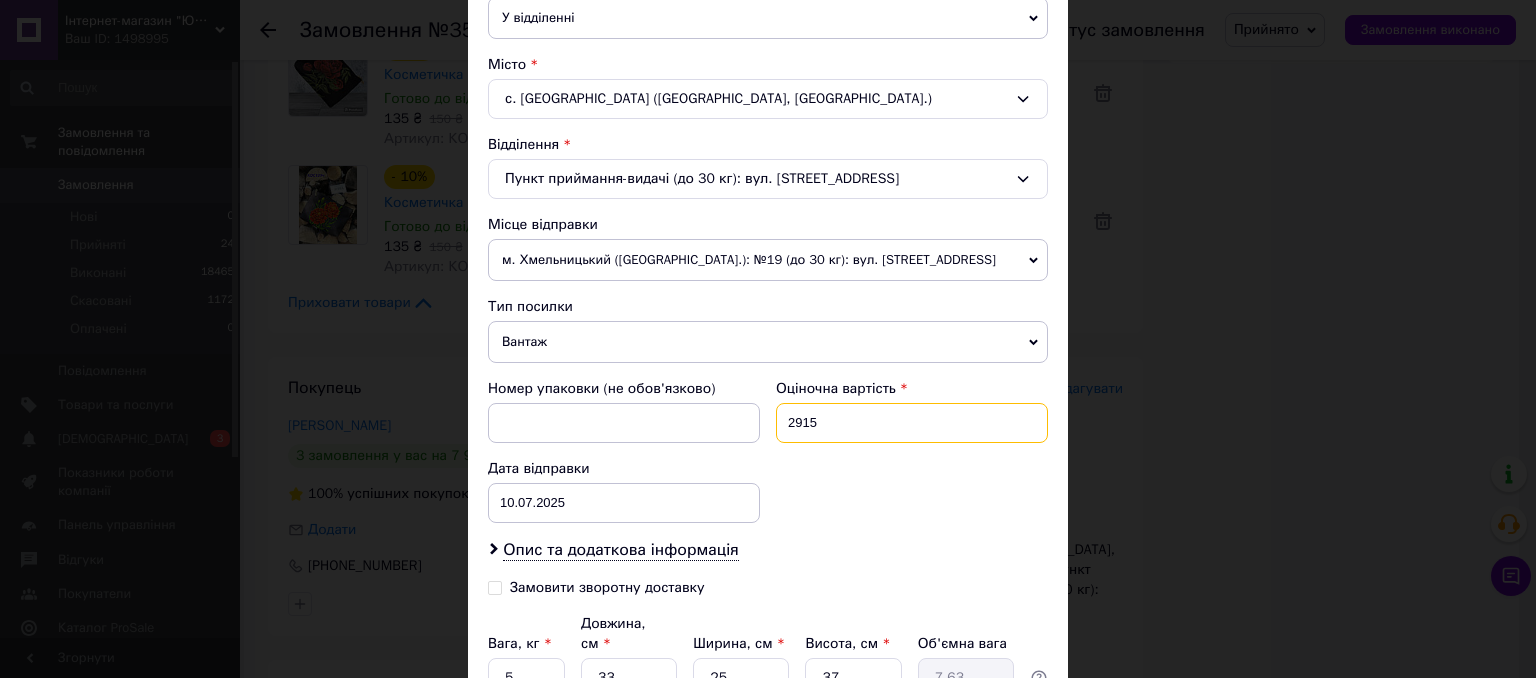 click on "2915" at bounding box center (912, 423) 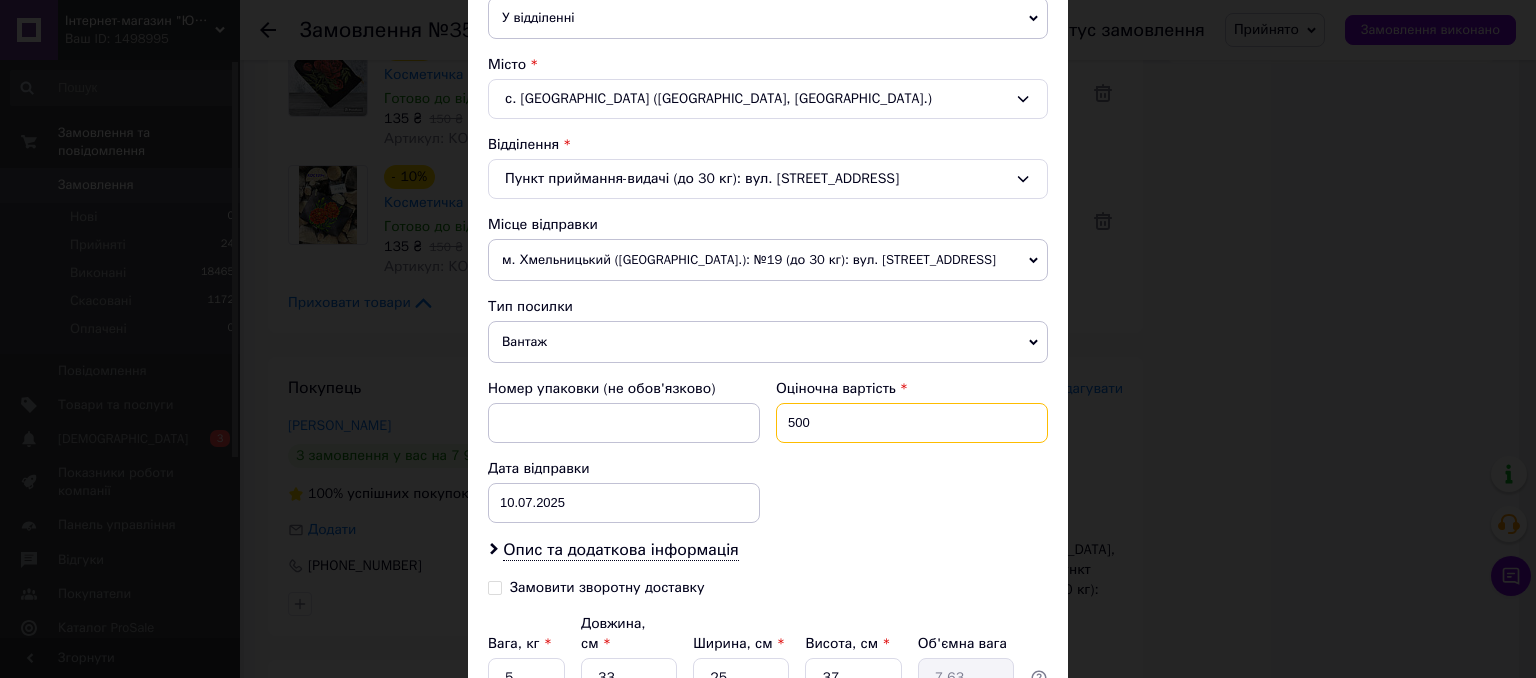 type on "500" 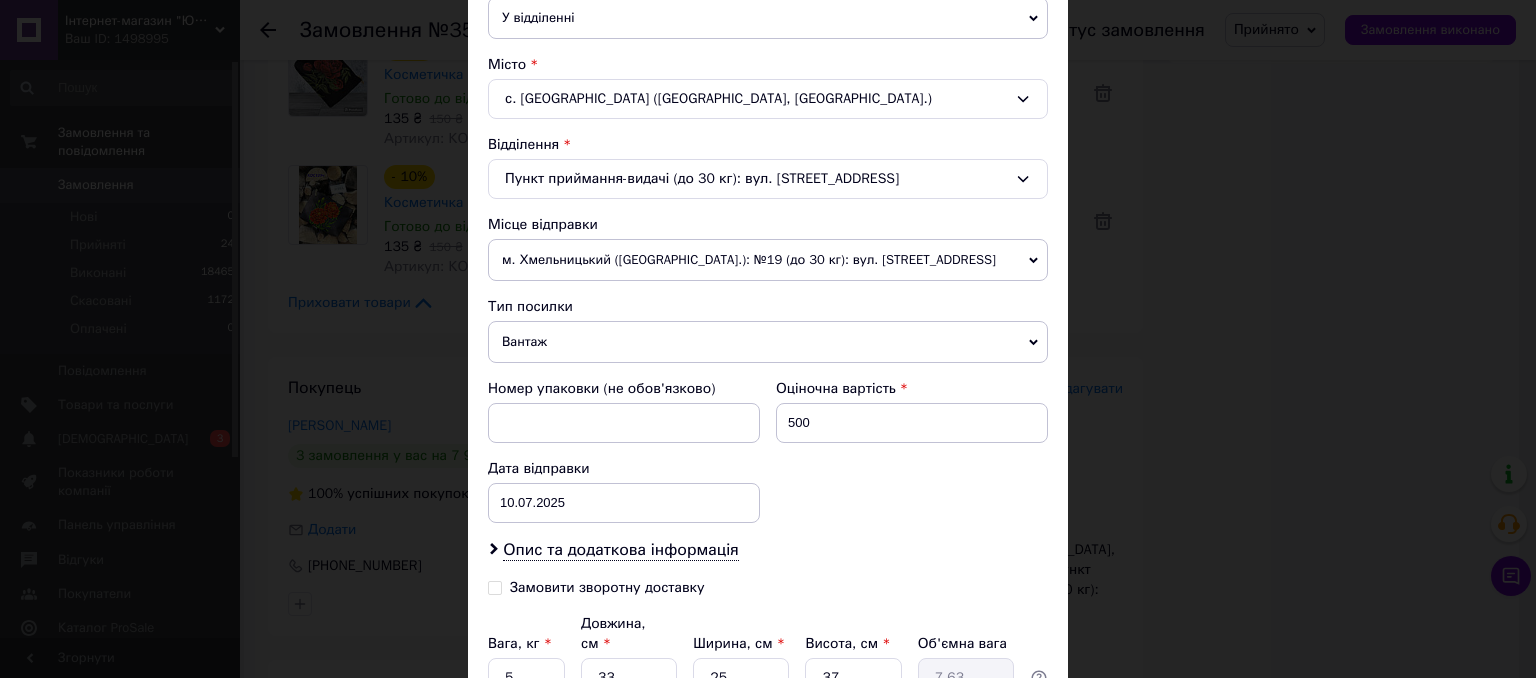 click on "Опис та додаткова інформація" at bounding box center (768, 550) 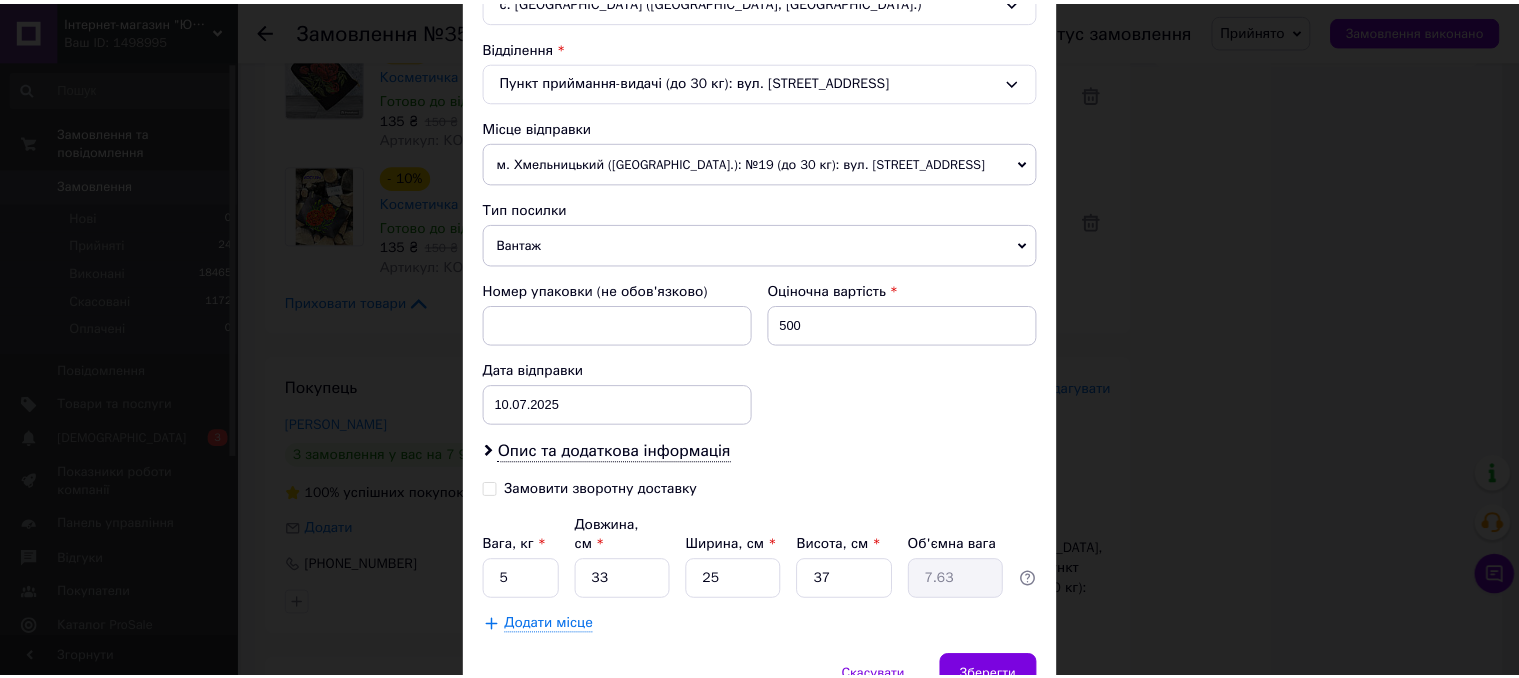 scroll, scrollTop: 680, scrollLeft: 0, axis: vertical 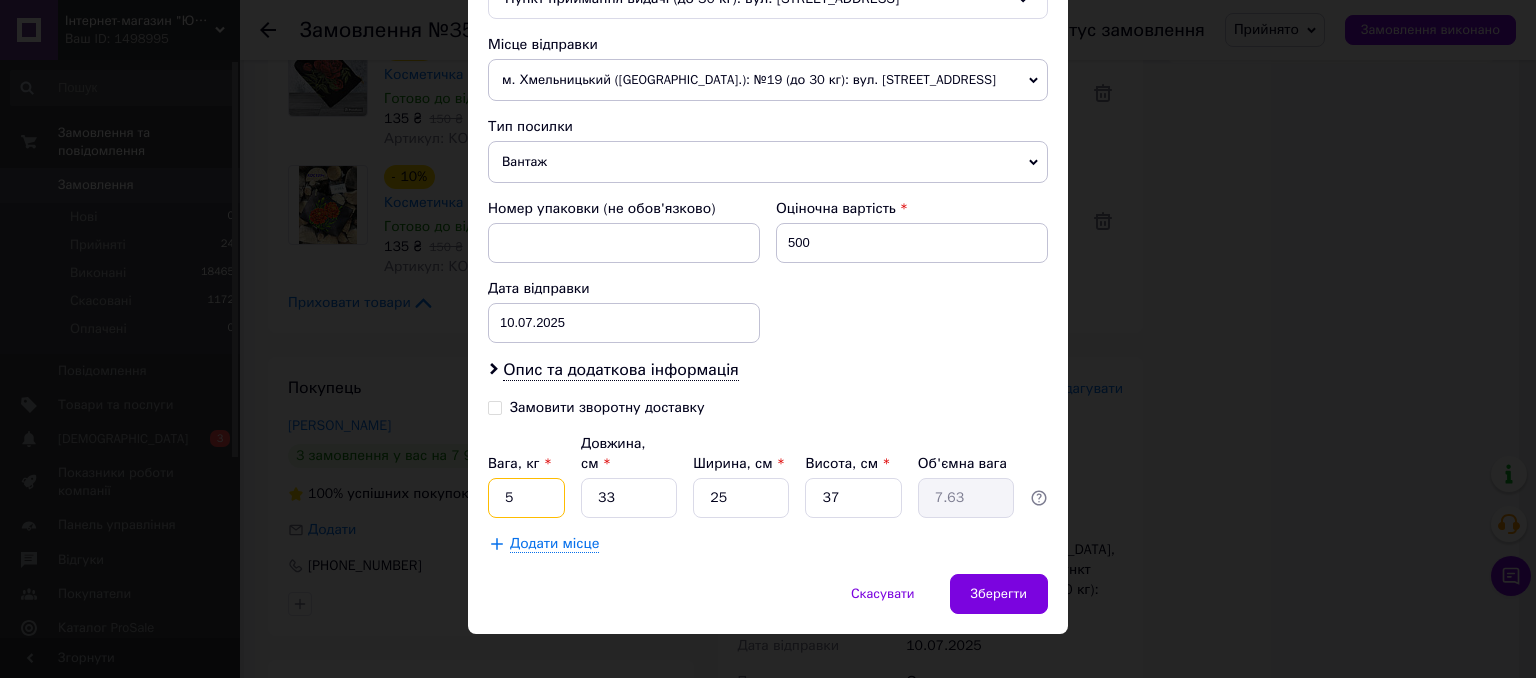 click on "5" at bounding box center (526, 498) 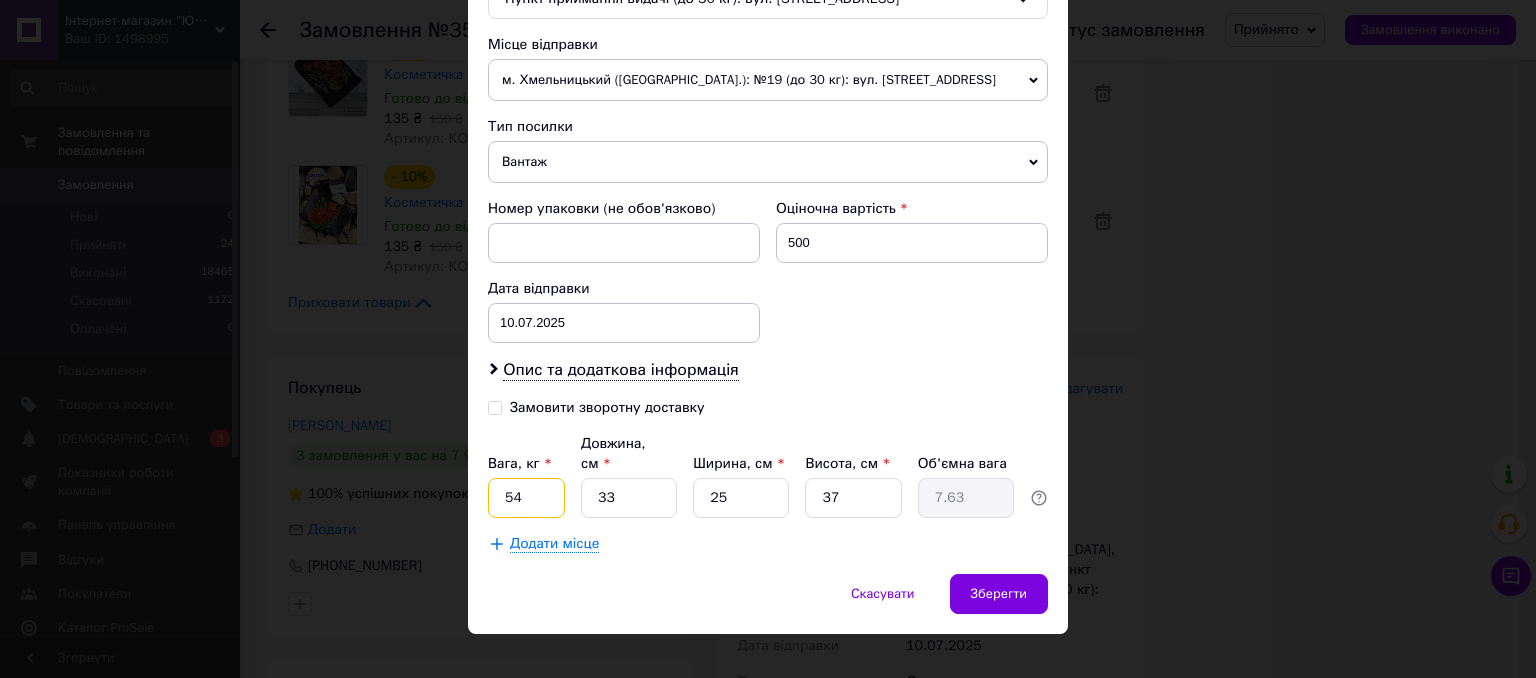 click on "54" at bounding box center (526, 498) 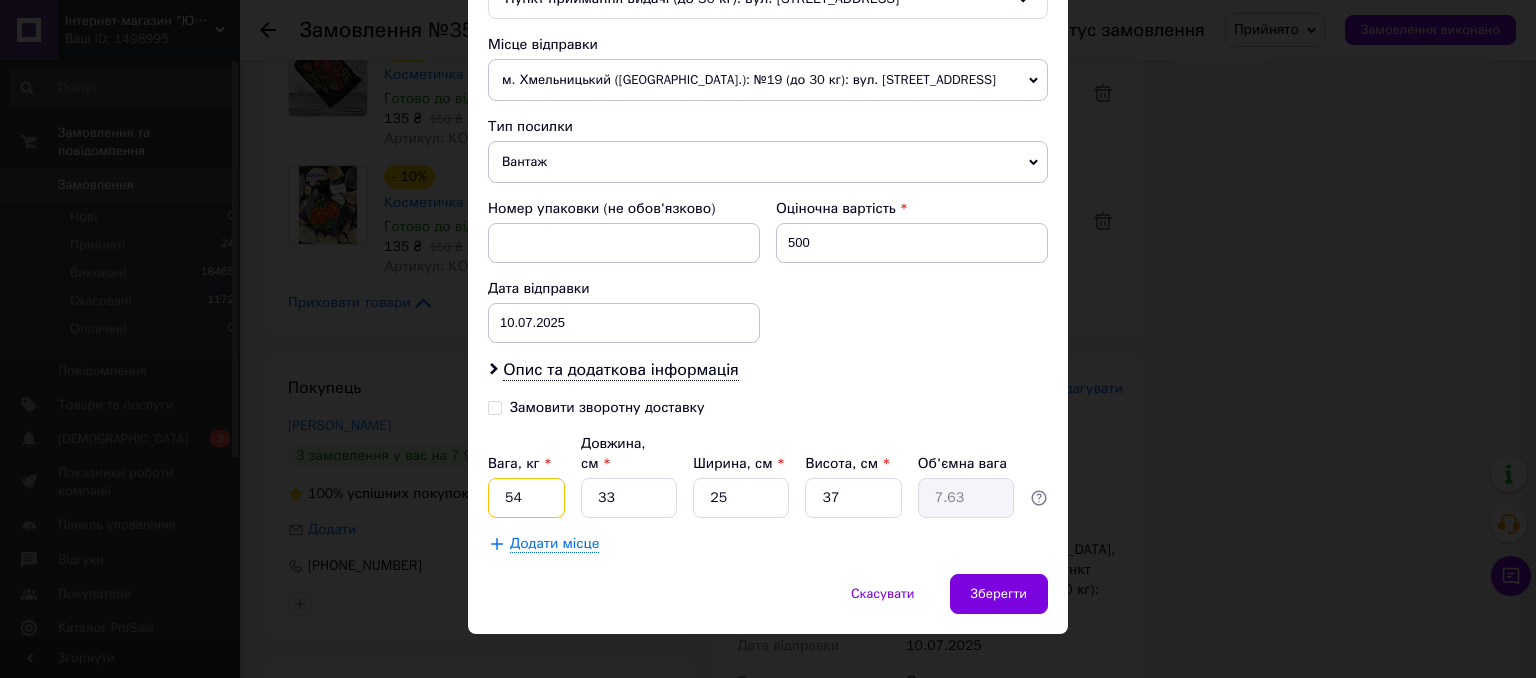 drag, startPoint x: 497, startPoint y: 469, endPoint x: 514, endPoint y: 469, distance: 17 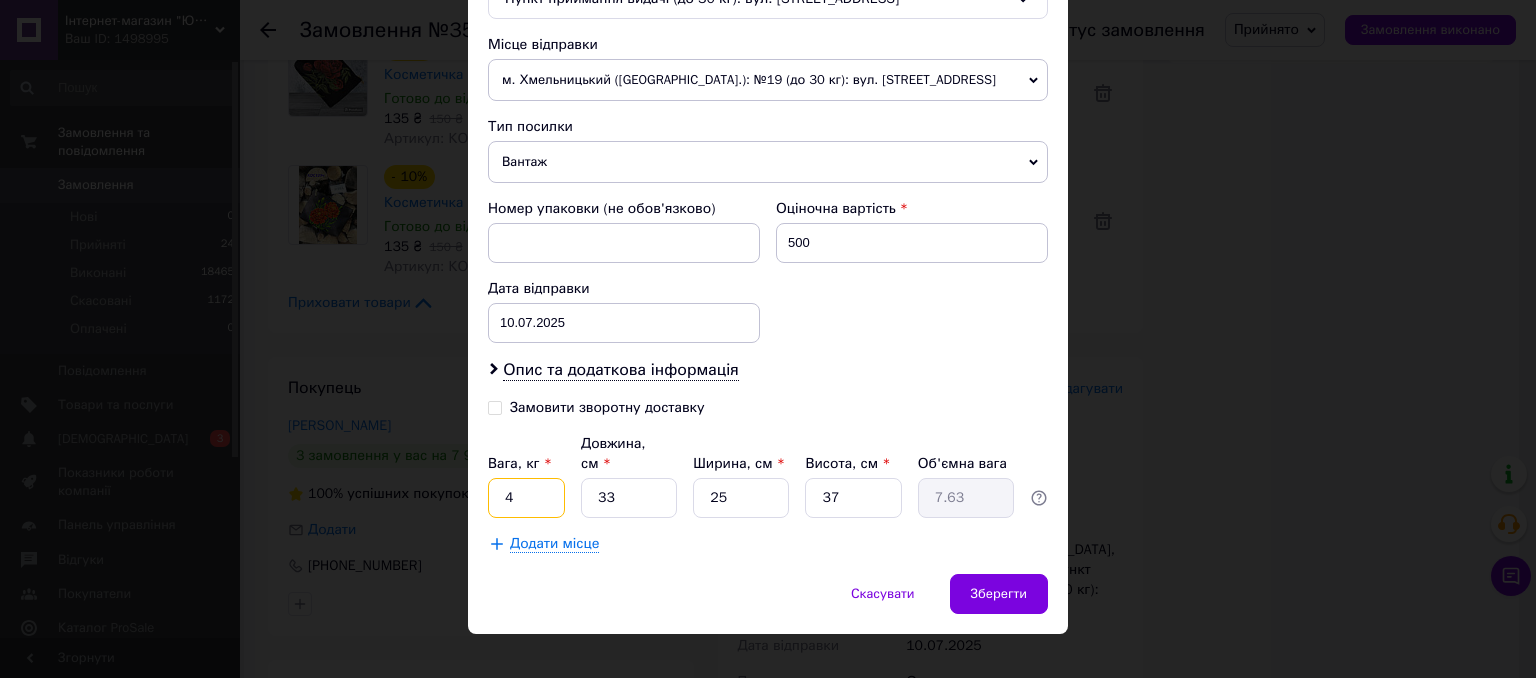 type on "4" 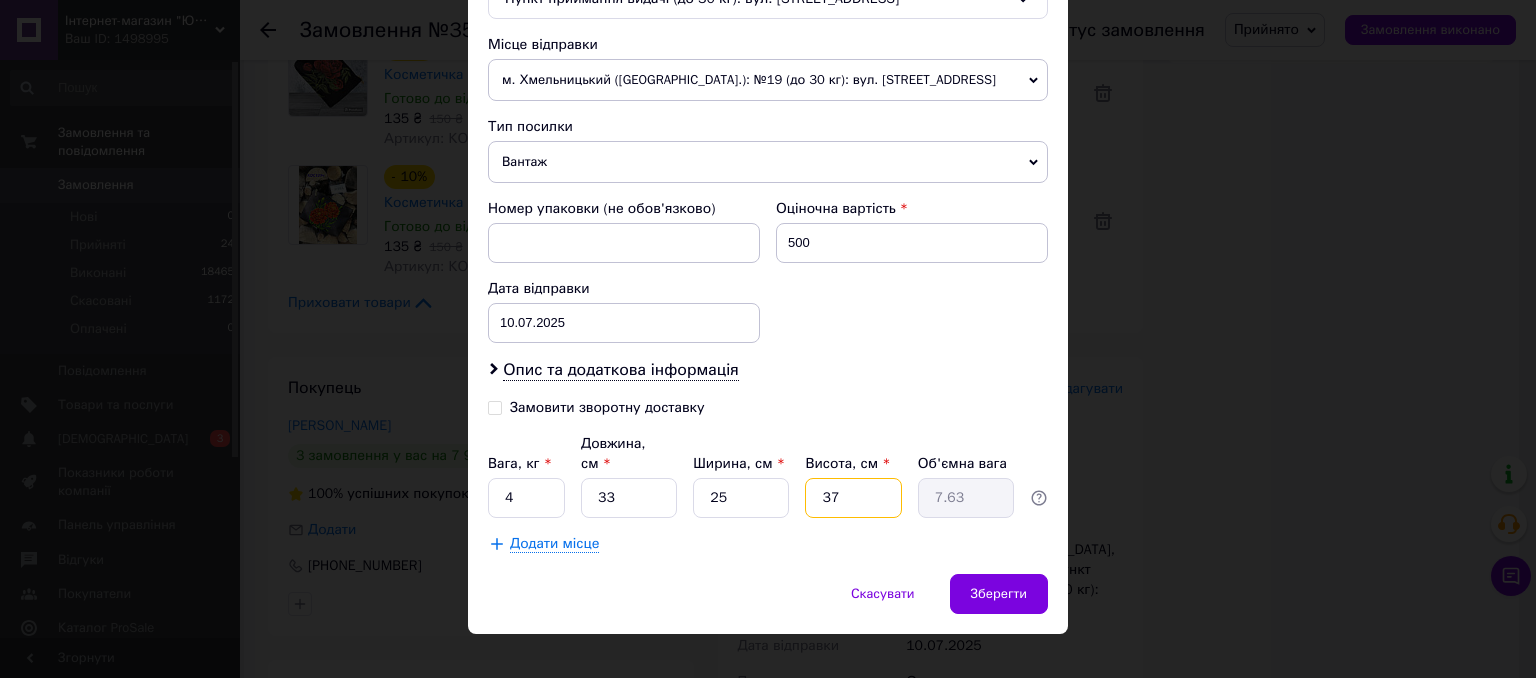click on "37" at bounding box center [853, 498] 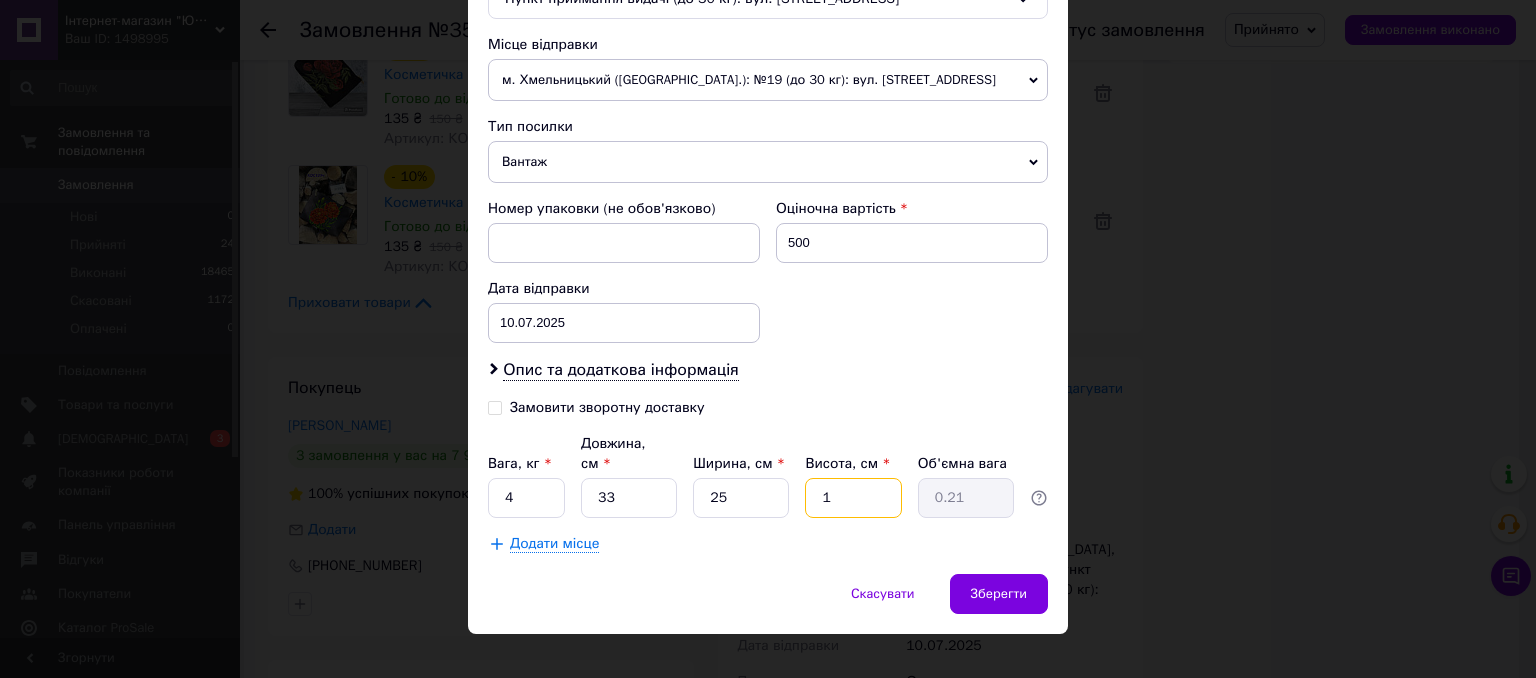 type on "10" 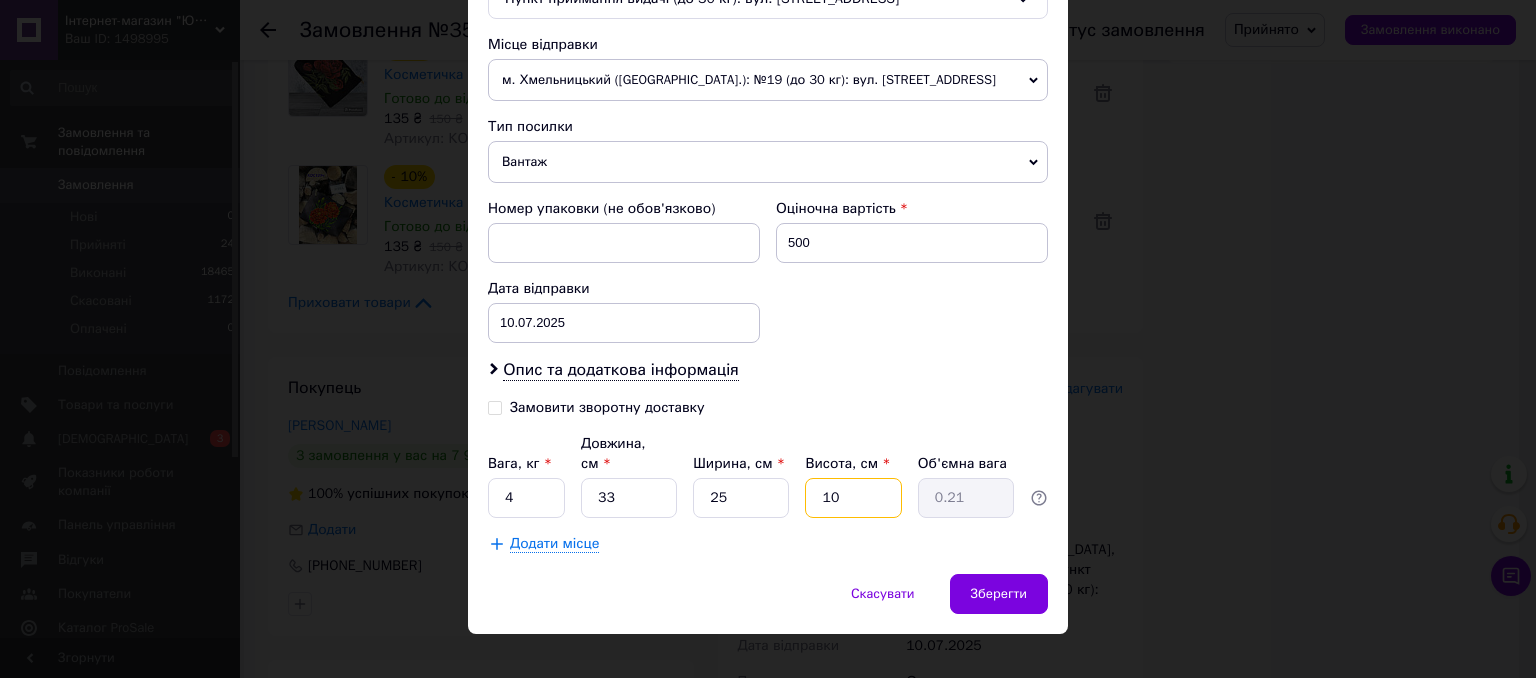 type on "2.06" 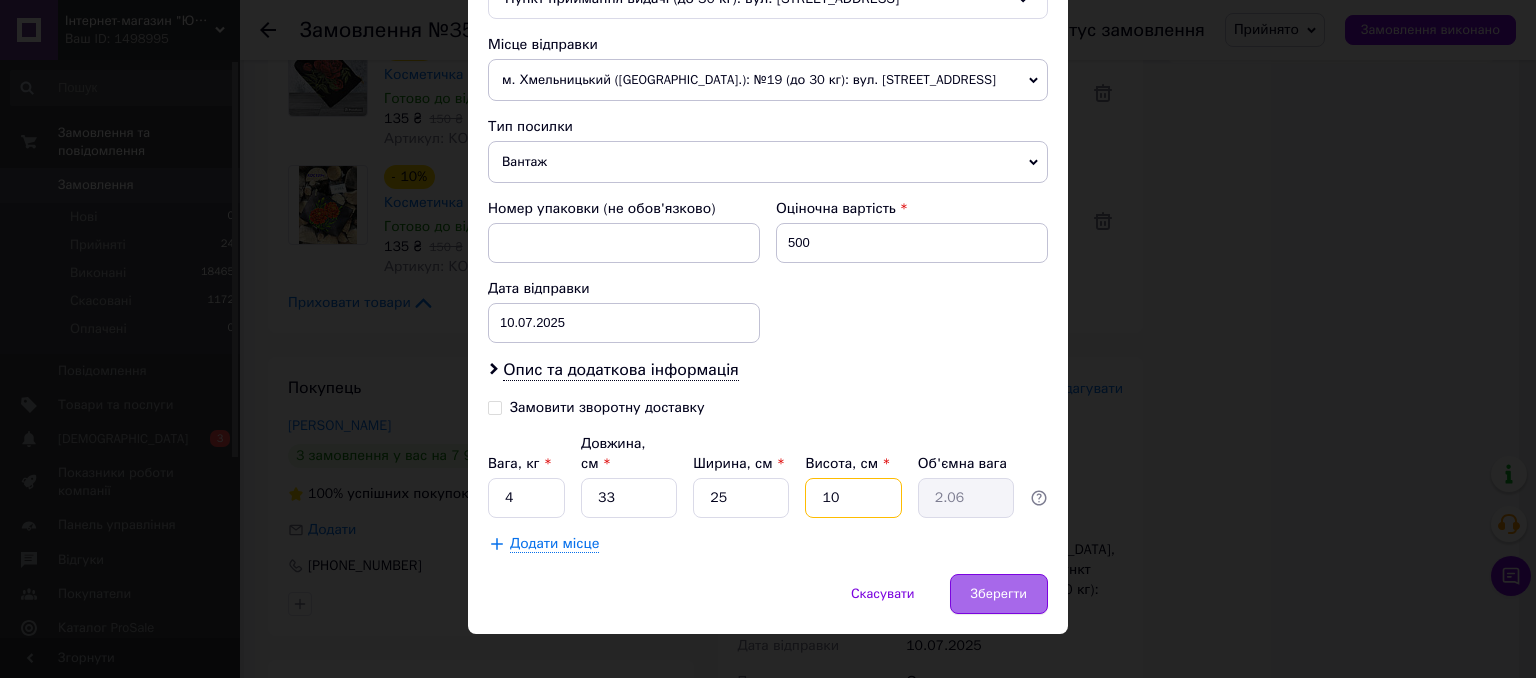type on "10" 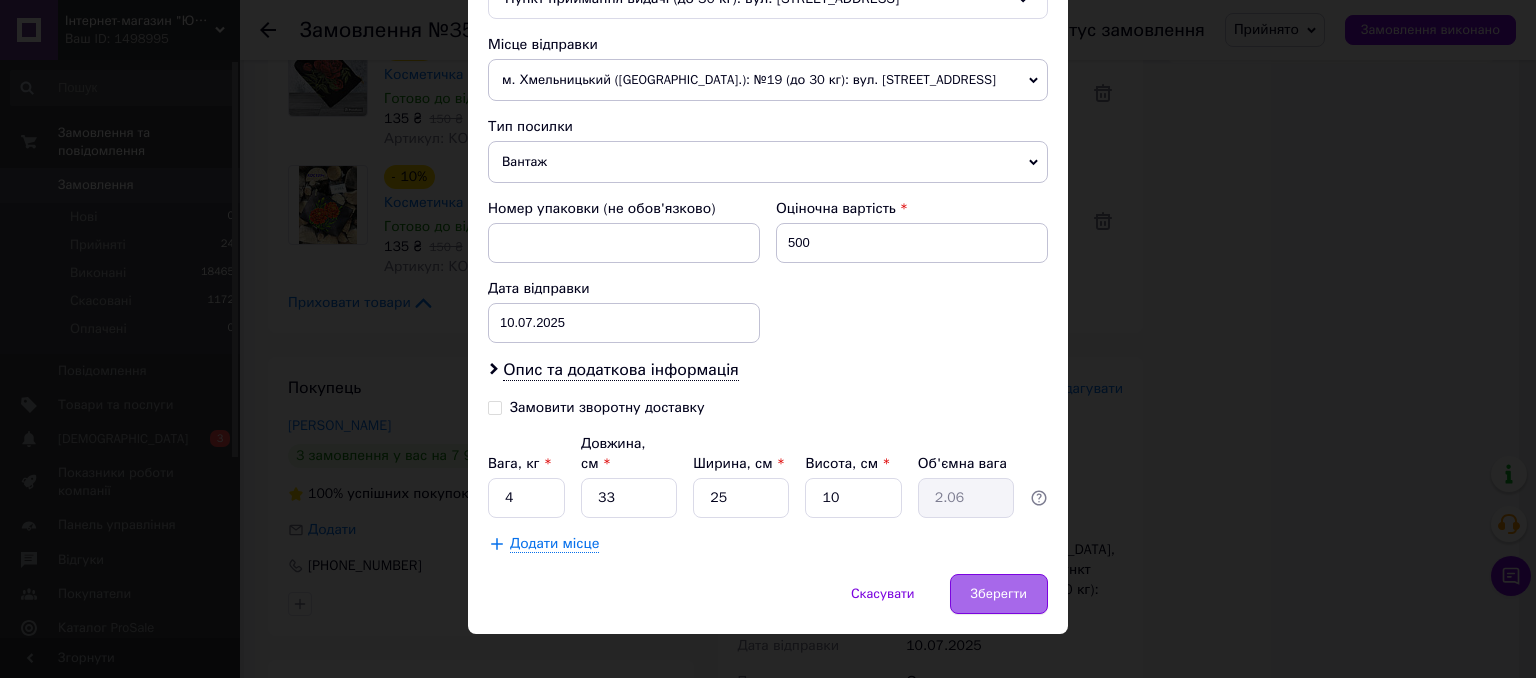 click on "Зберегти" at bounding box center (999, 594) 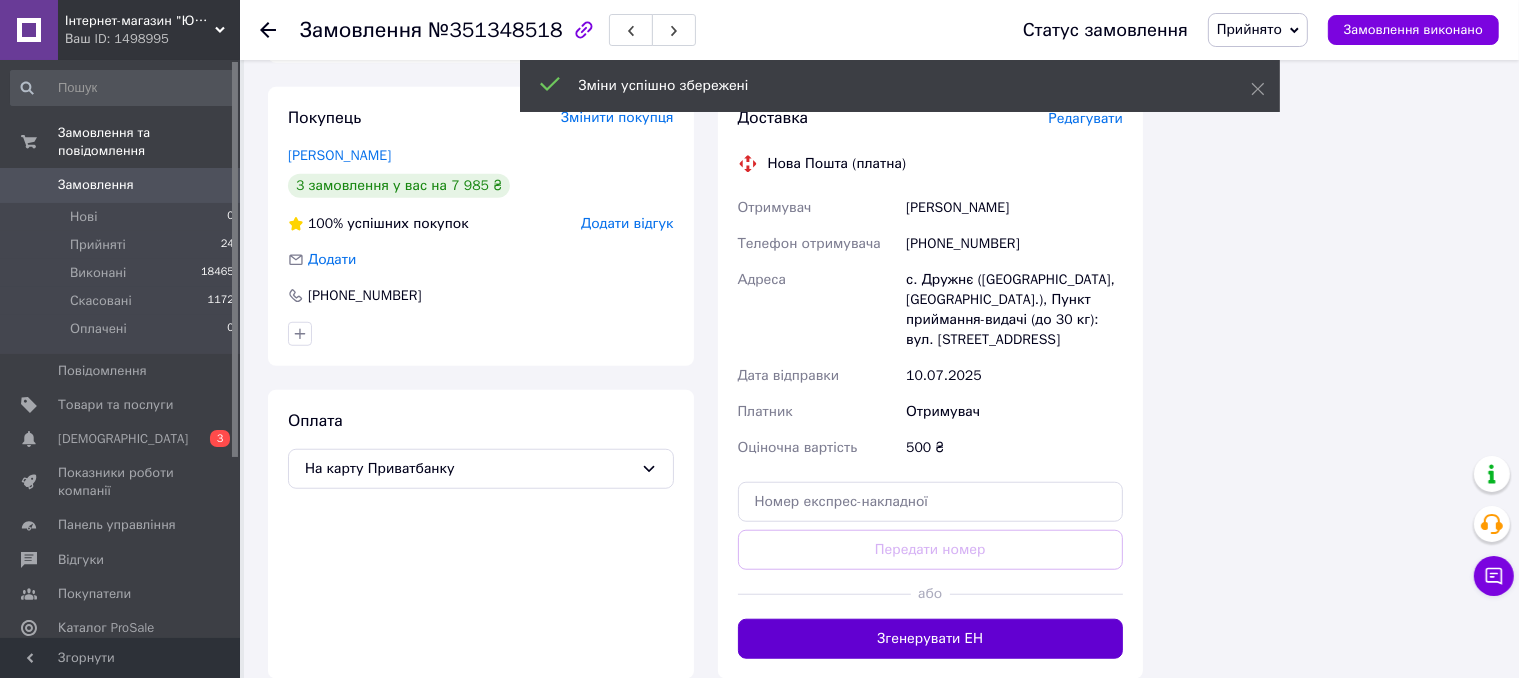 scroll, scrollTop: 1550, scrollLeft: 0, axis: vertical 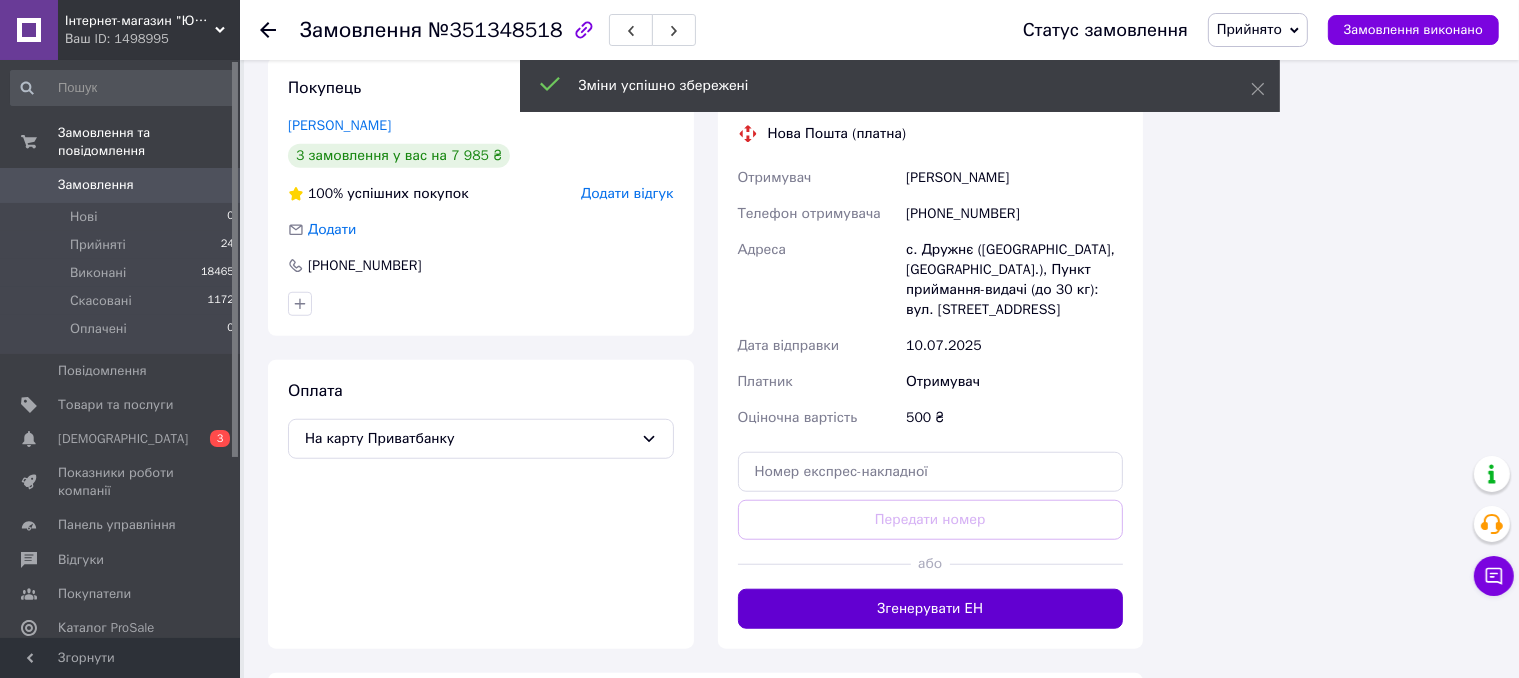 click on "Згенерувати ЕН" at bounding box center (931, 609) 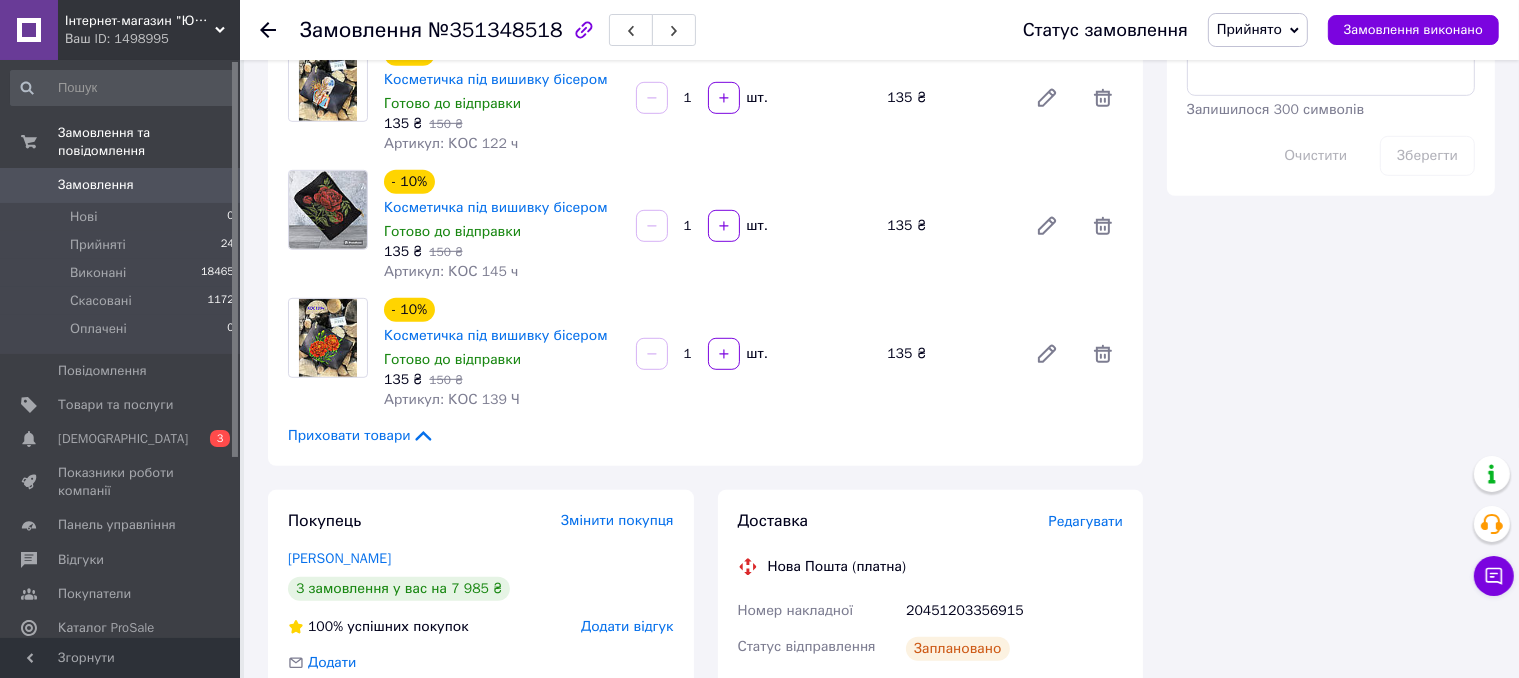 scroll, scrollTop: 950, scrollLeft: 0, axis: vertical 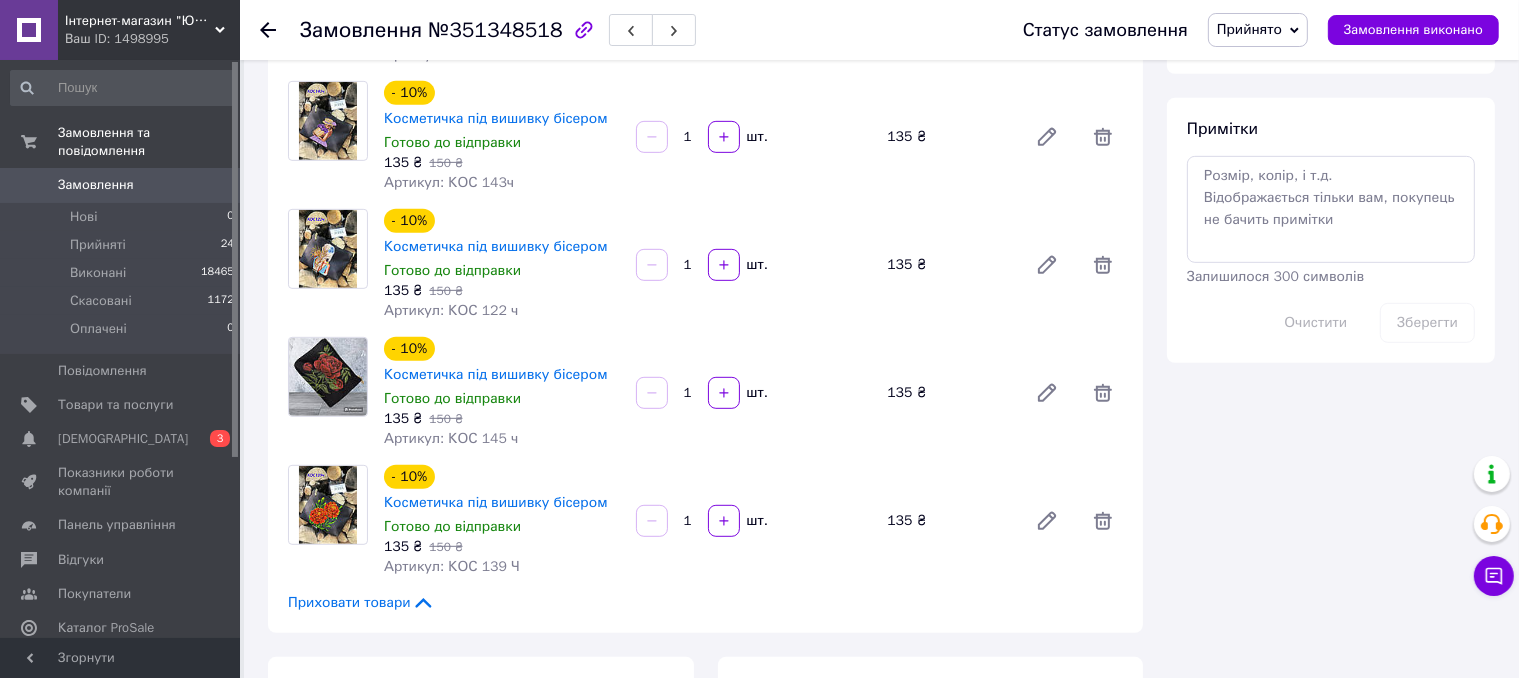 click 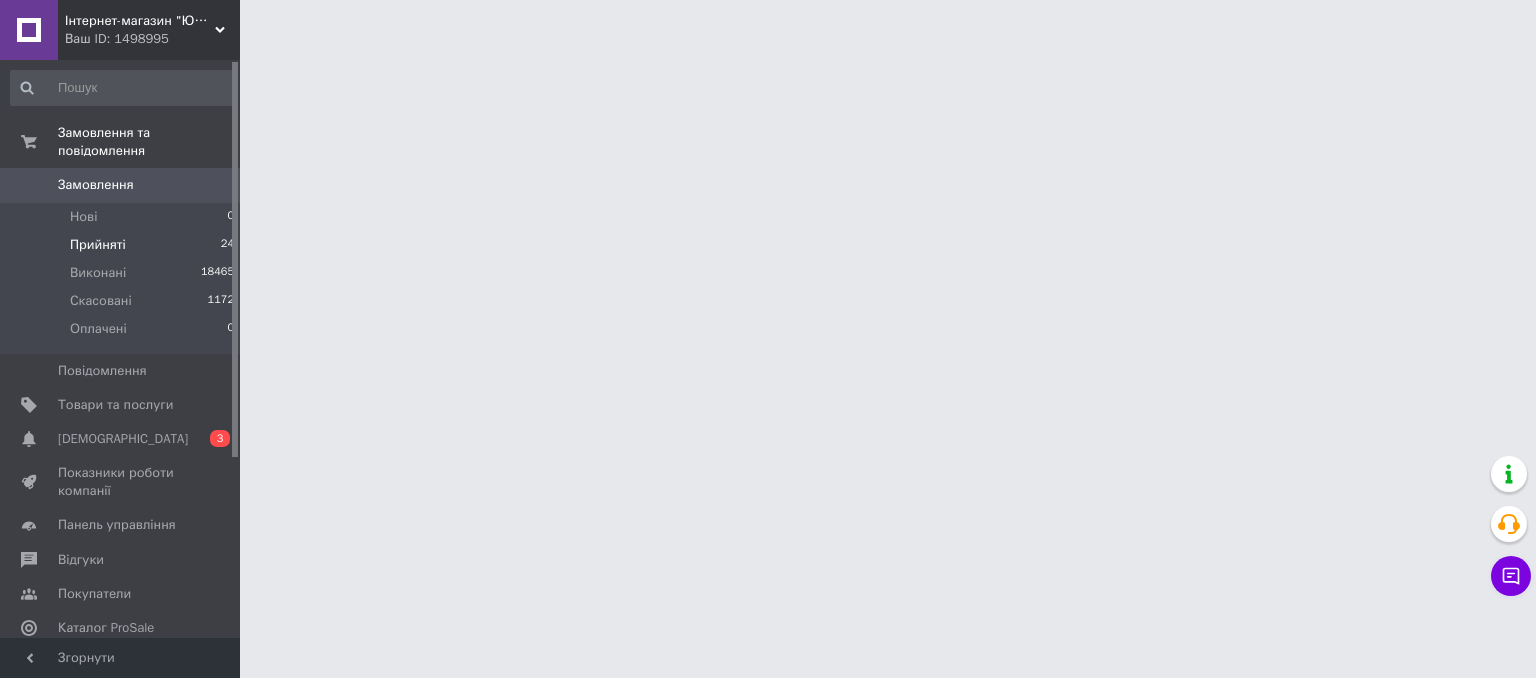 click on "Прийняті" at bounding box center (98, 245) 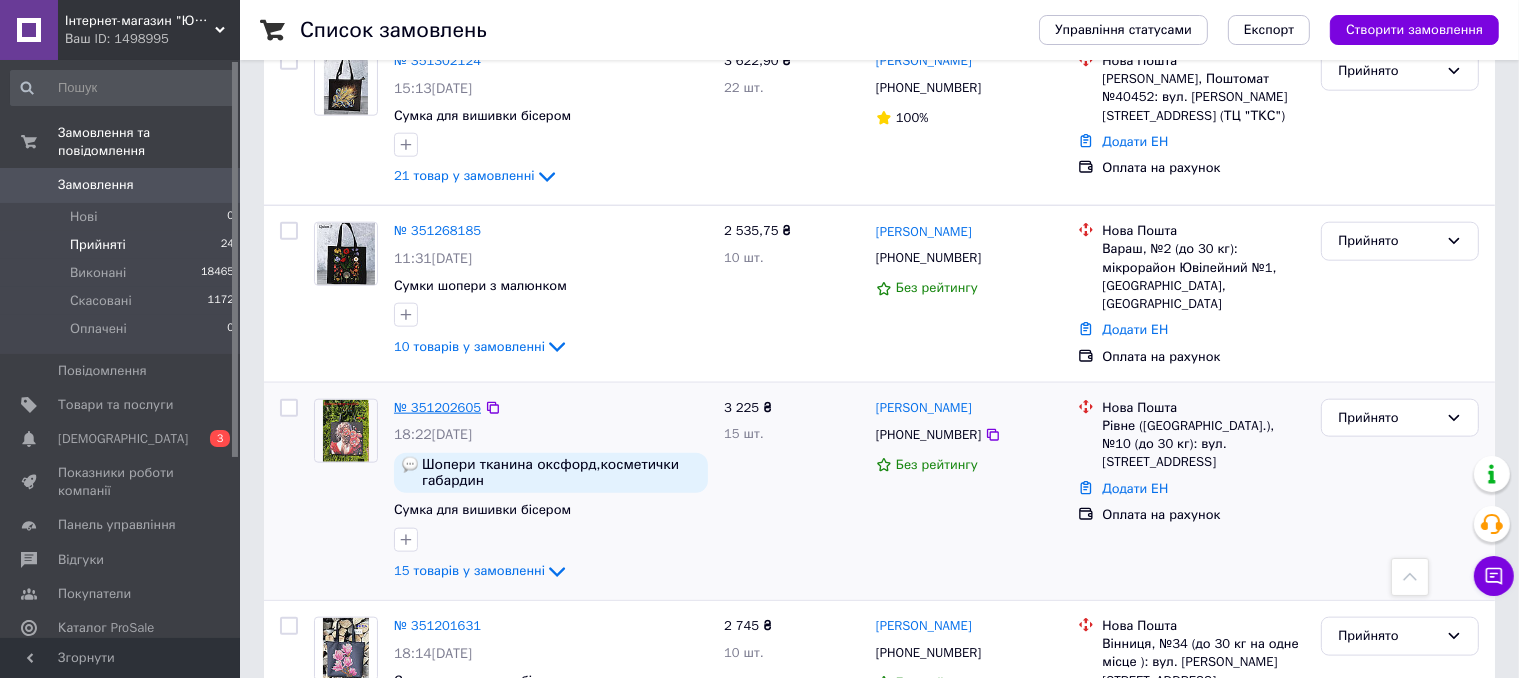 click on "№ 351202605" at bounding box center [437, 407] 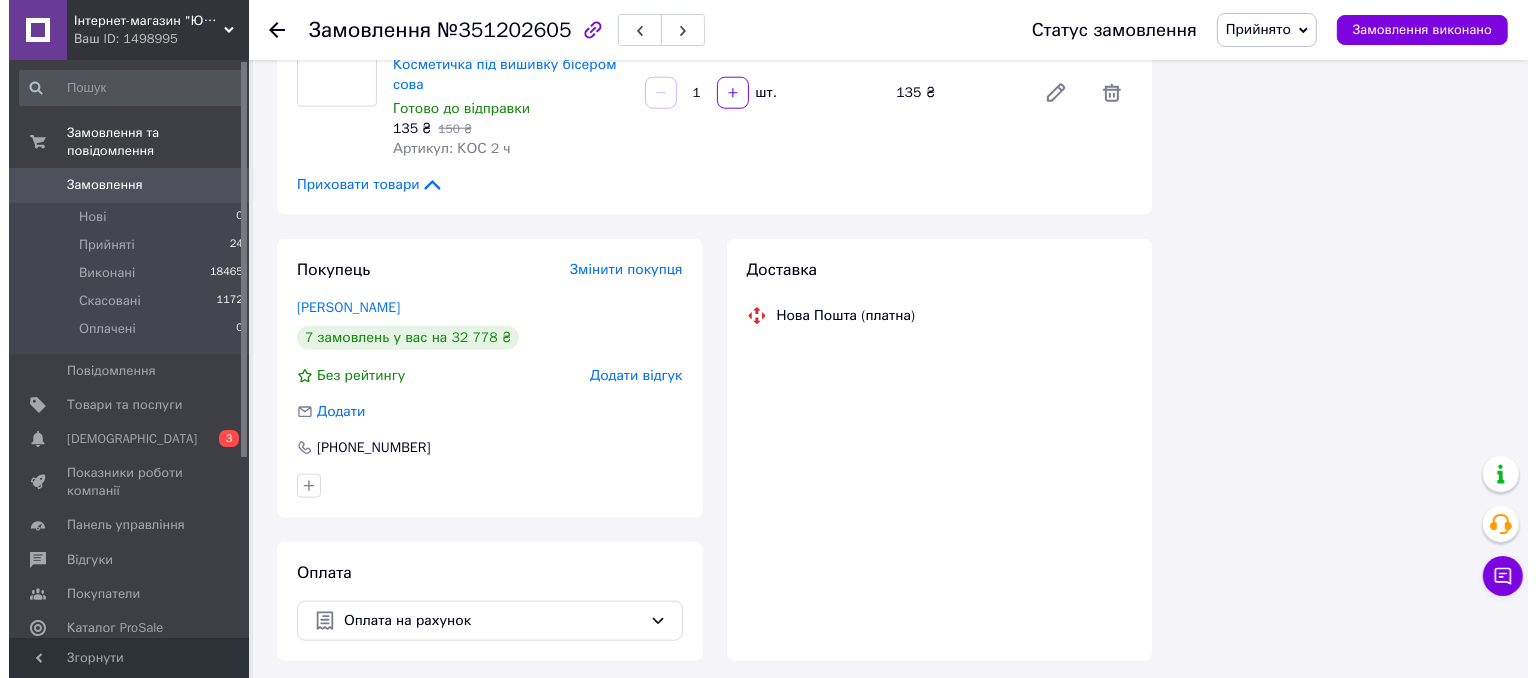 scroll, scrollTop: 2200, scrollLeft: 0, axis: vertical 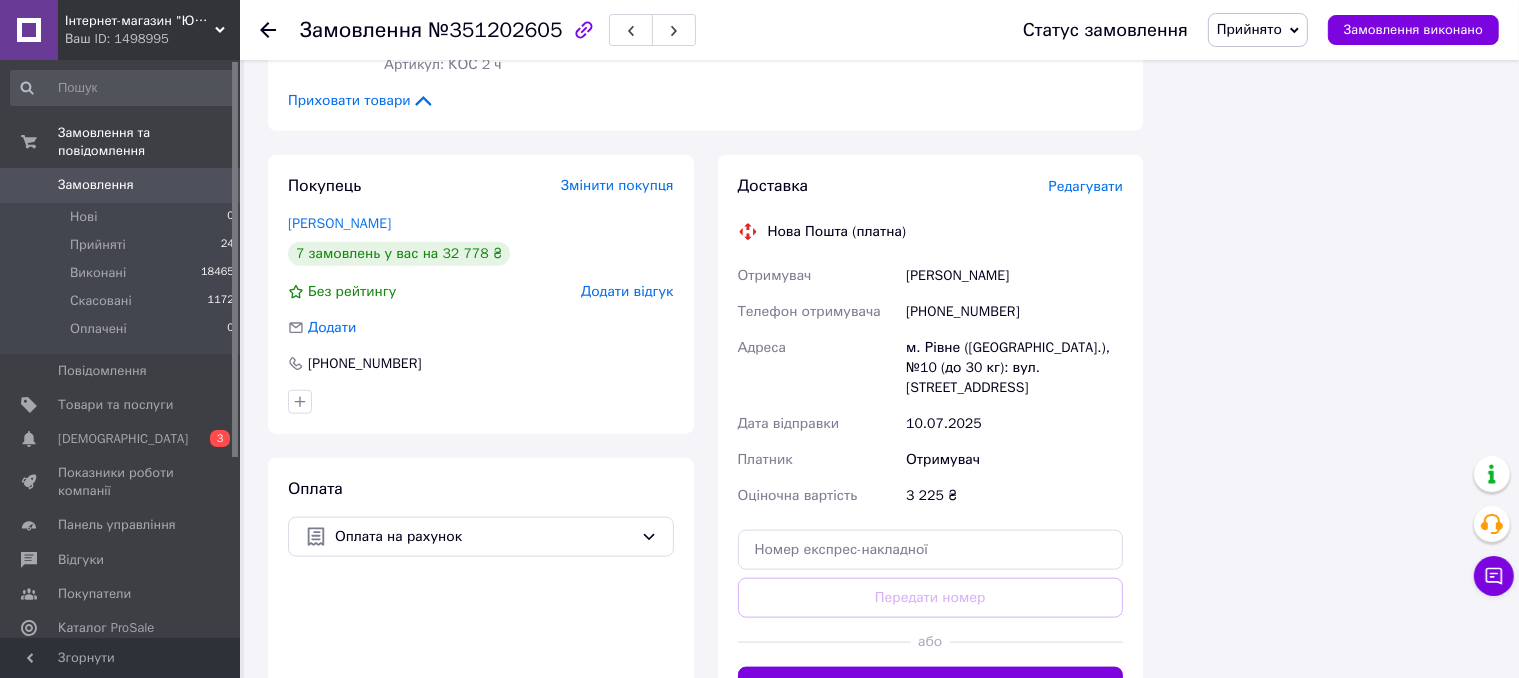 click on "Редагувати" at bounding box center (1086, 186) 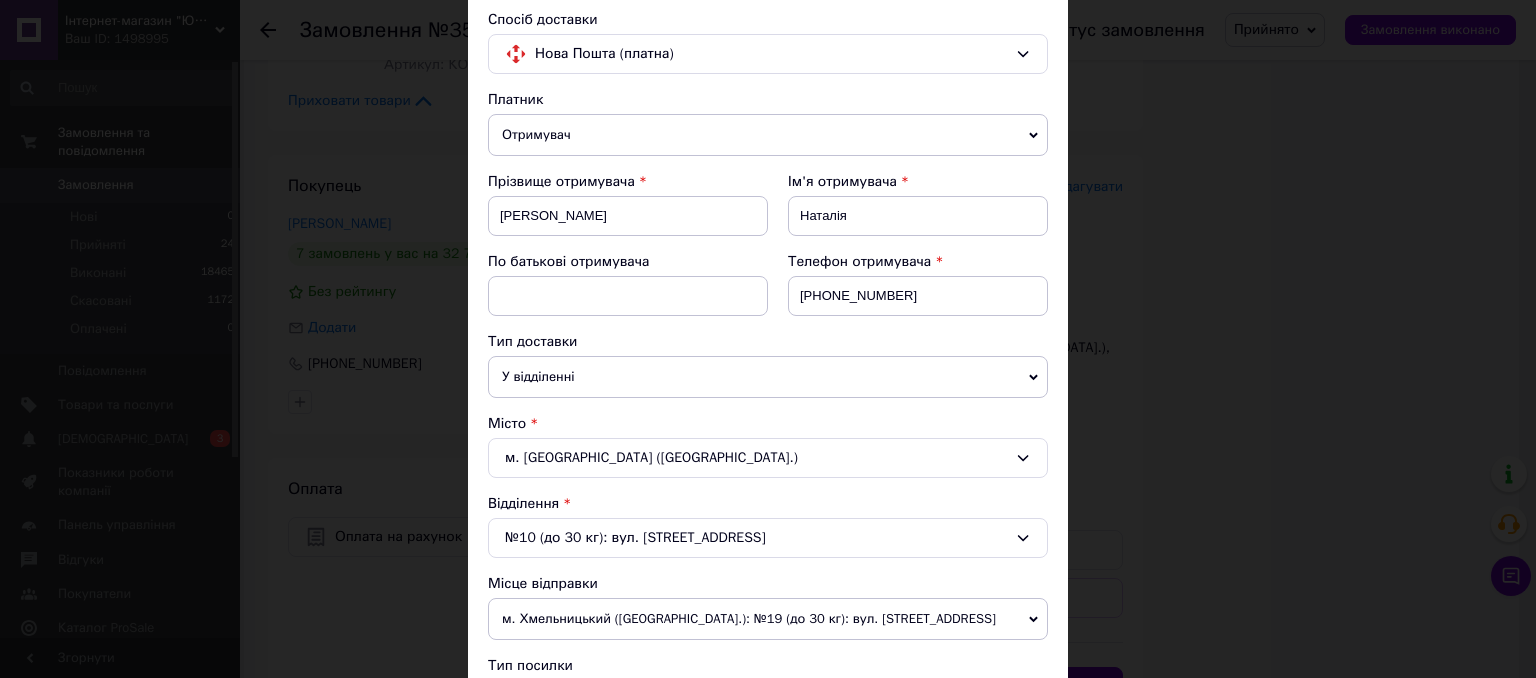scroll, scrollTop: 500, scrollLeft: 0, axis: vertical 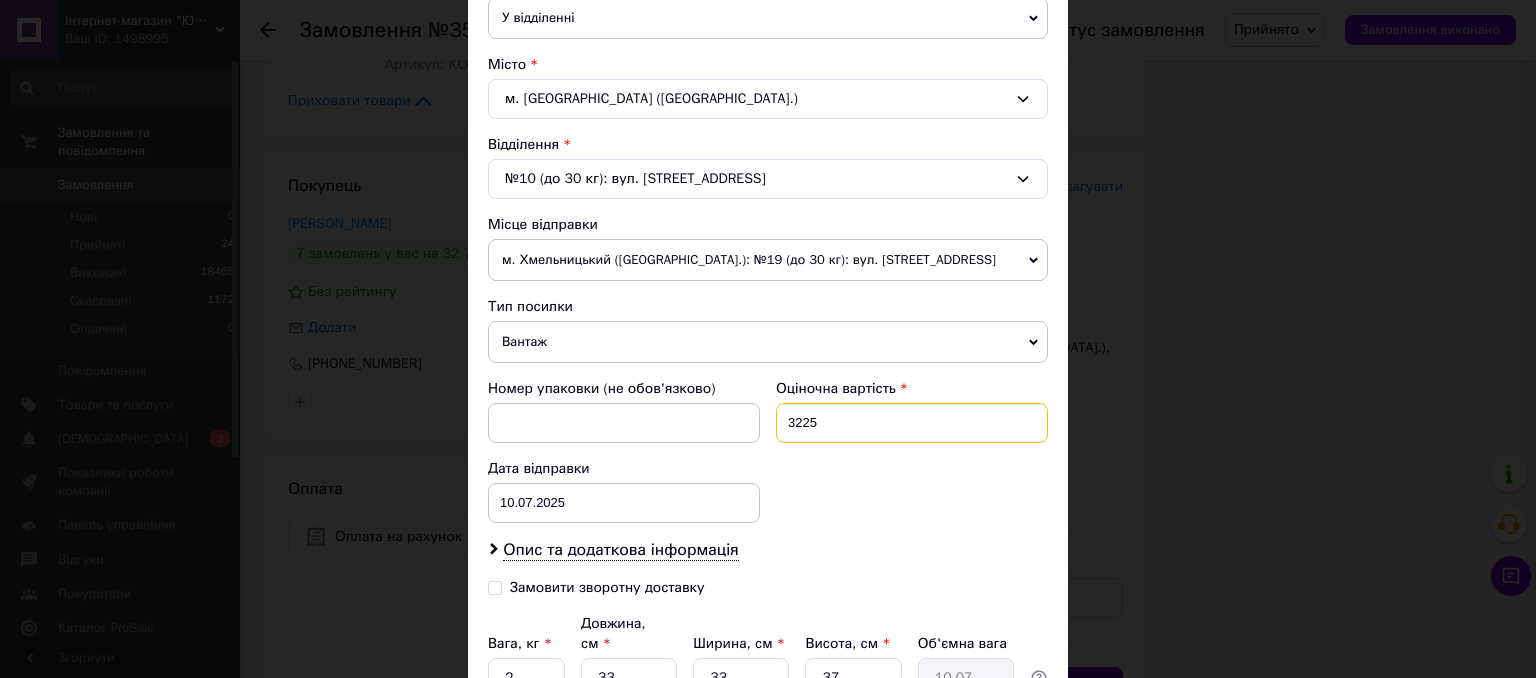 click on "3225" at bounding box center (912, 423) 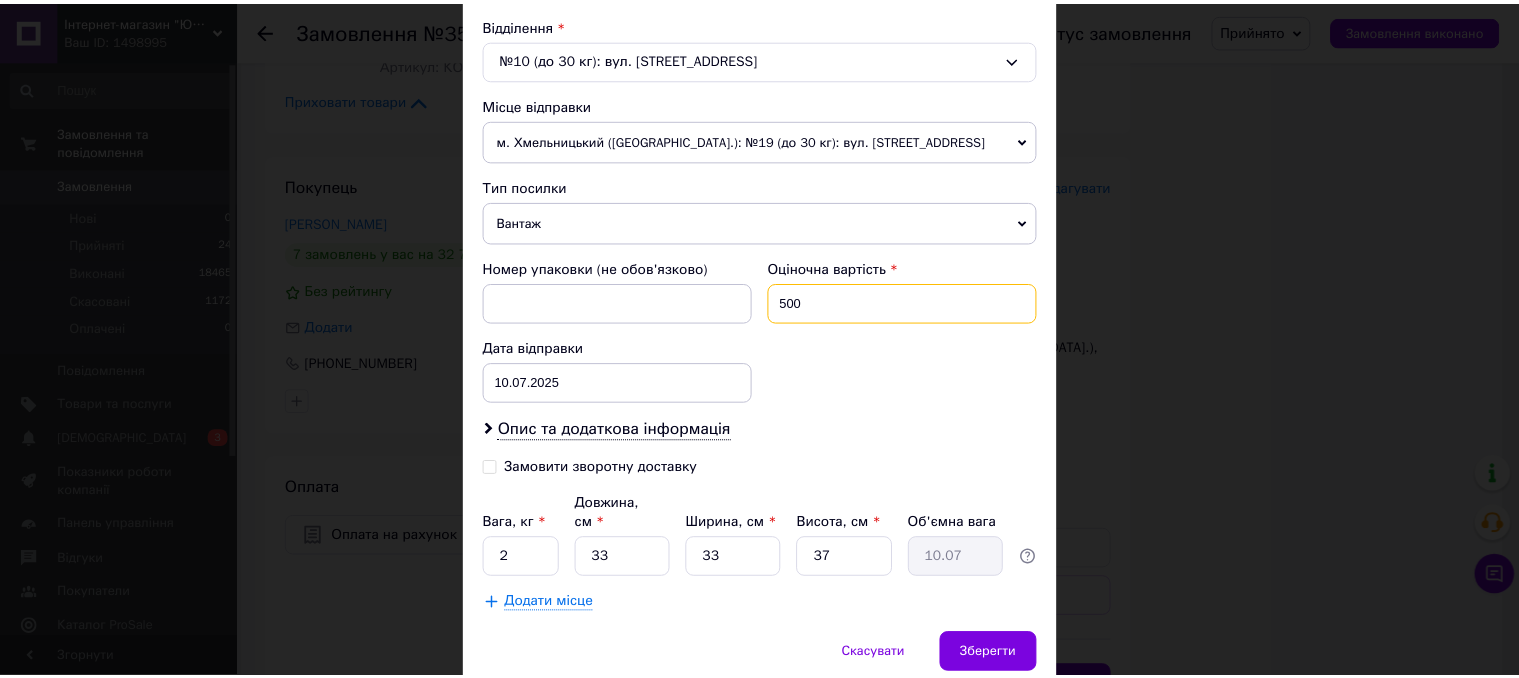 scroll, scrollTop: 680, scrollLeft: 0, axis: vertical 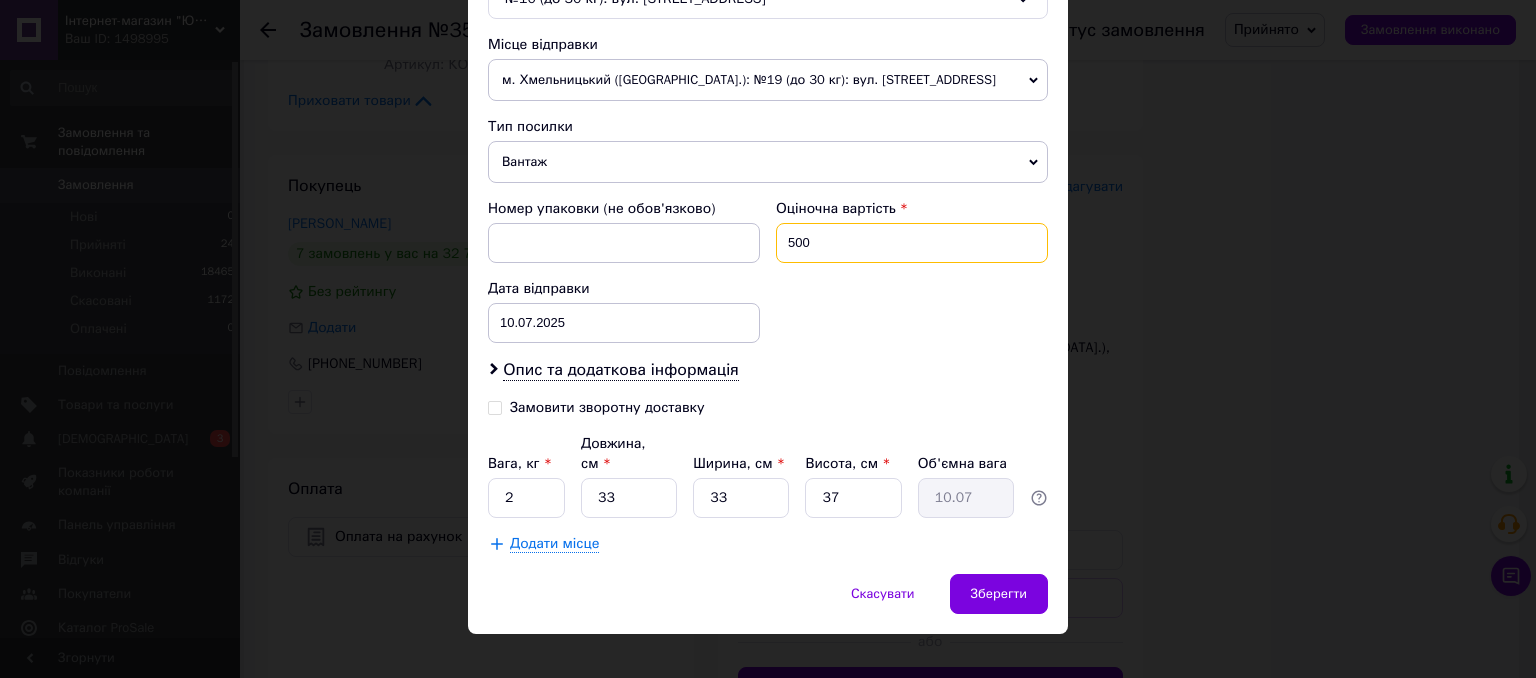 type on "500" 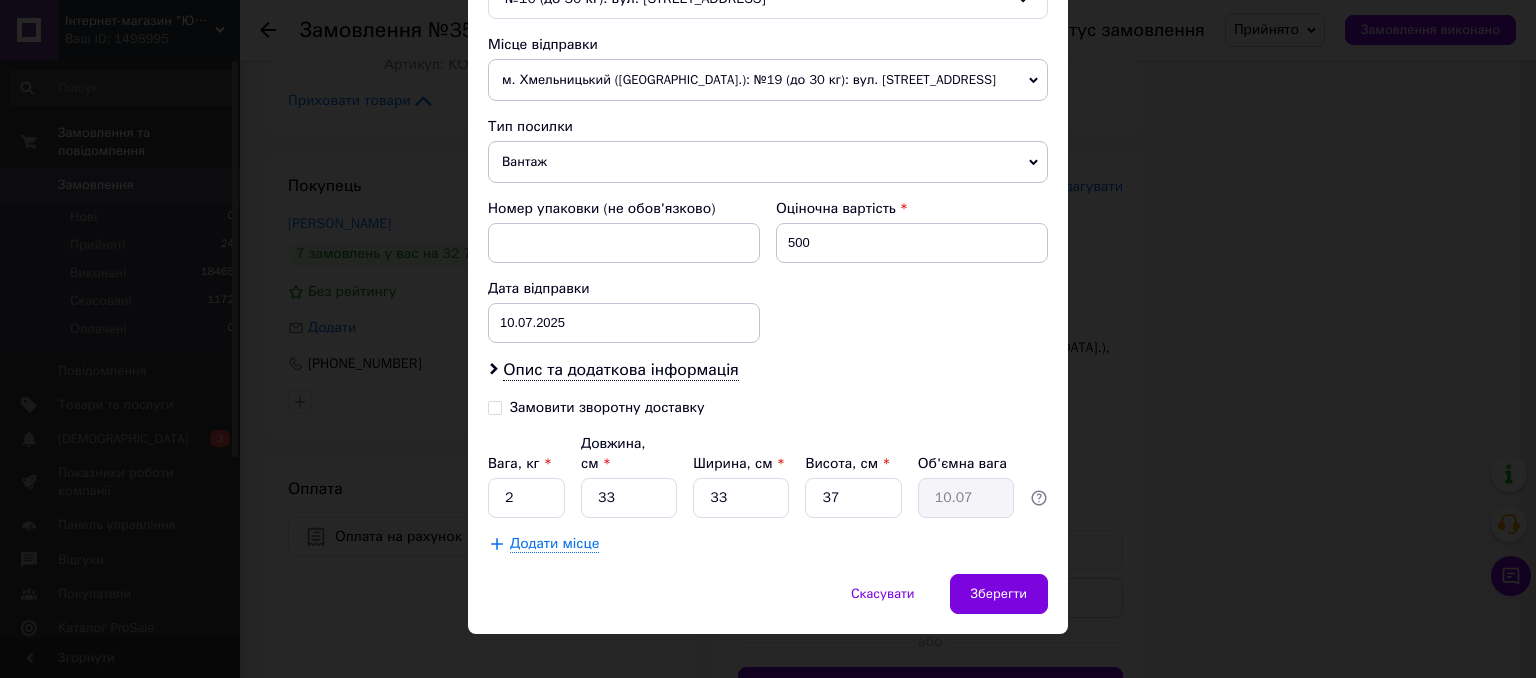 click on "Додати місце" at bounding box center [768, 544] 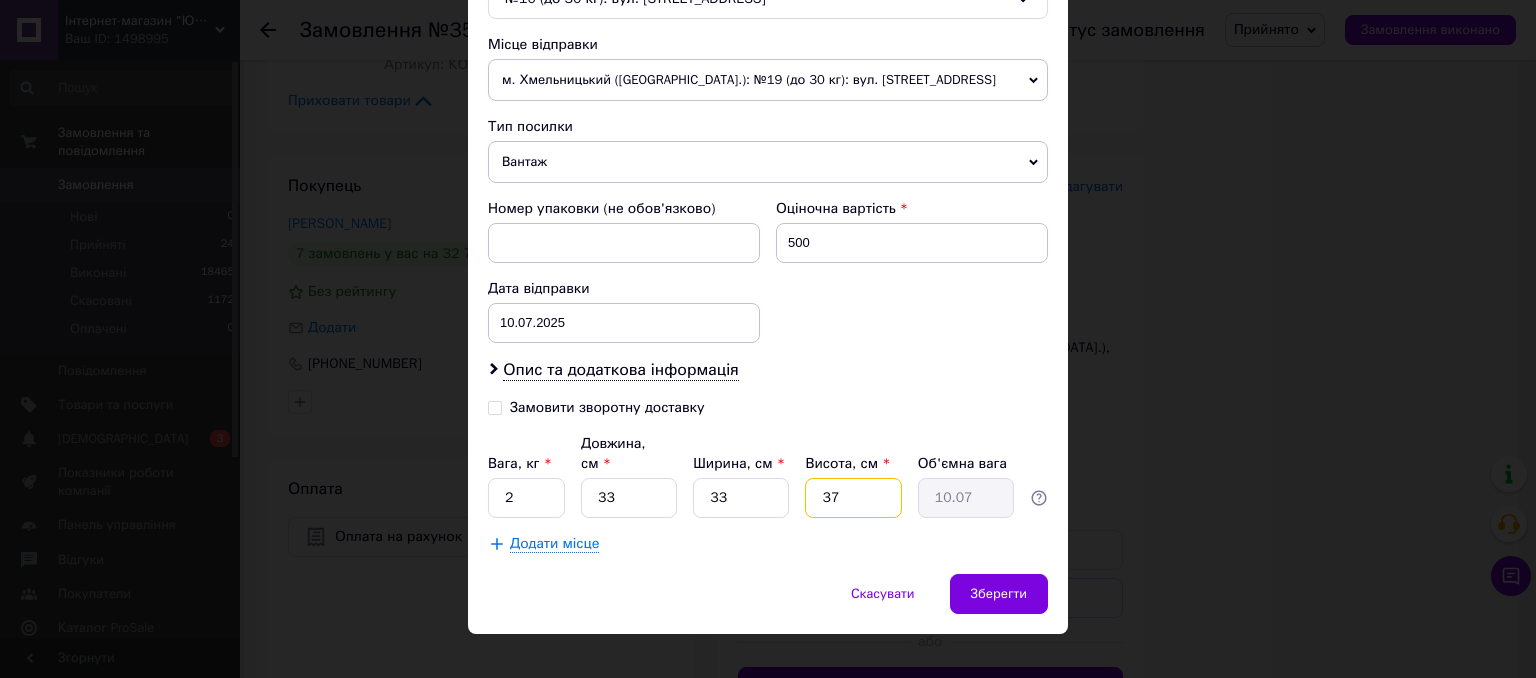 click on "37" at bounding box center [853, 498] 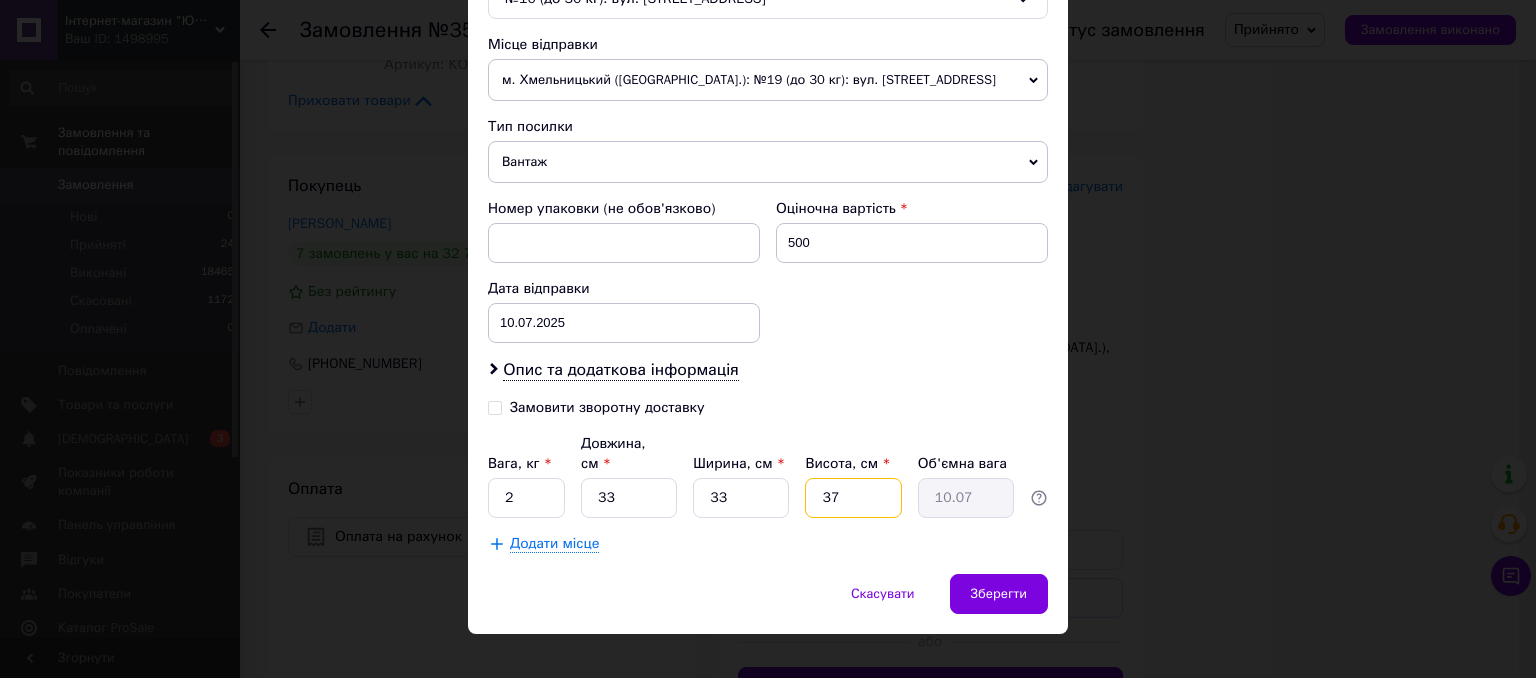 type on "1" 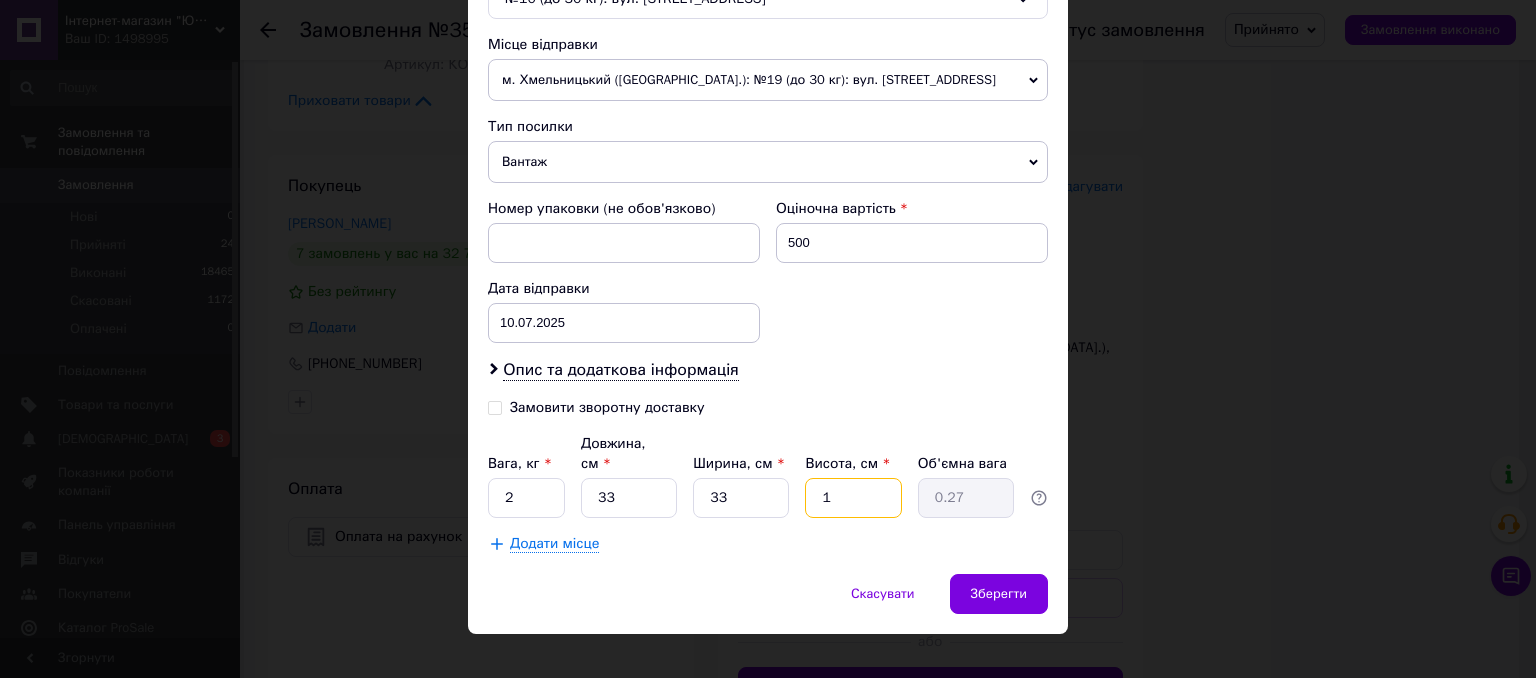 type on "10" 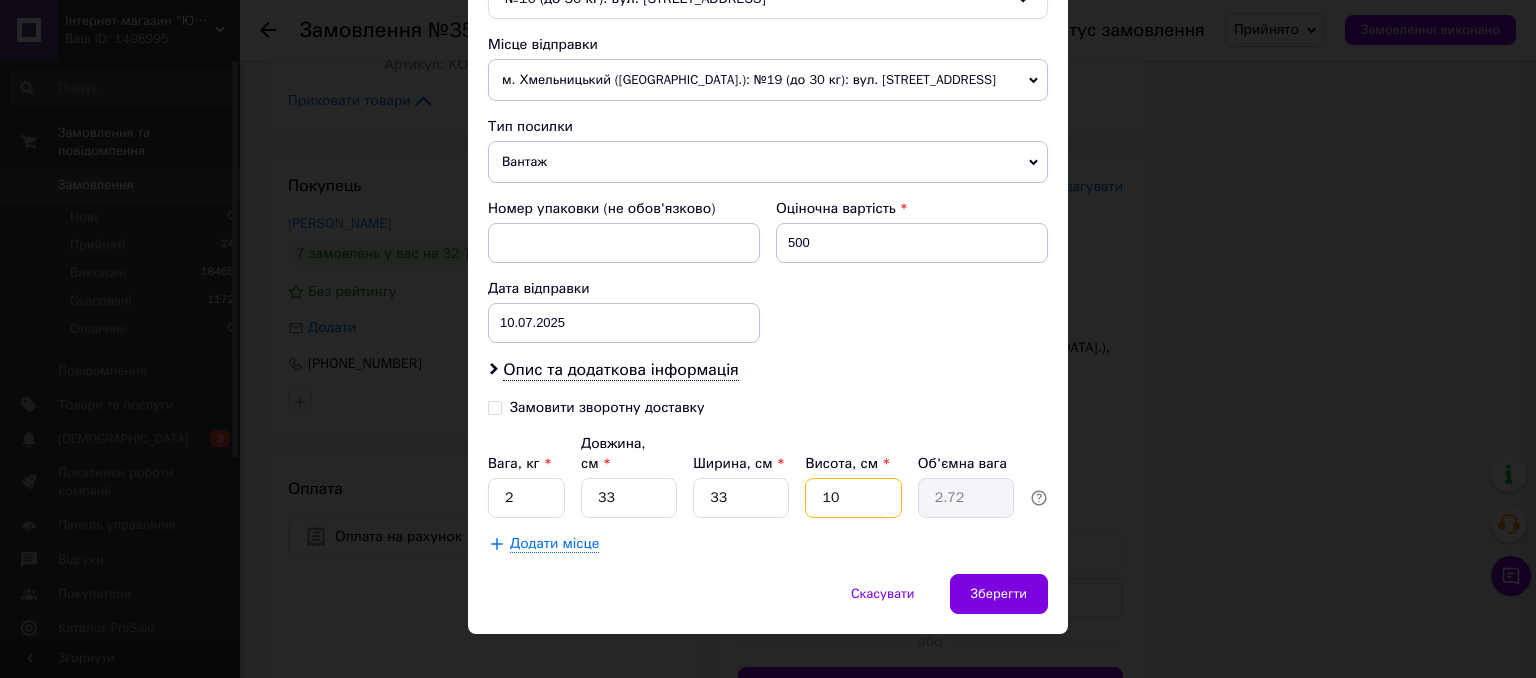 type on "10" 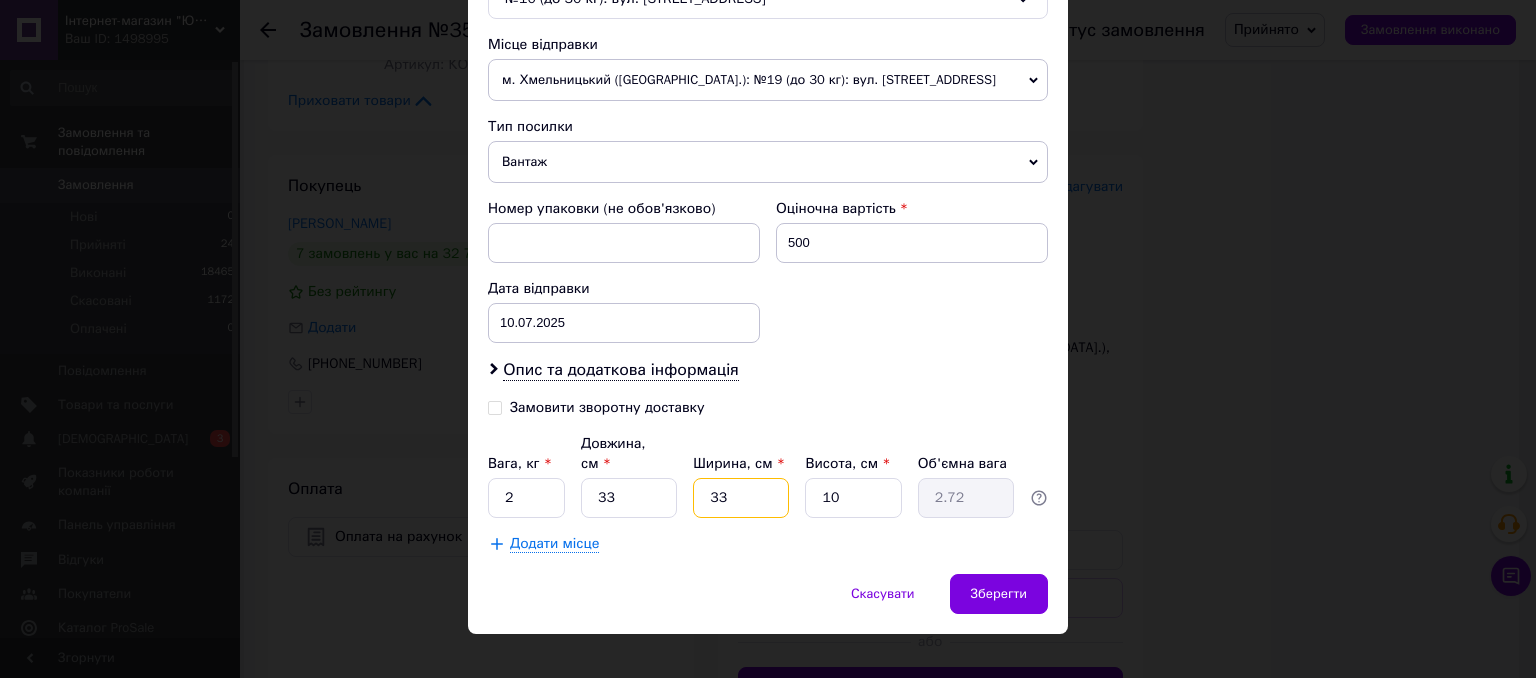 click on "33" at bounding box center (741, 498) 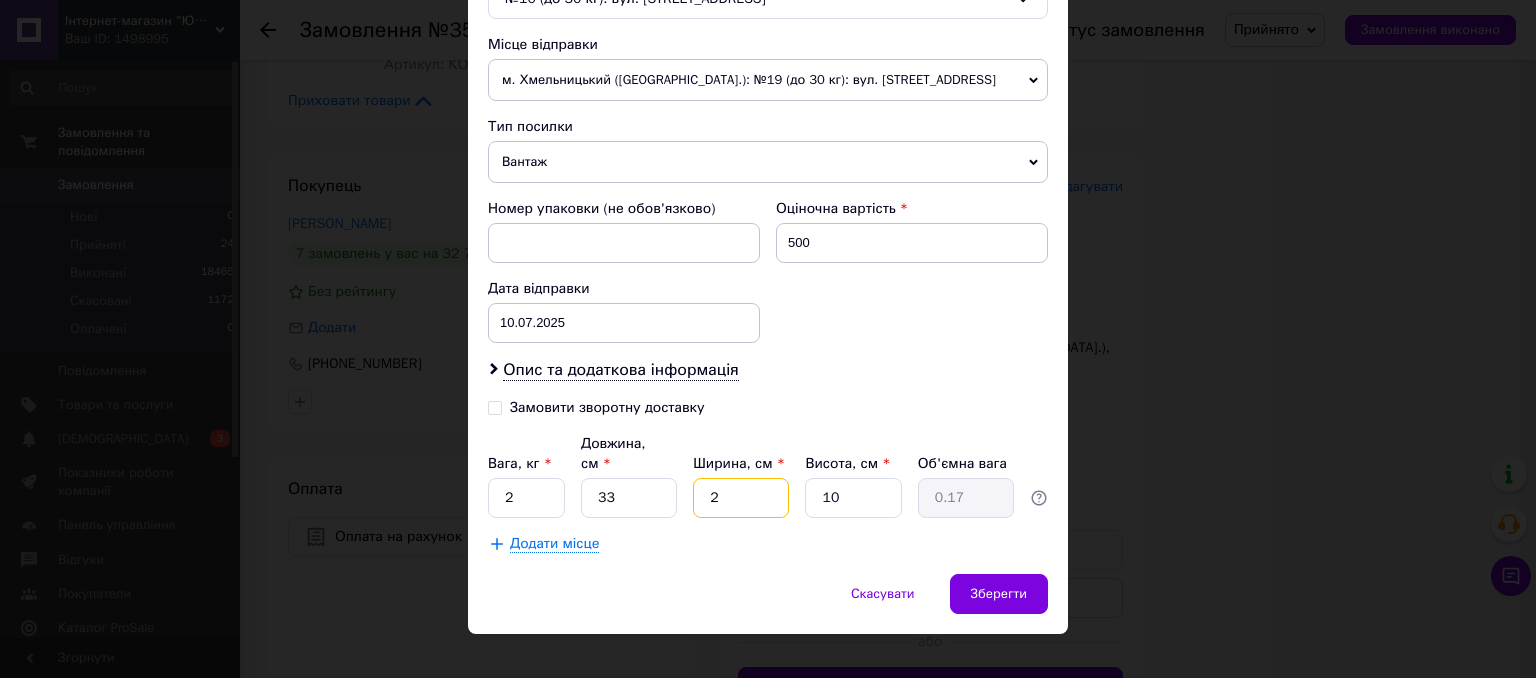 type on "25" 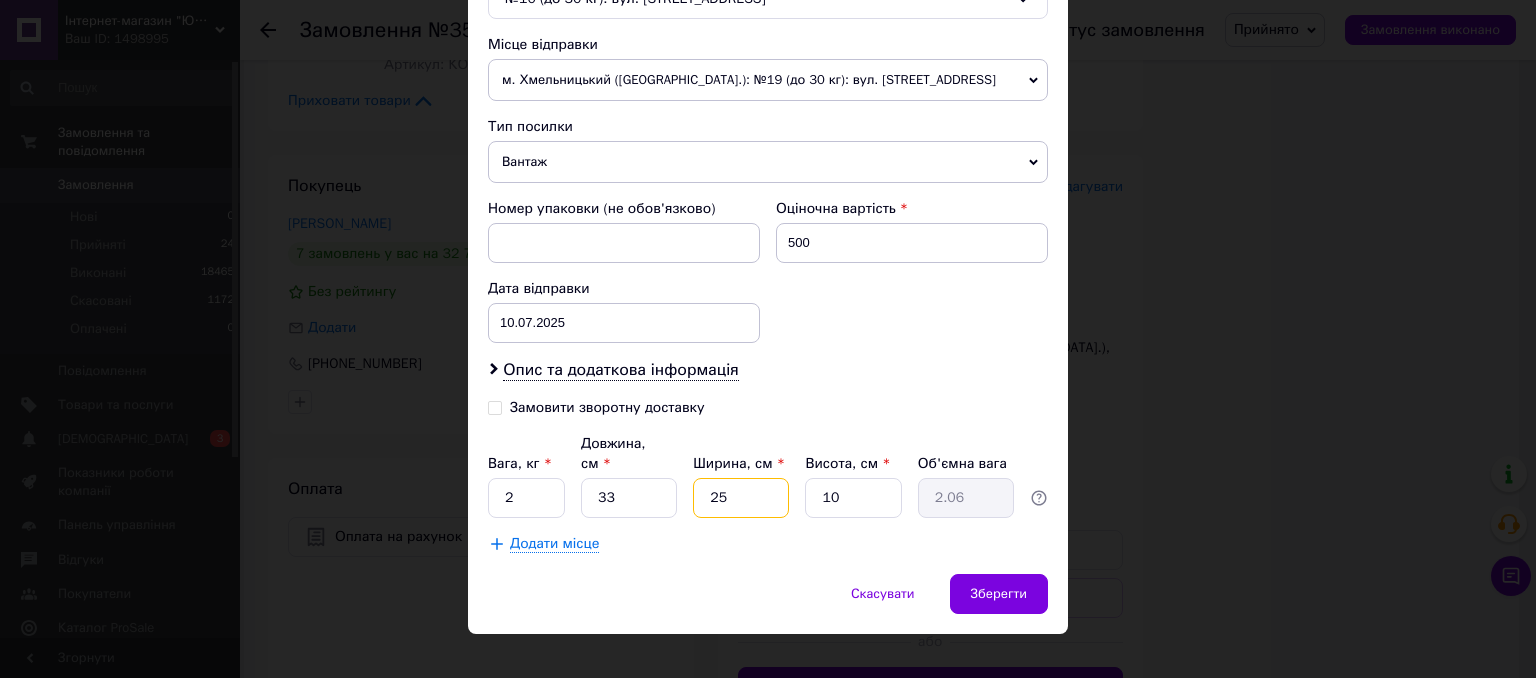type on "25" 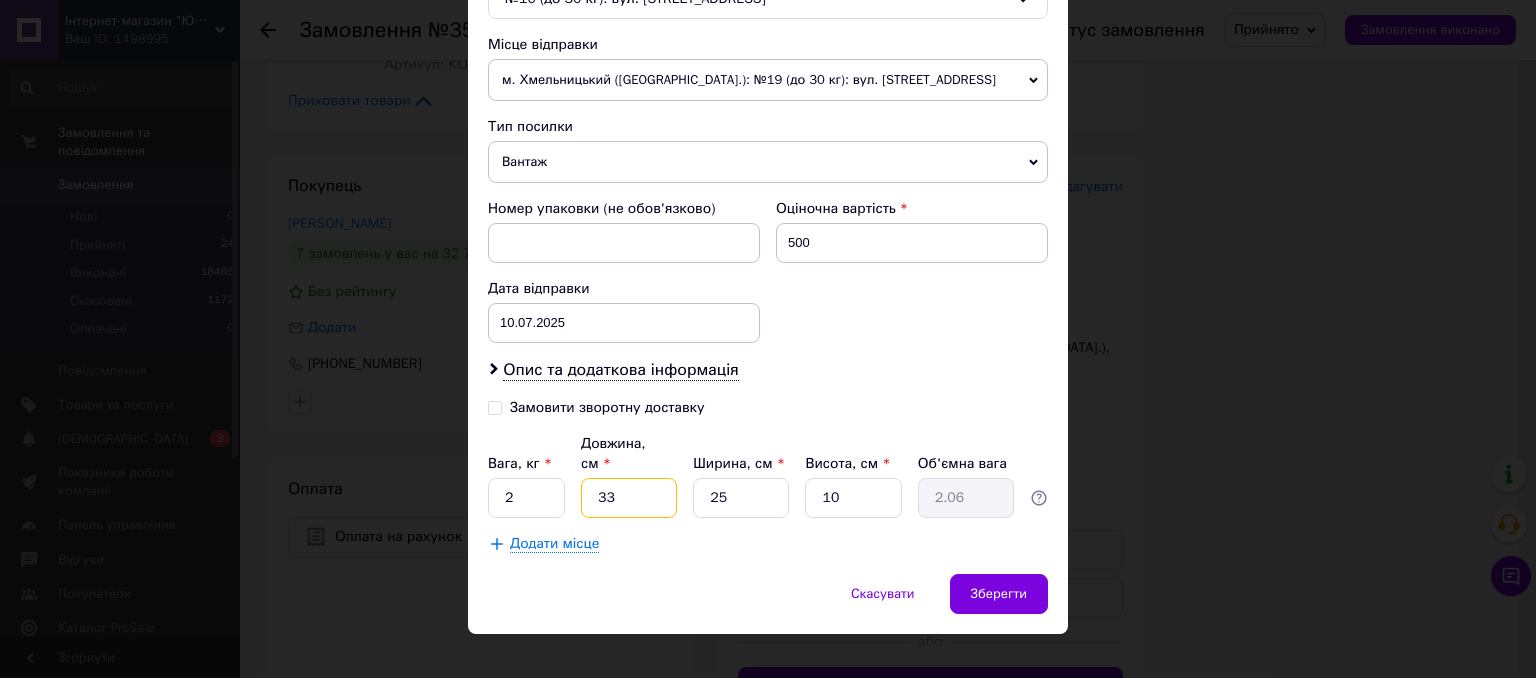 click on "33" at bounding box center [629, 498] 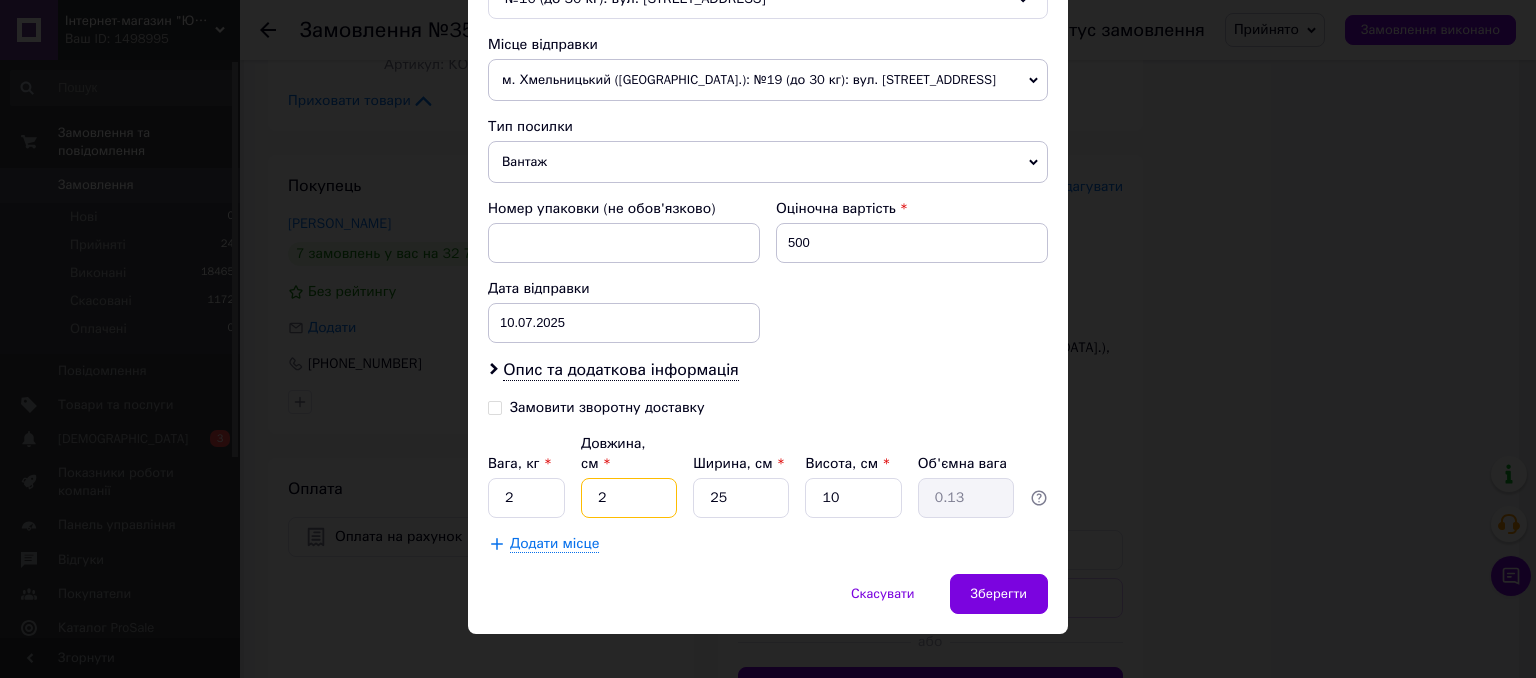 type on "25" 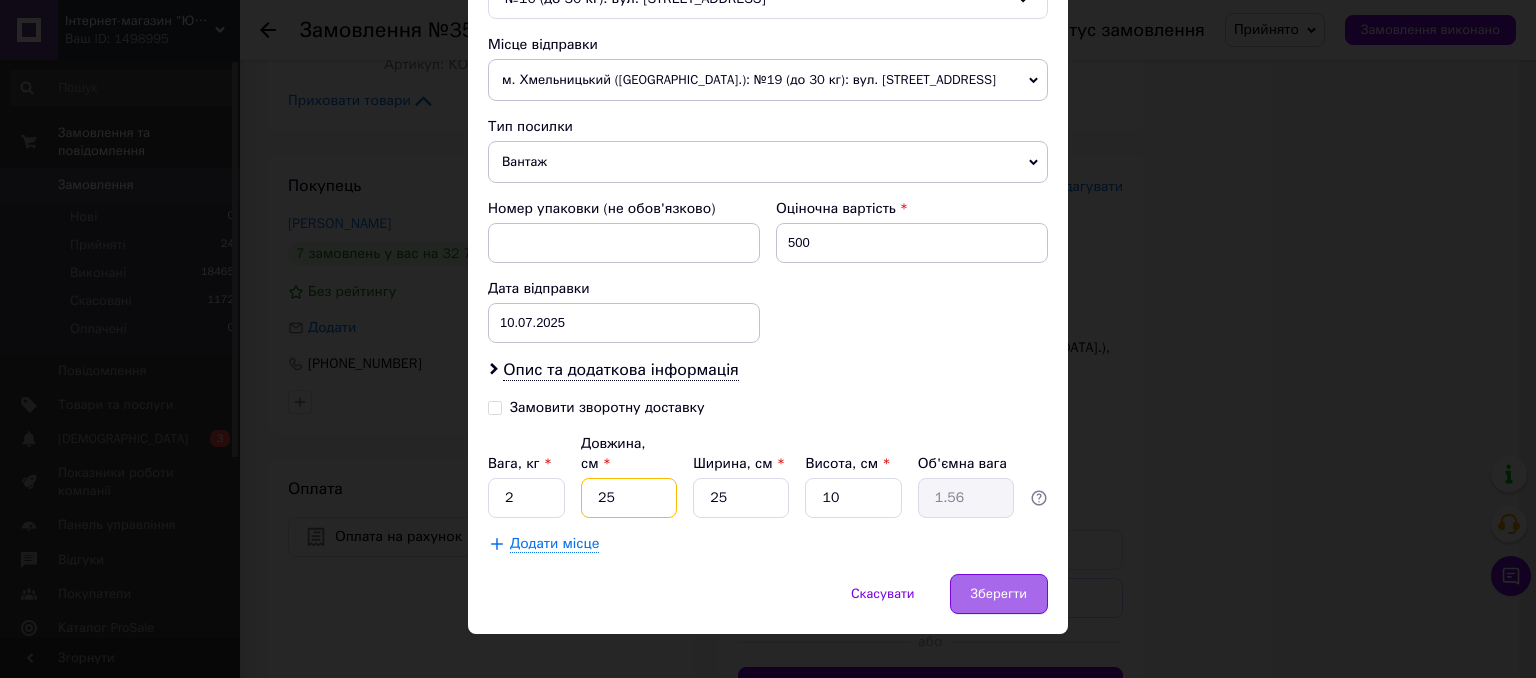type on "25" 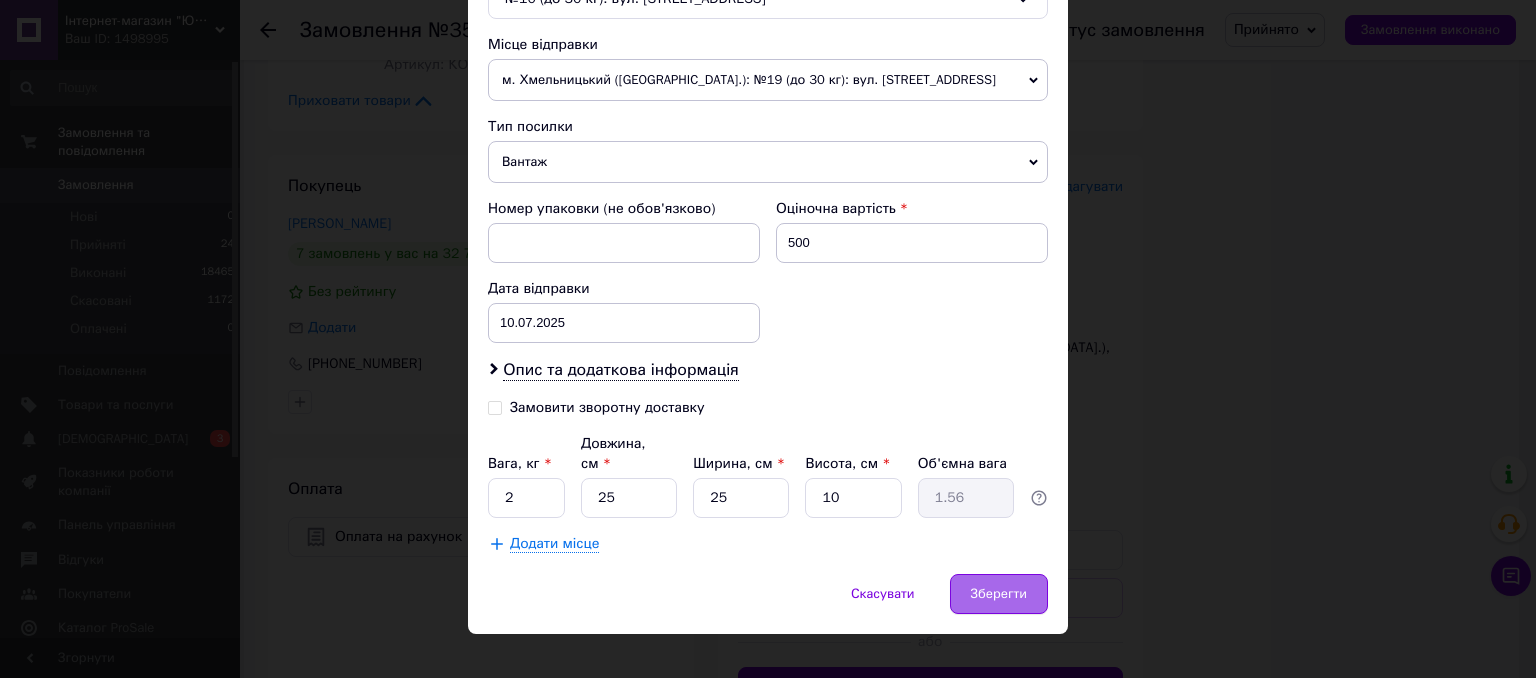 click on "Зберегти" at bounding box center (999, 594) 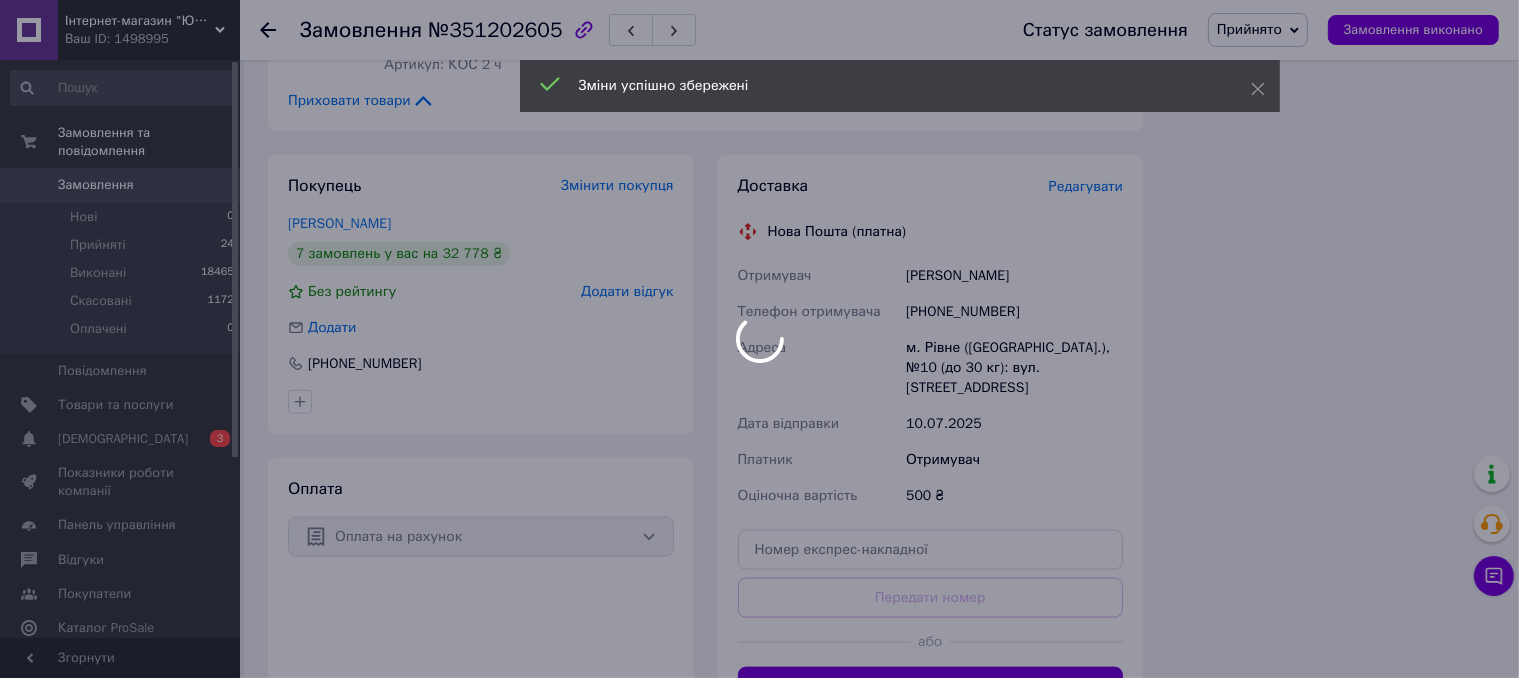 scroll, scrollTop: 2300, scrollLeft: 0, axis: vertical 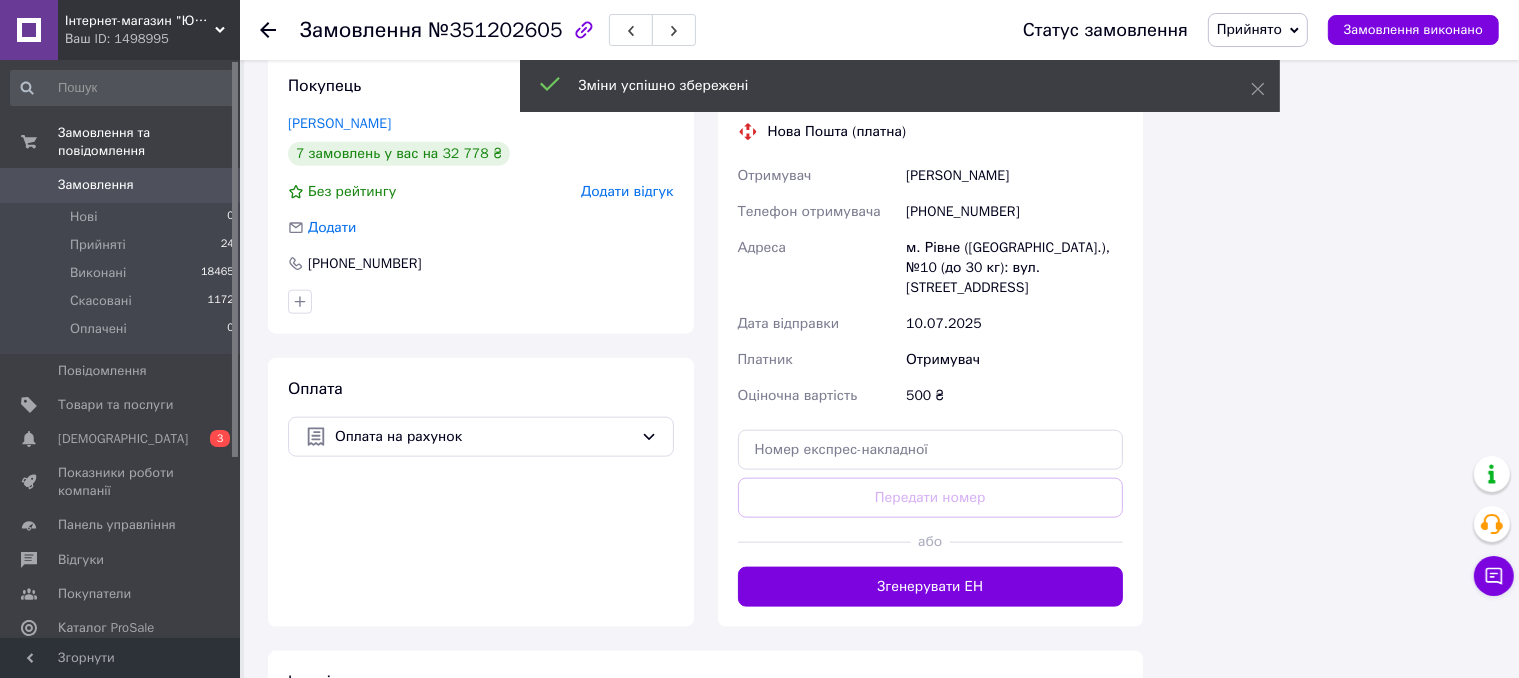 click on "Згенерувати ЕН" at bounding box center [931, 587] 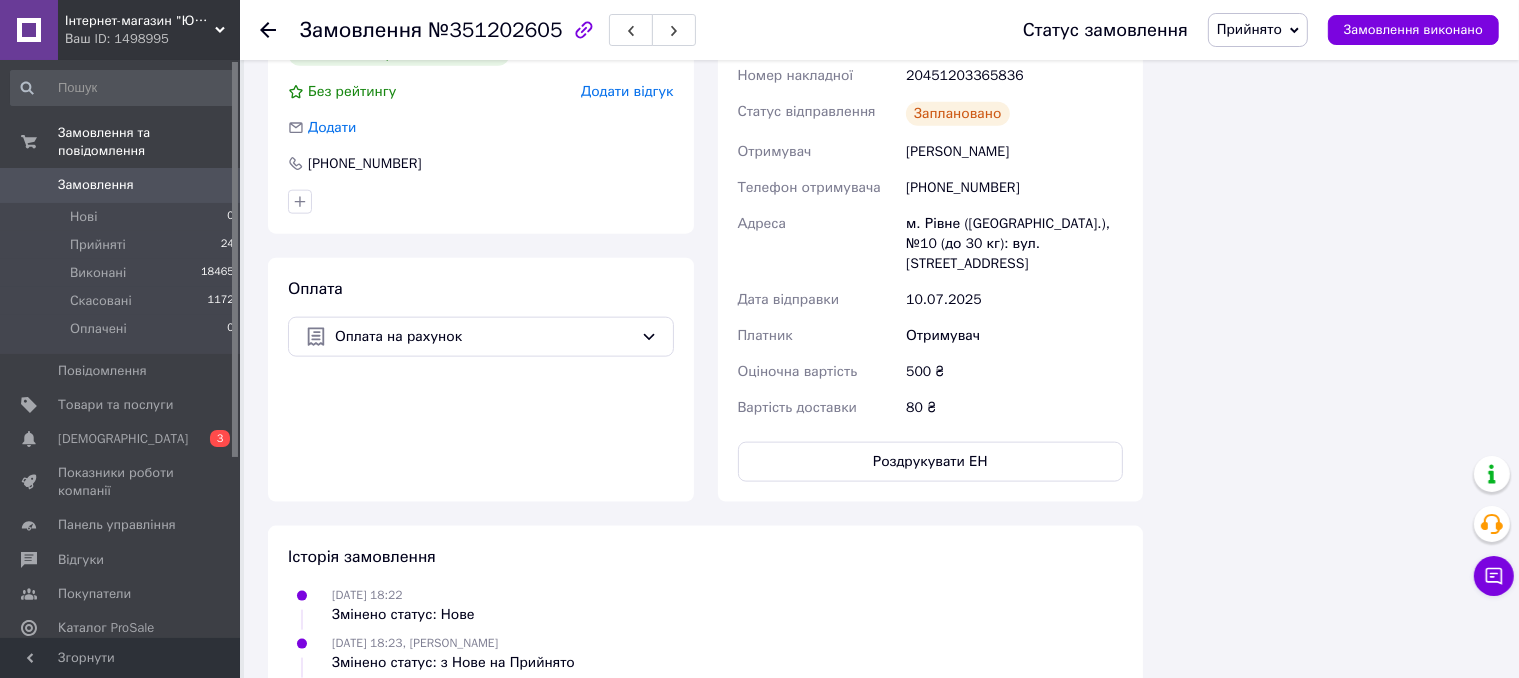 scroll, scrollTop: 1900, scrollLeft: 0, axis: vertical 